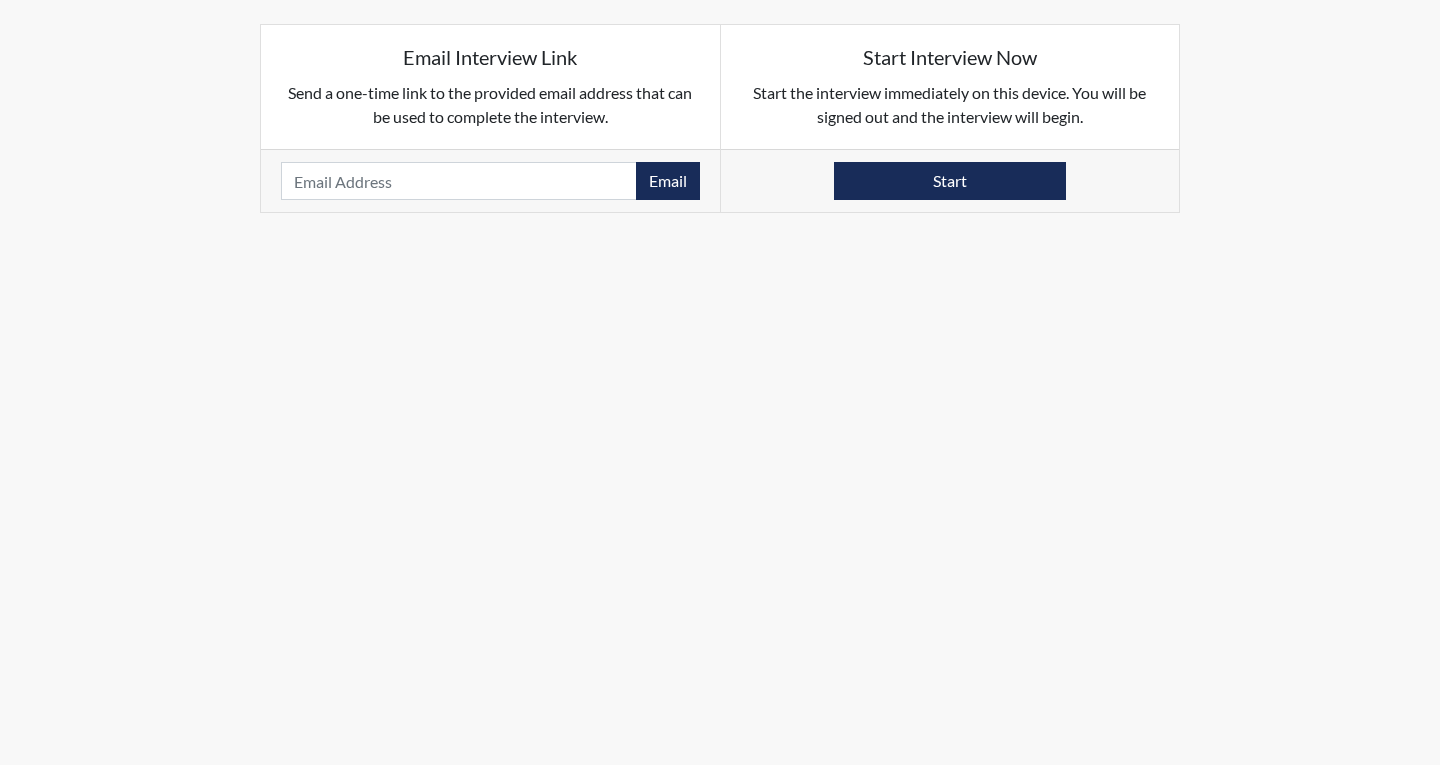 scroll, scrollTop: 0, scrollLeft: 0, axis: both 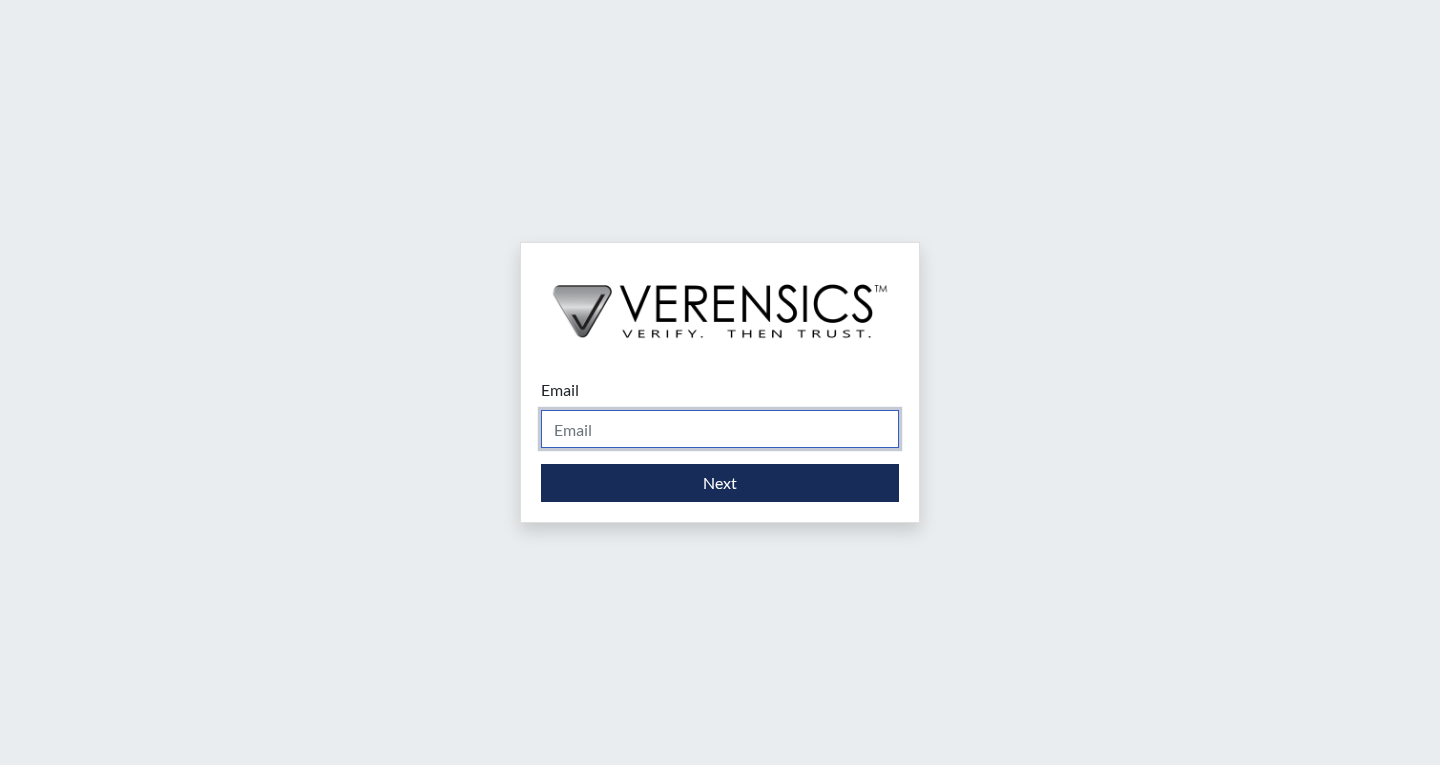 click on "Email" at bounding box center [720, 429] 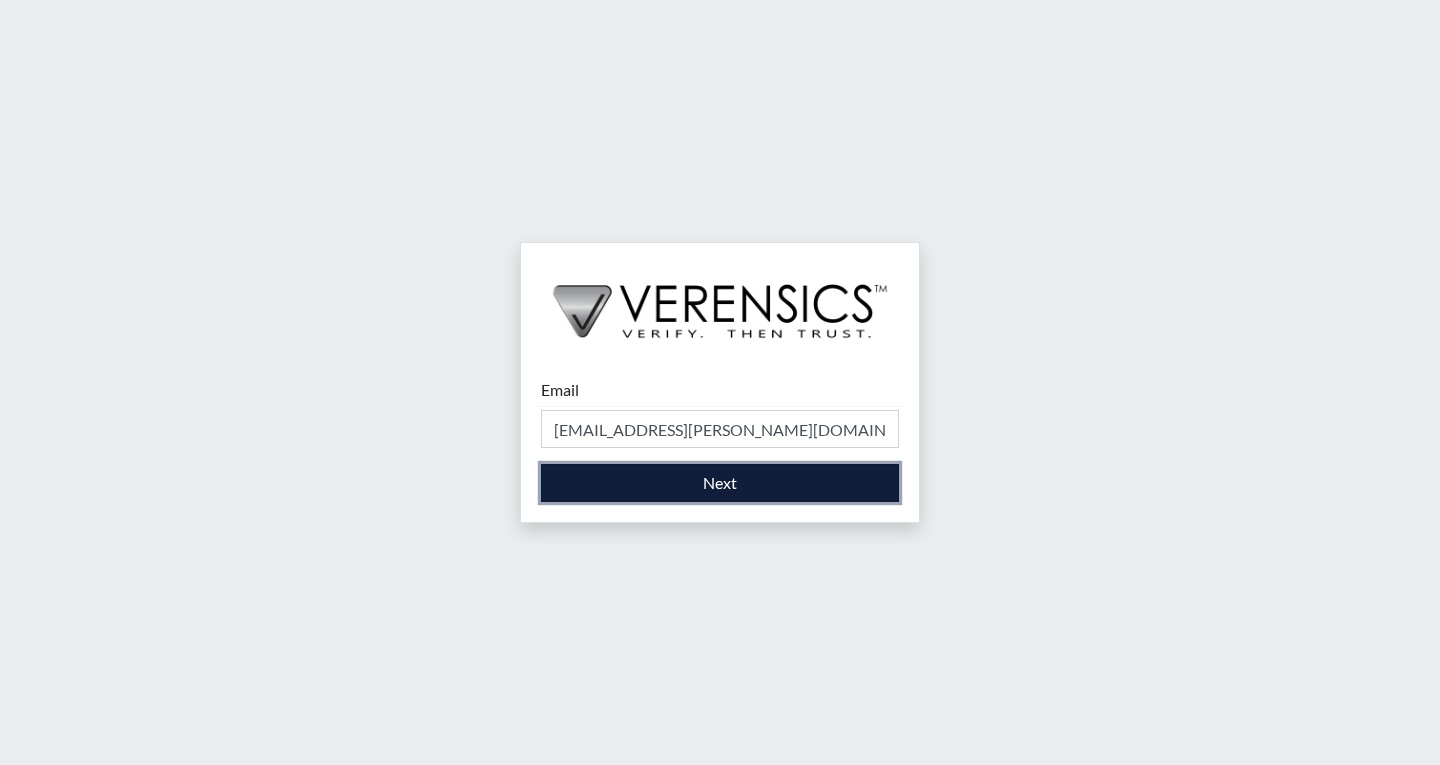 click on "Next" at bounding box center [720, 483] 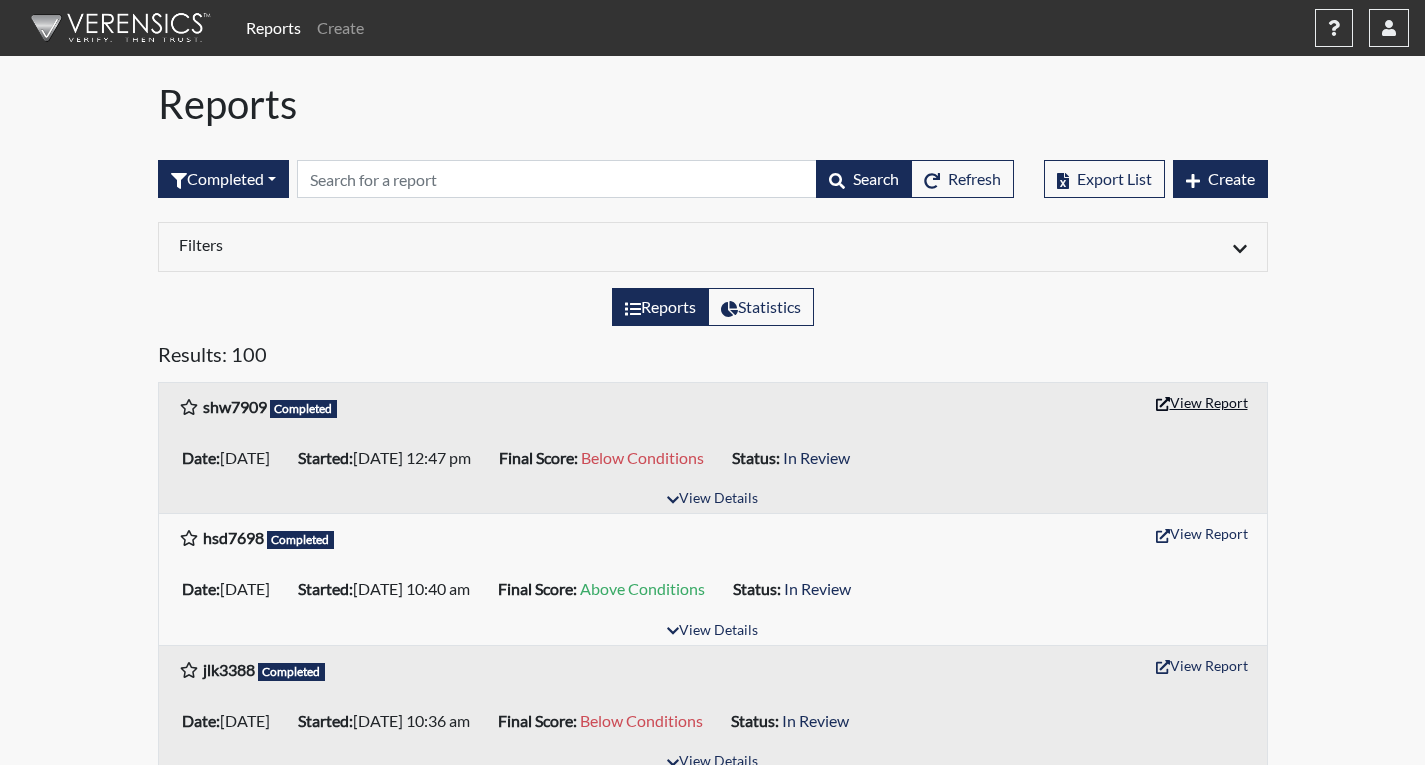 click on "View Report" at bounding box center (1202, 402) 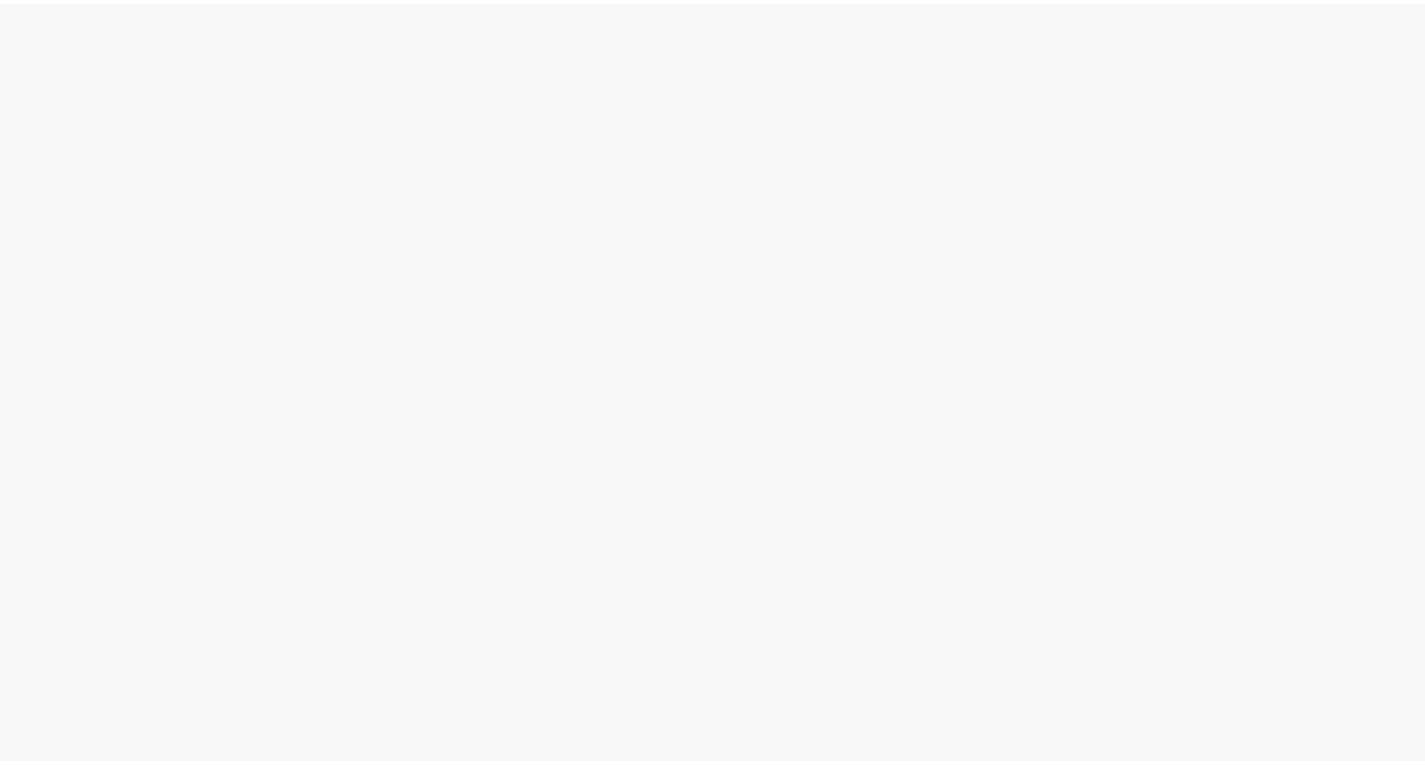 scroll, scrollTop: 0, scrollLeft: 0, axis: both 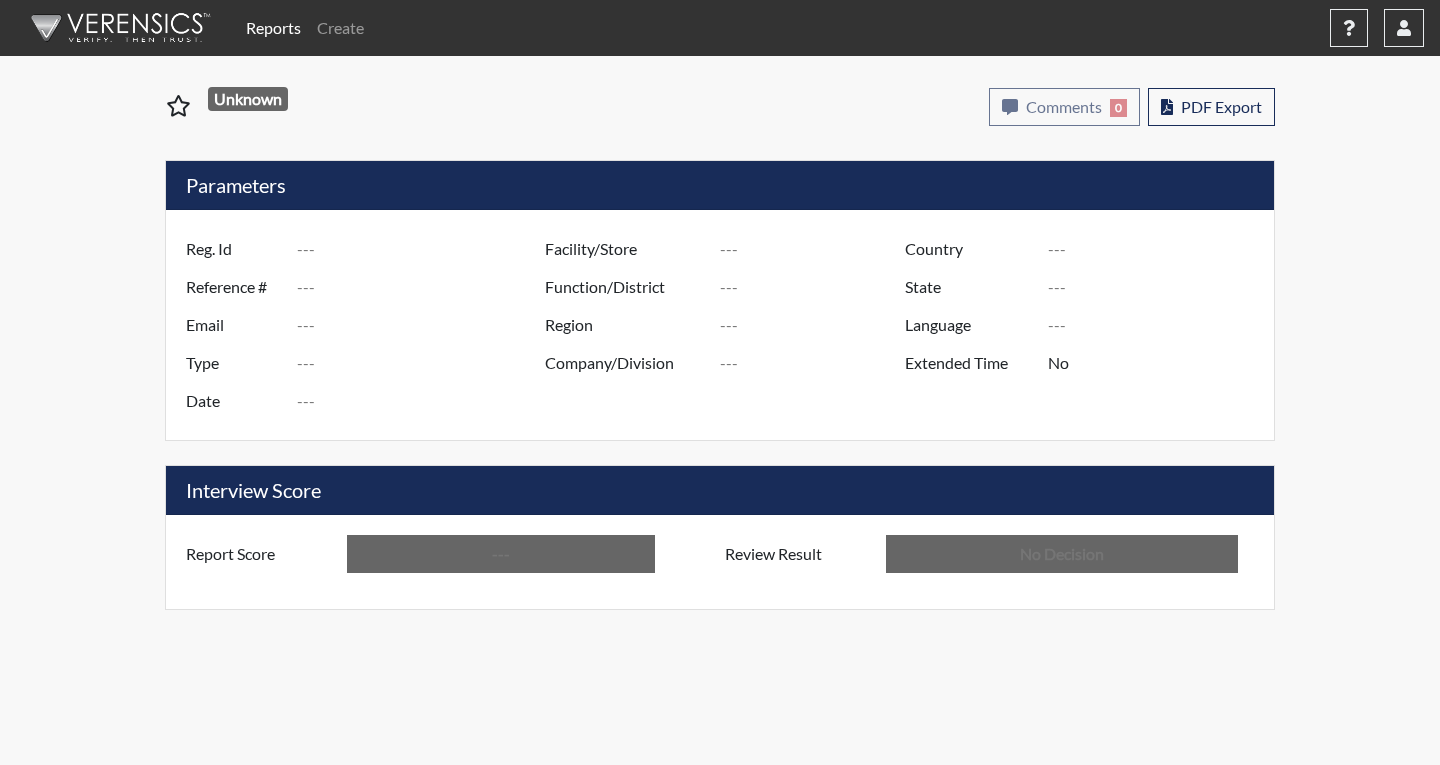 type on "shw7909" 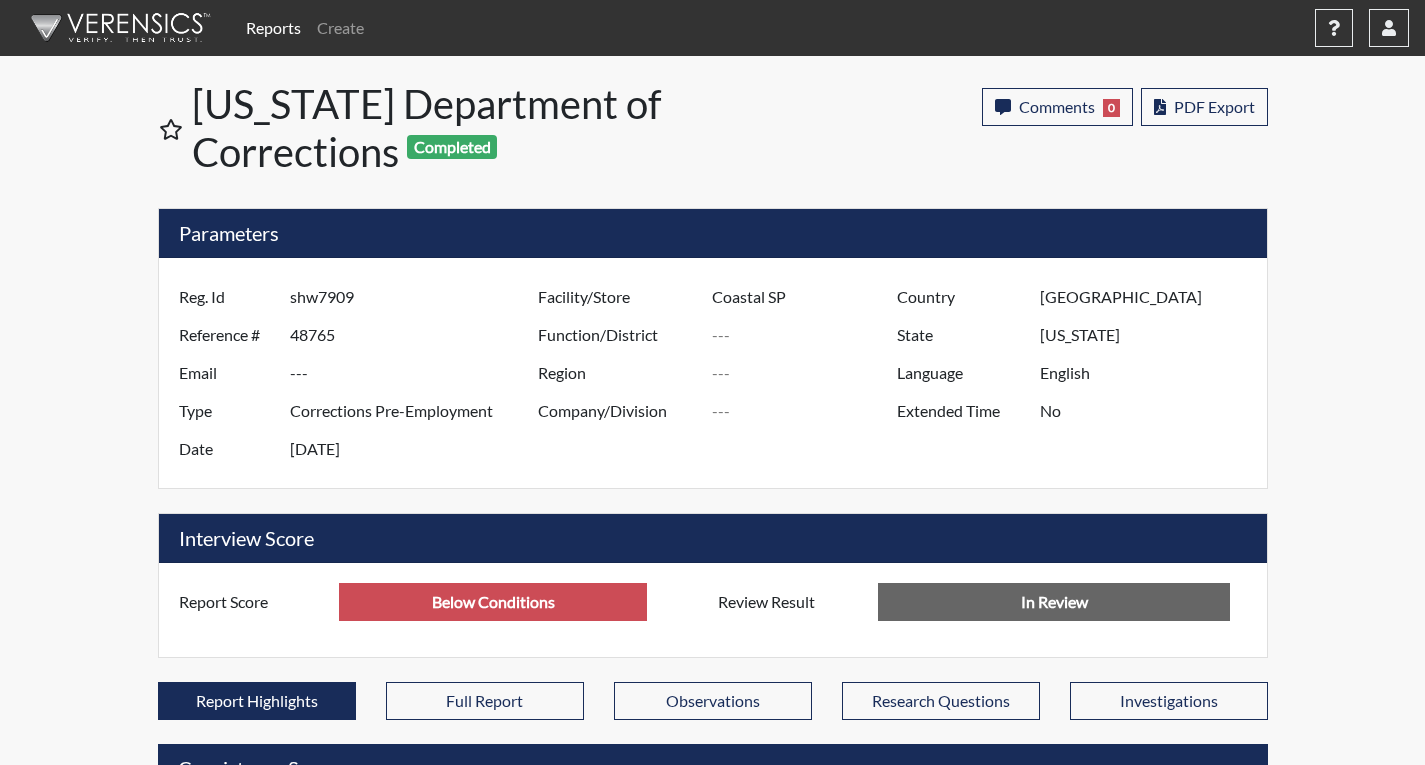 scroll, scrollTop: 999668, scrollLeft: 999169, axis: both 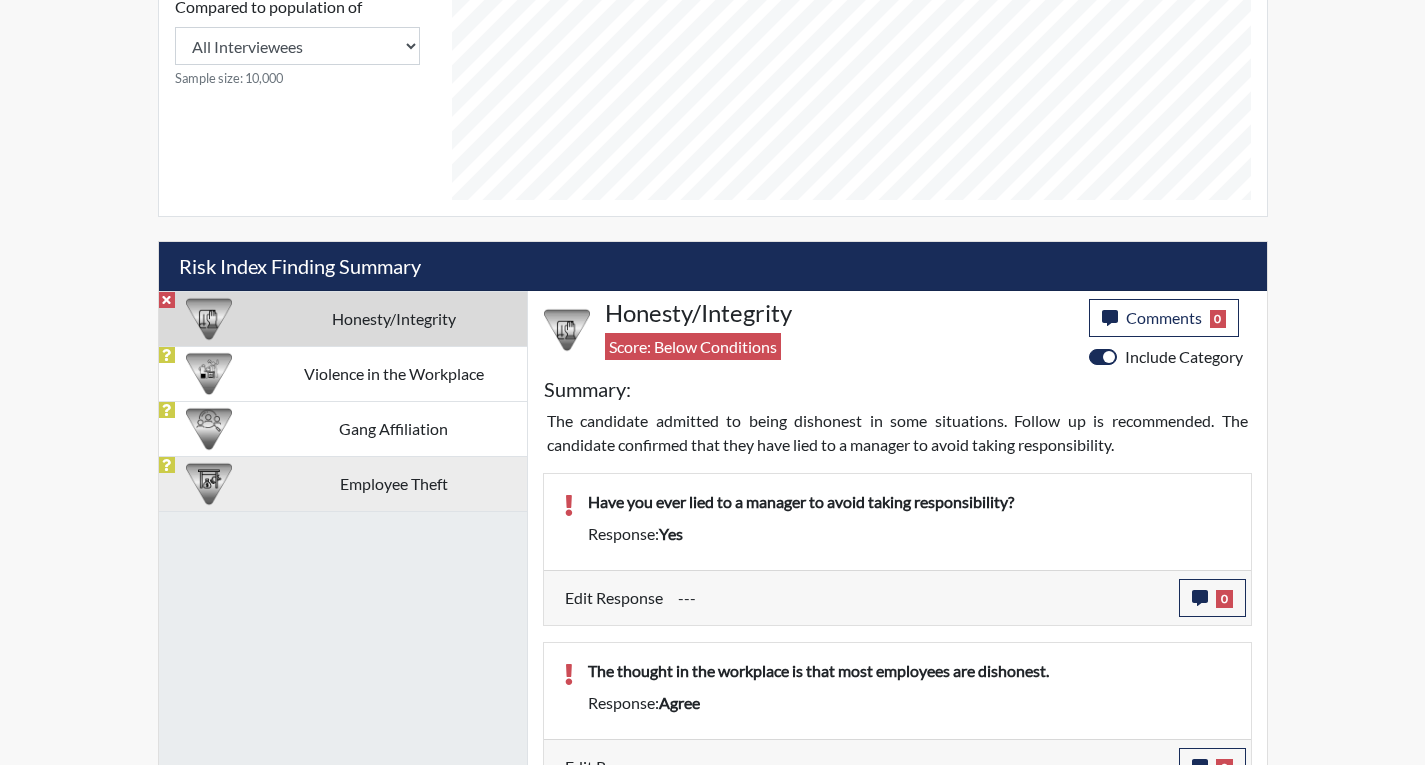 click on "Employee Theft" at bounding box center [393, 483] 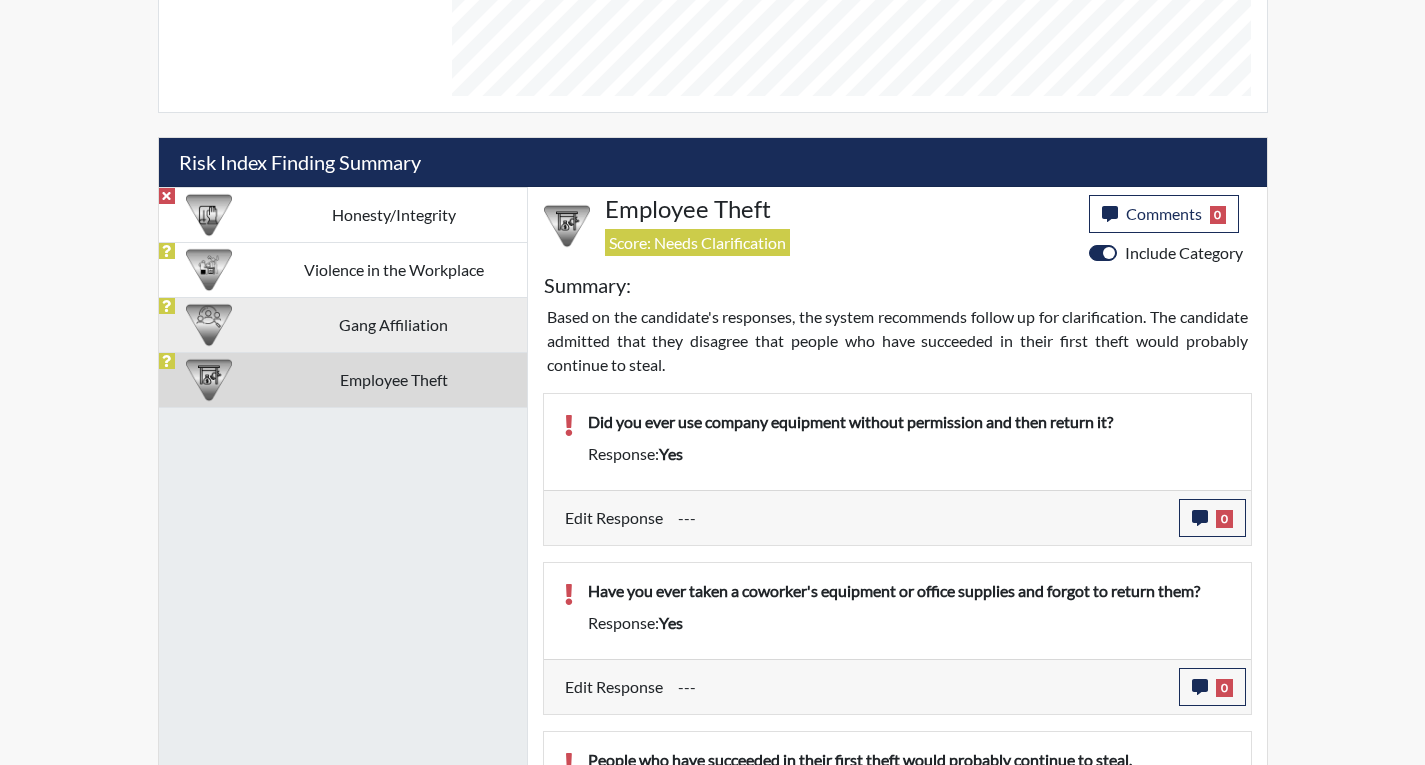 click on "Gang Affiliation" at bounding box center (393, 324) 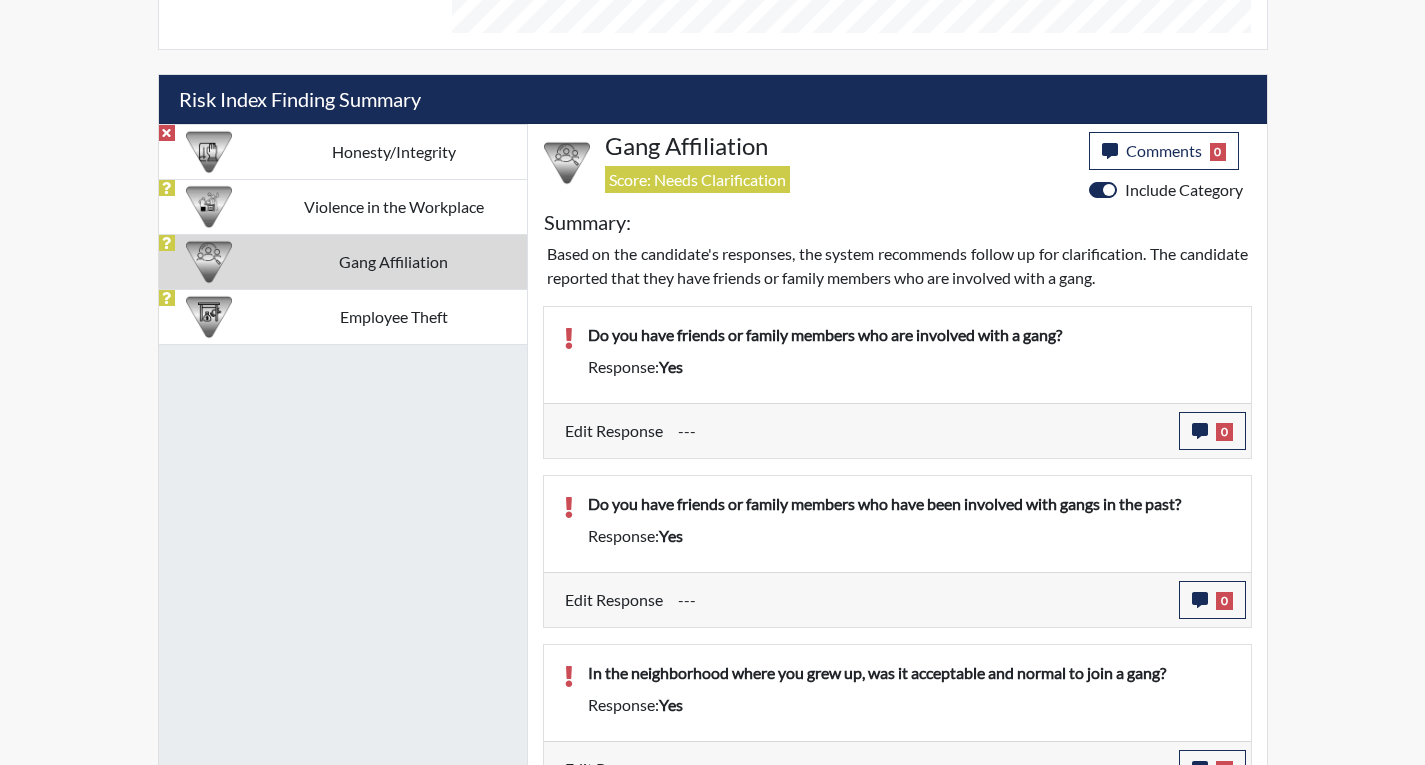 scroll, scrollTop: 1169, scrollLeft: 0, axis: vertical 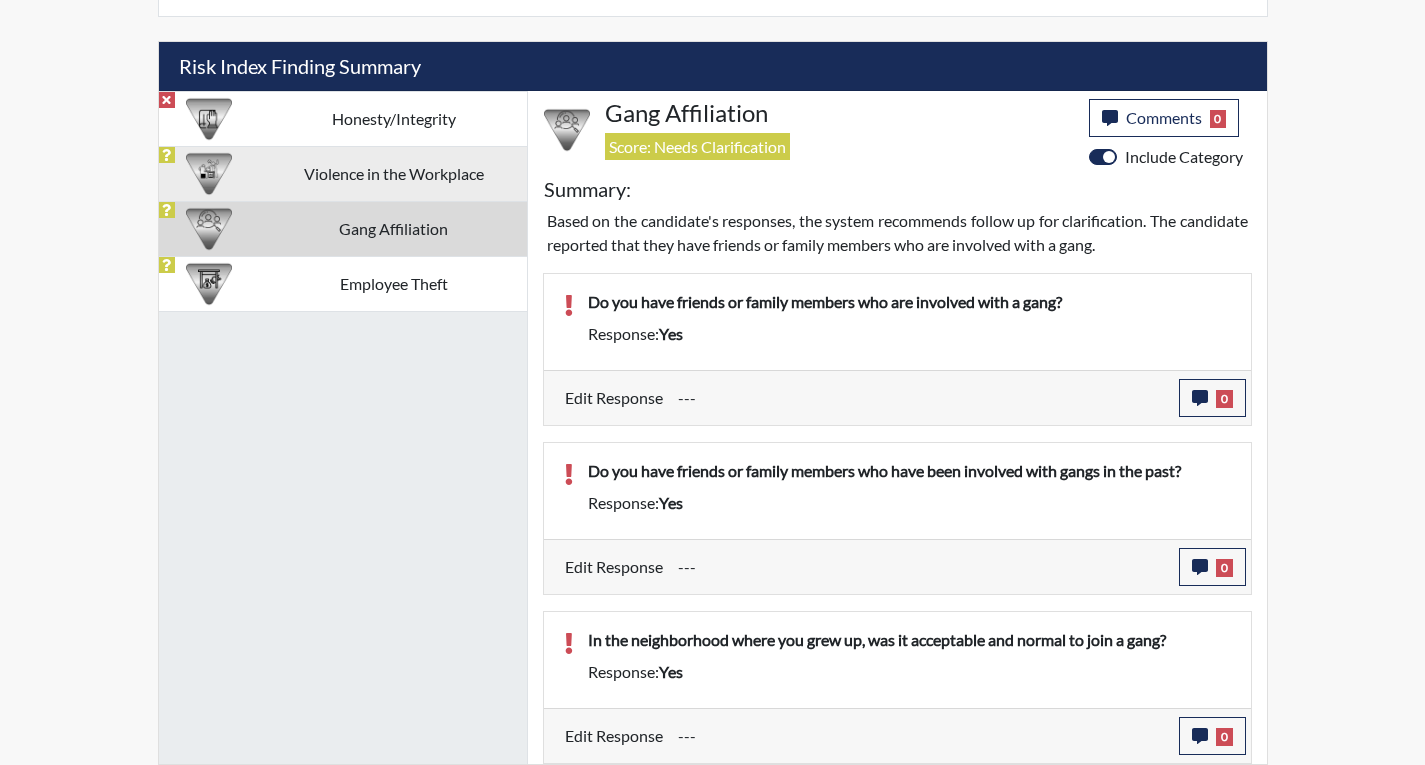 click on "Violence in the Workplace" at bounding box center [393, 173] 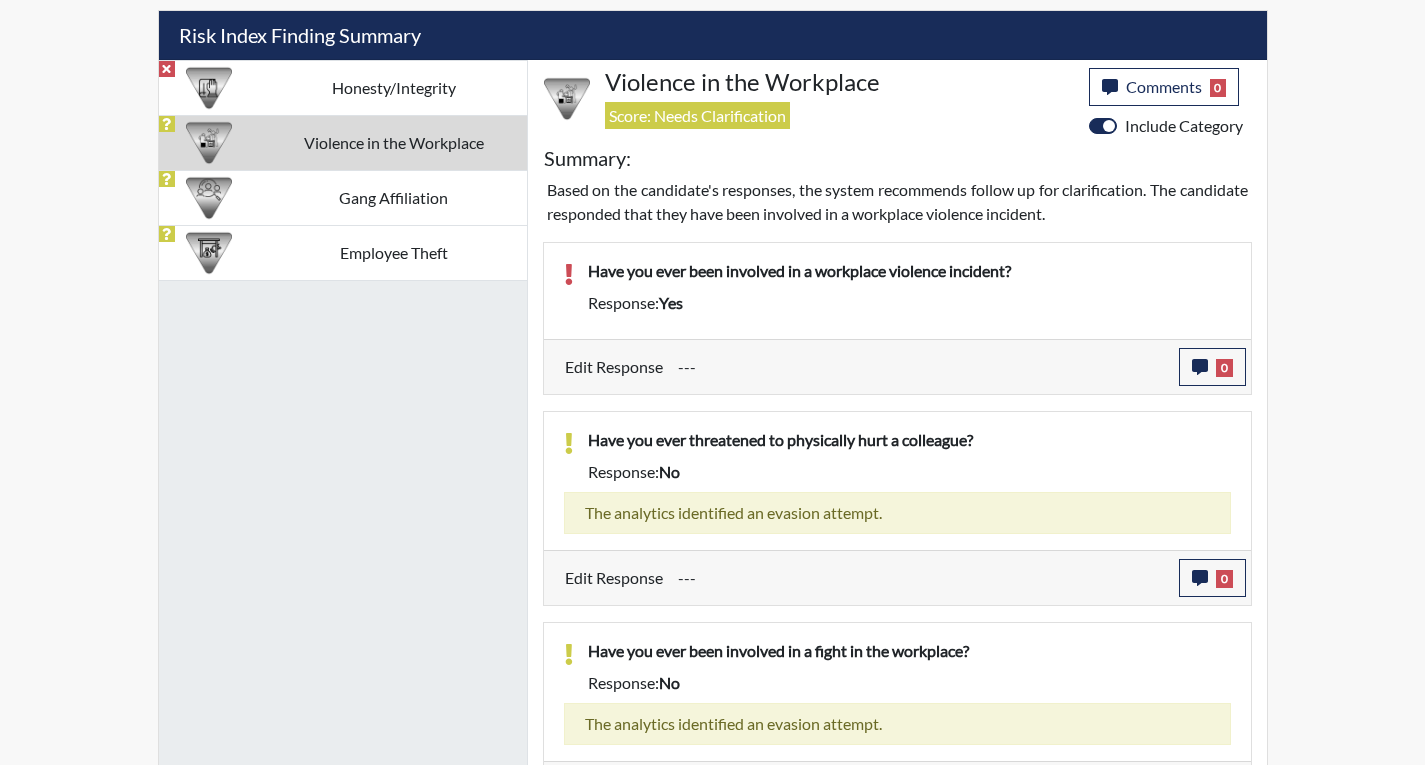 scroll, scrollTop: 1253, scrollLeft: 0, axis: vertical 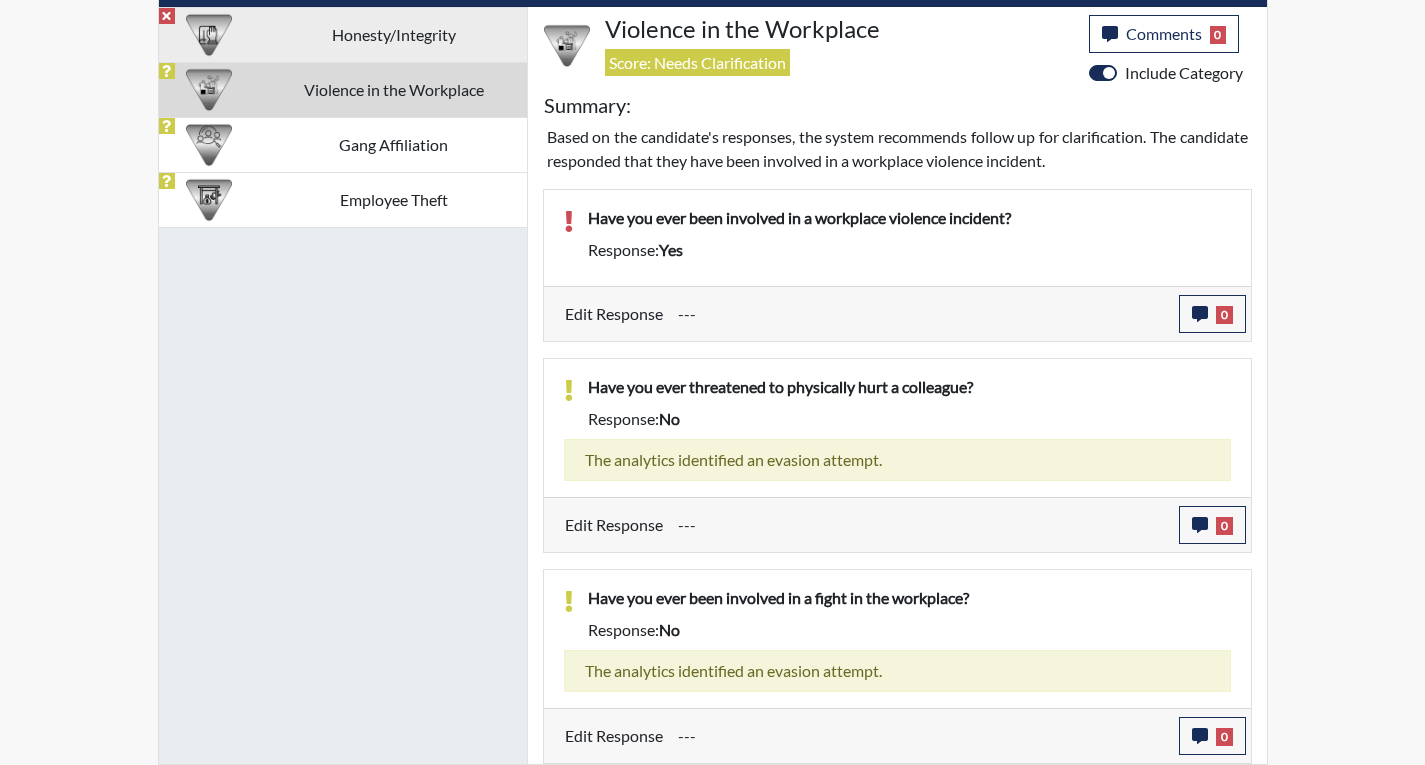 click on "Honesty/Integrity" at bounding box center [393, 34] 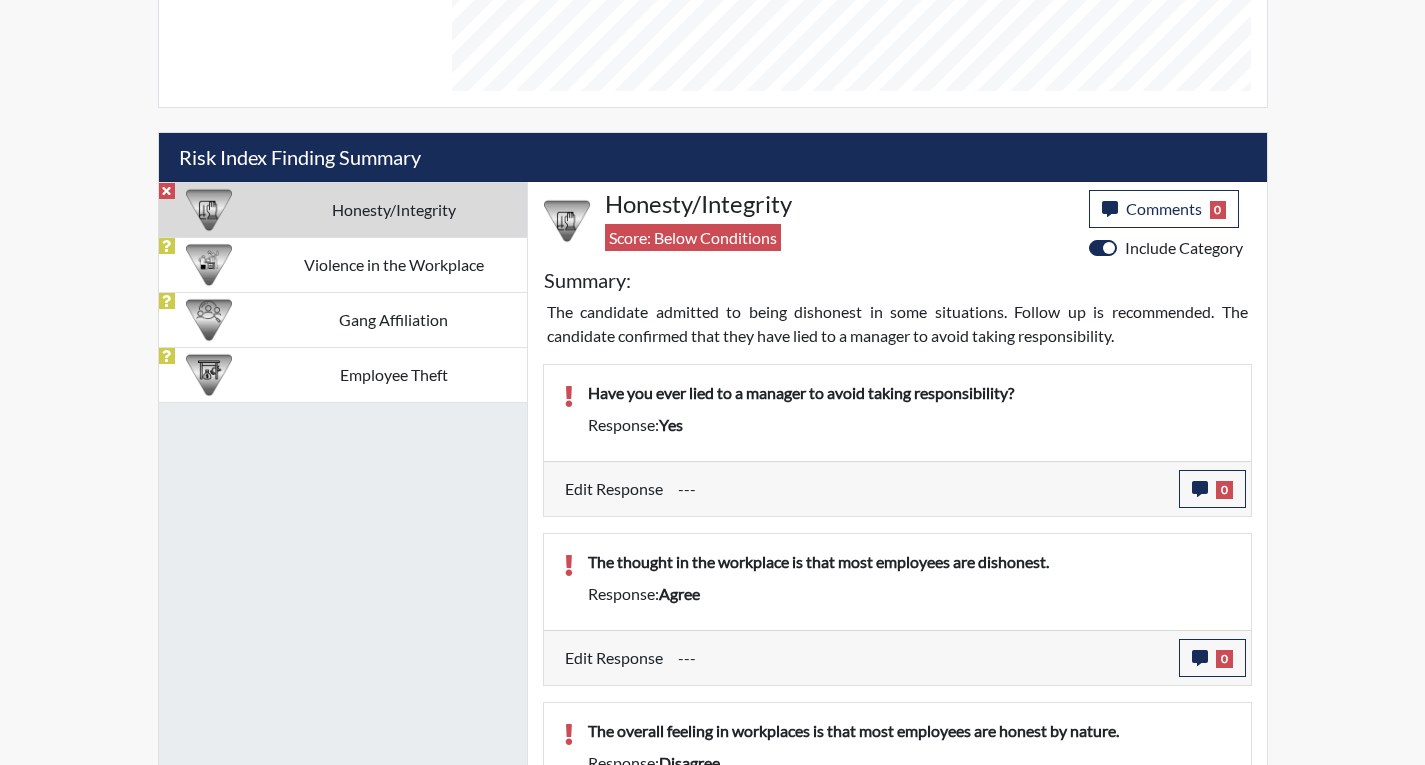 scroll, scrollTop: 1069, scrollLeft: 0, axis: vertical 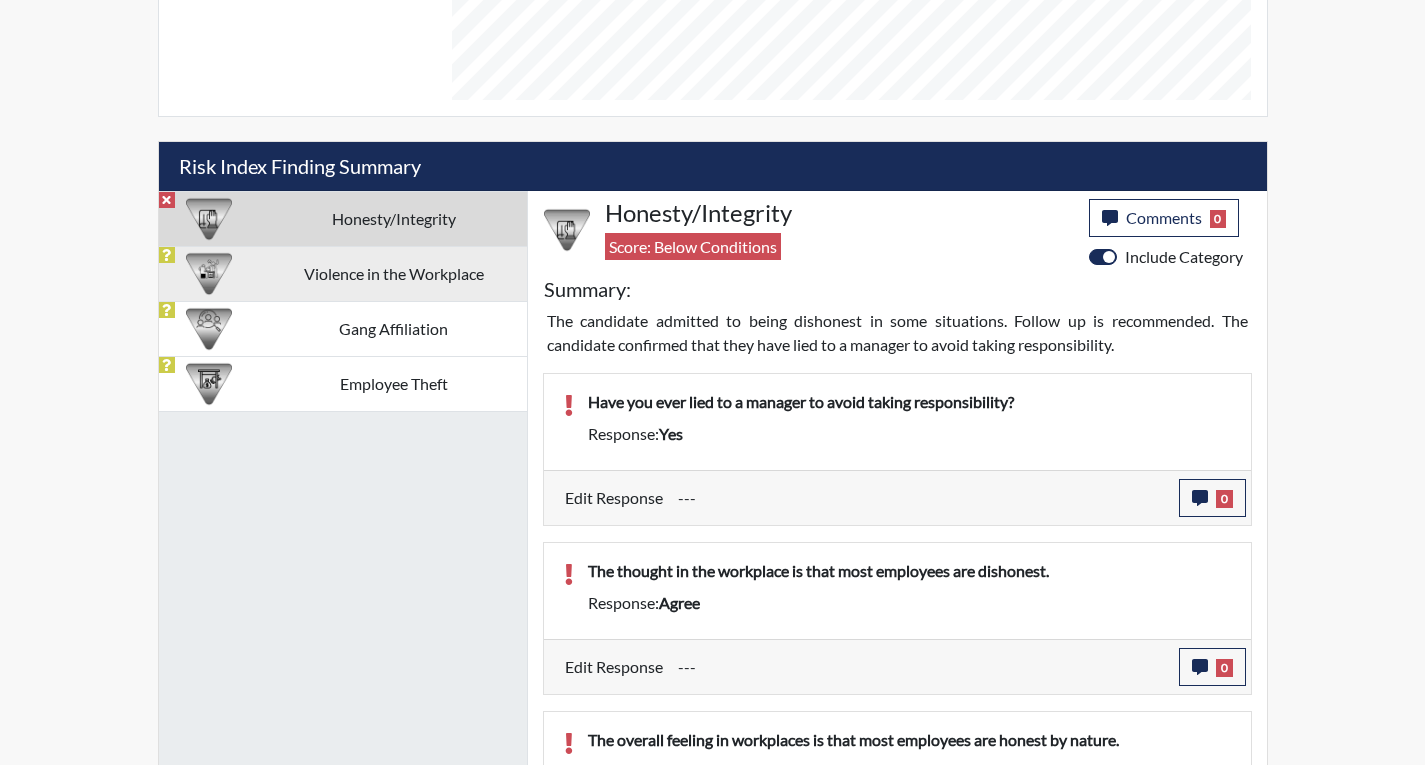 click on "Violence in the Workplace" at bounding box center [393, 273] 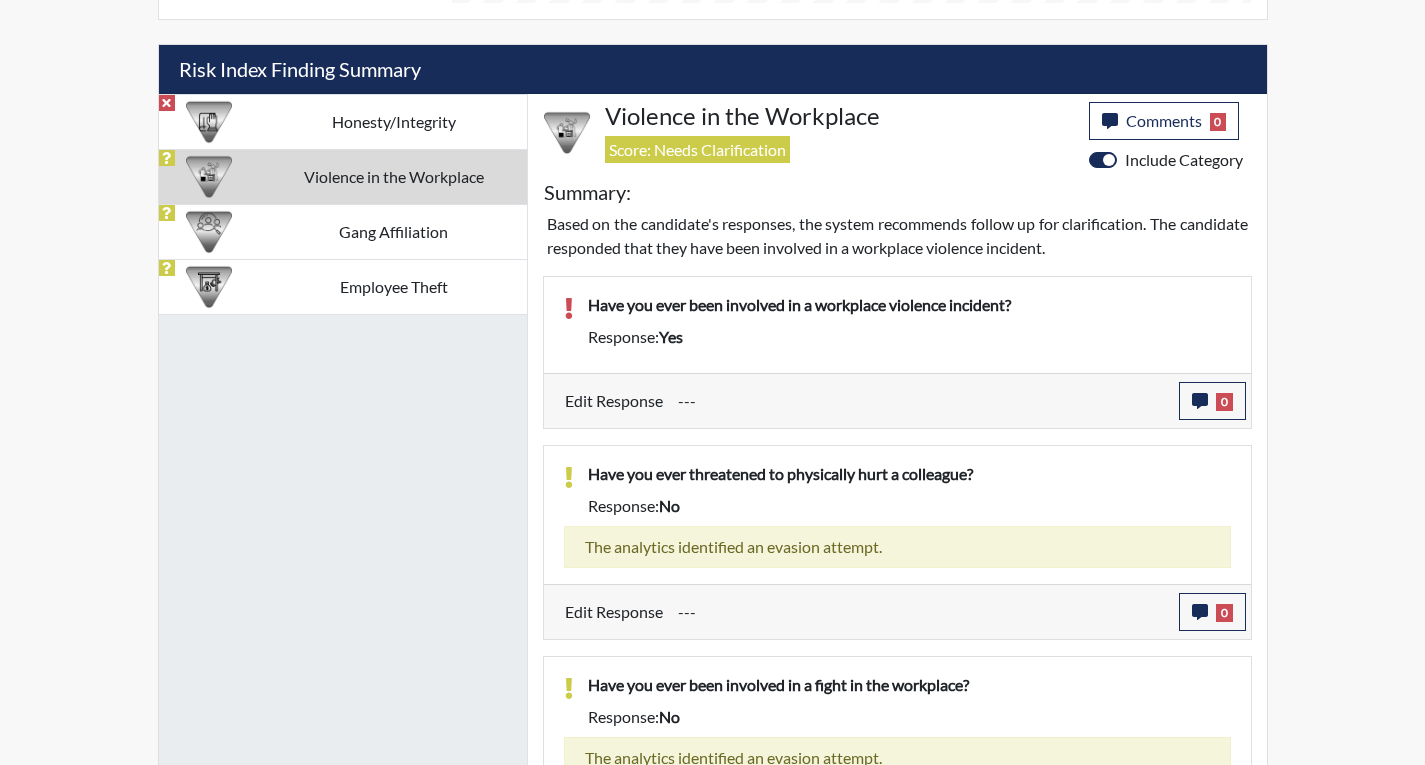 scroll, scrollTop: 1253, scrollLeft: 0, axis: vertical 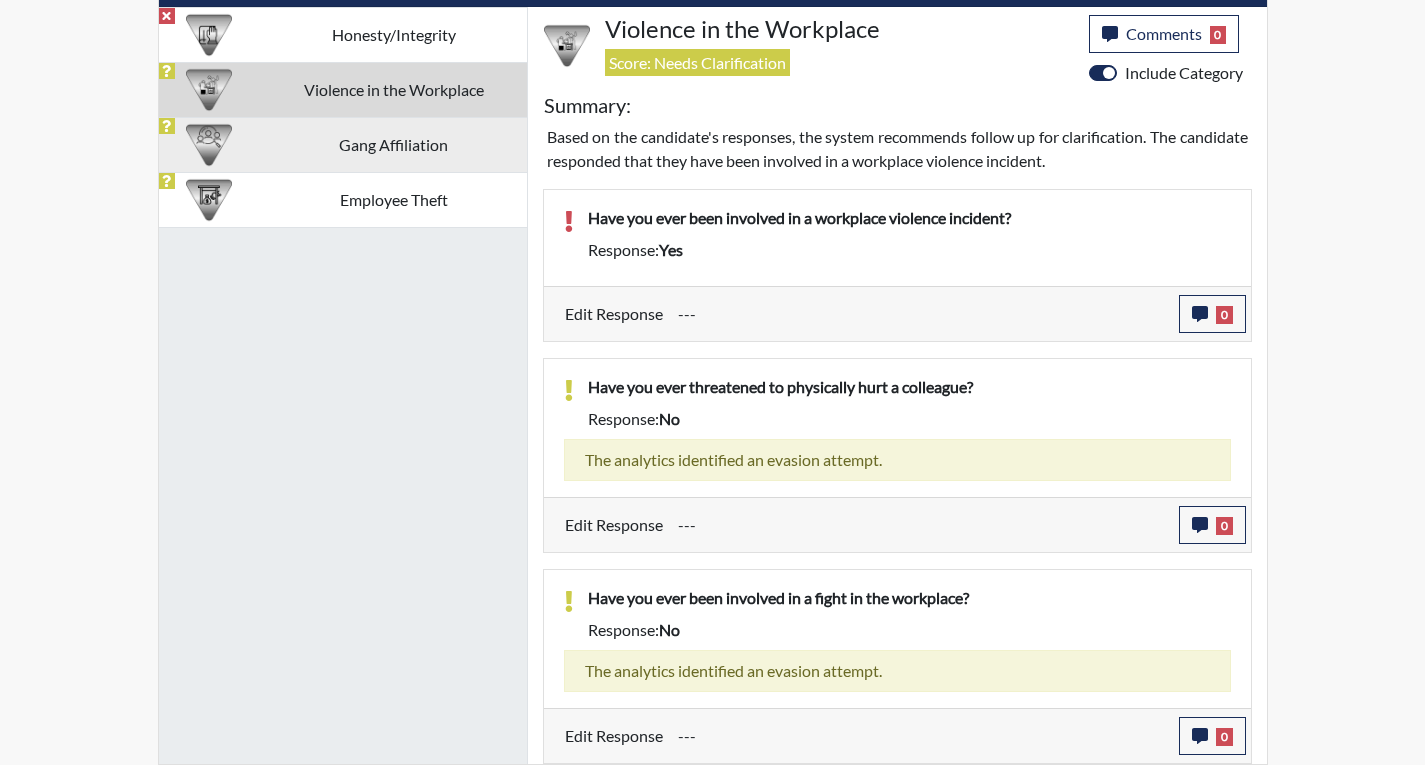 click on "Gang Affiliation" at bounding box center [393, 144] 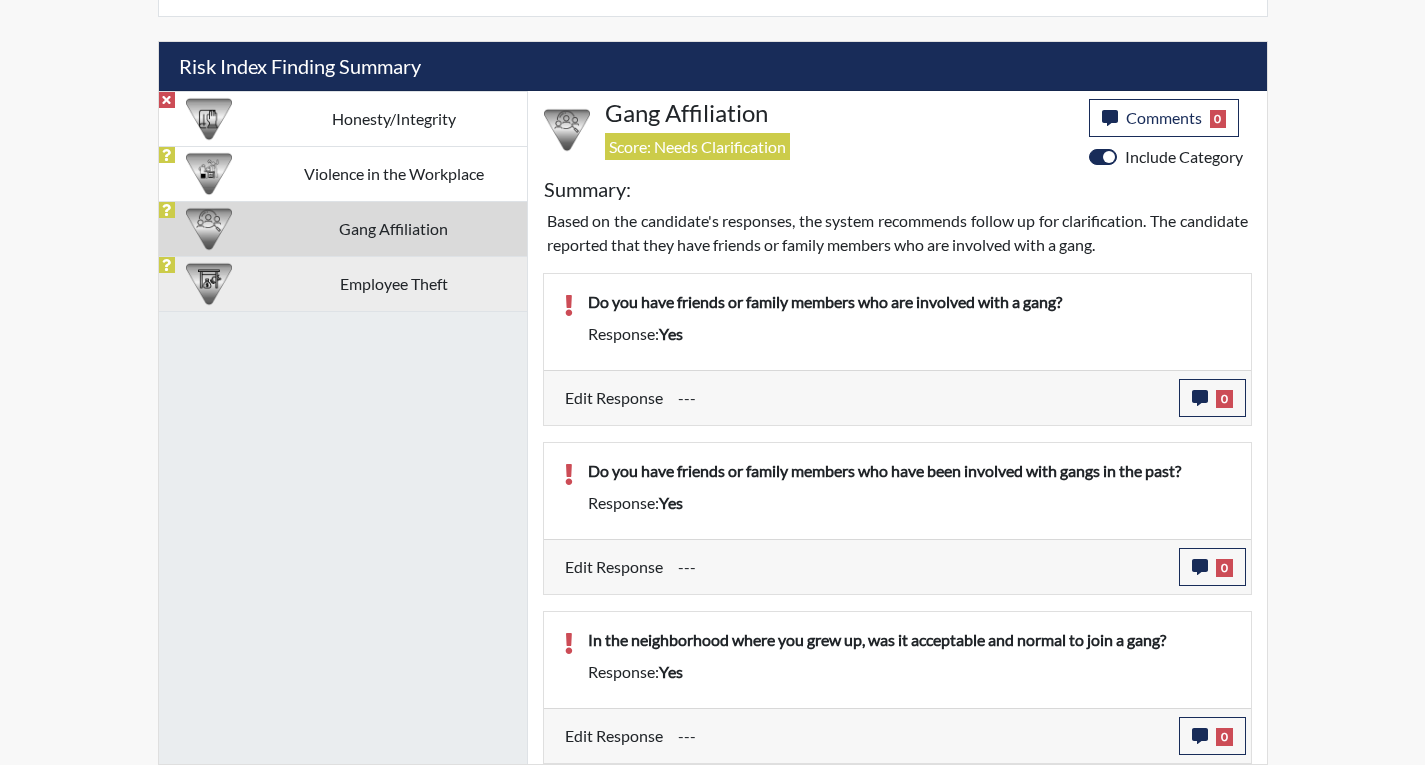click on "Employee Theft" at bounding box center [393, 283] 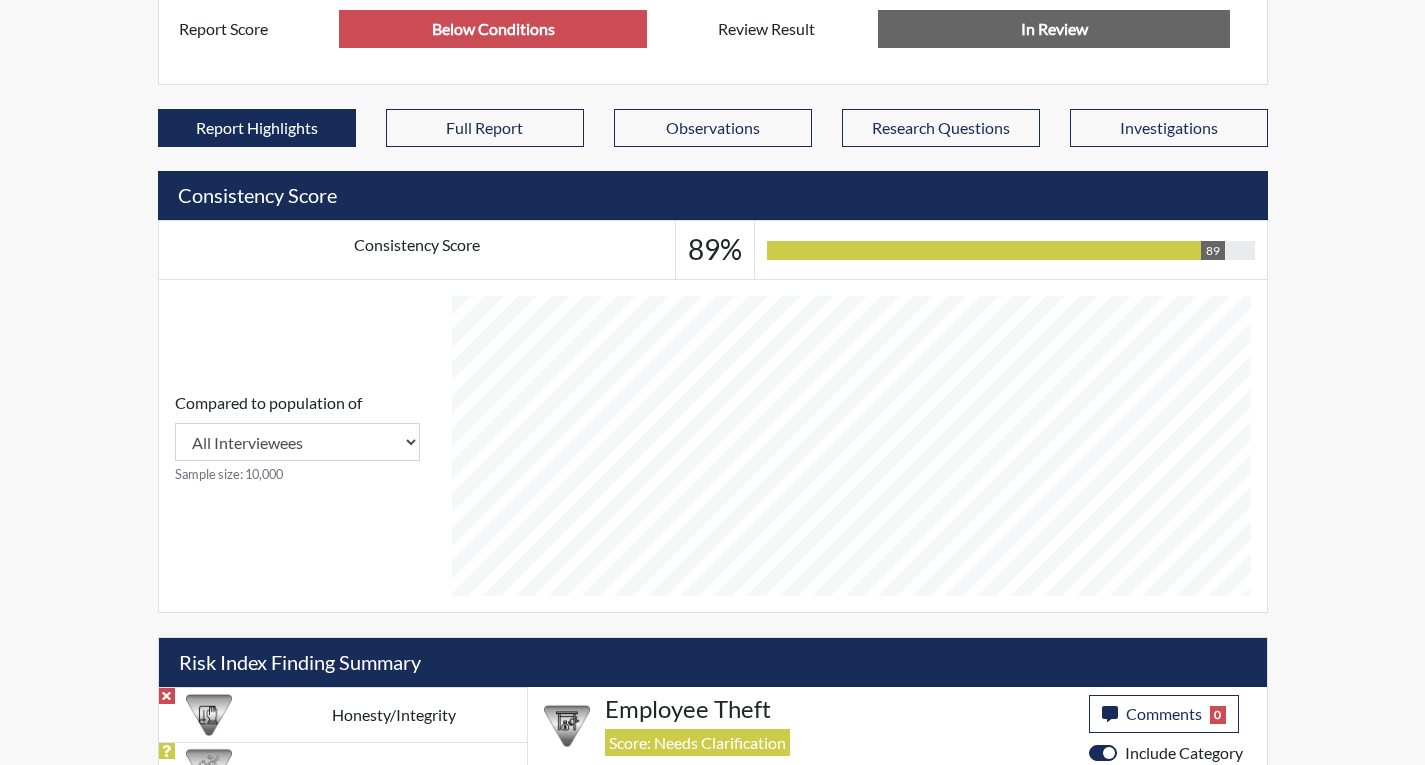 scroll, scrollTop: 1073, scrollLeft: 0, axis: vertical 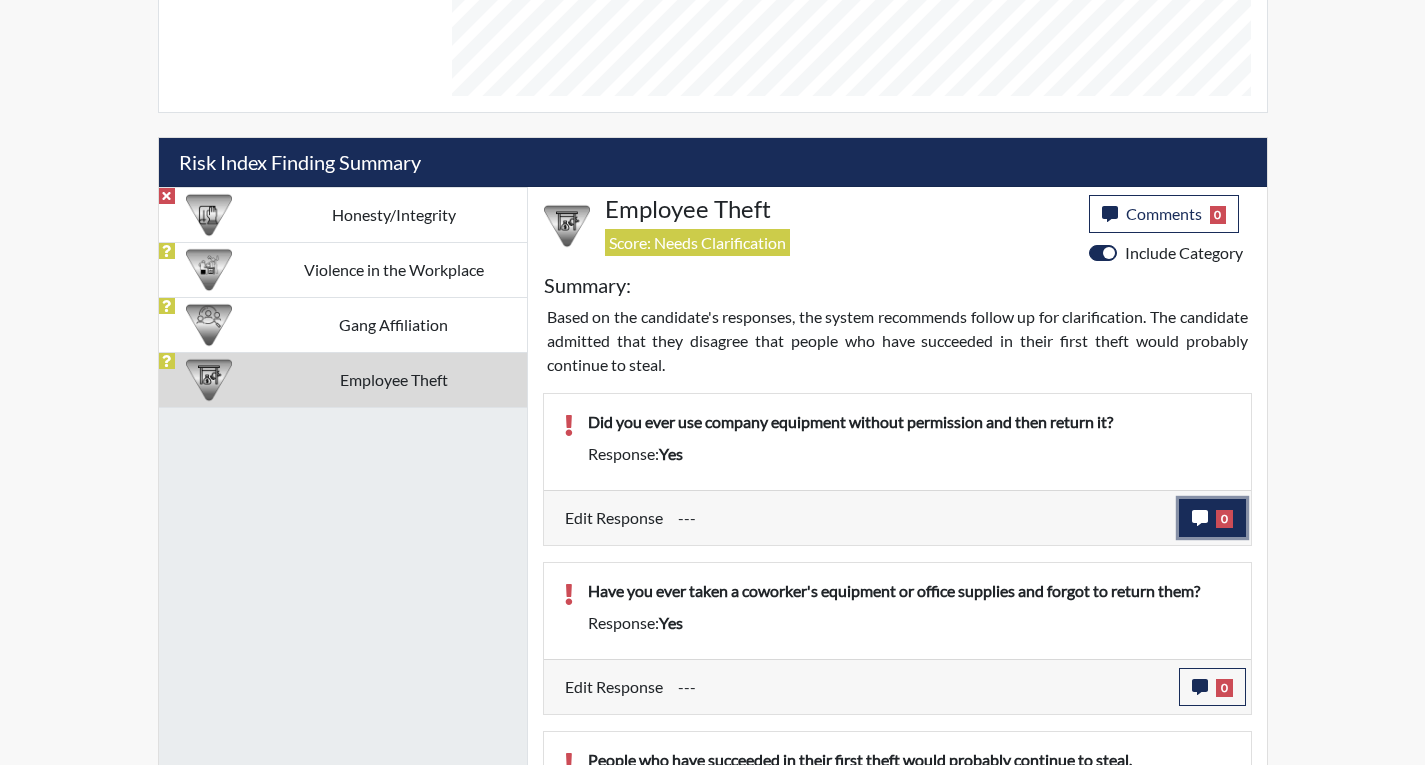 click on "0" at bounding box center (1224, 519) 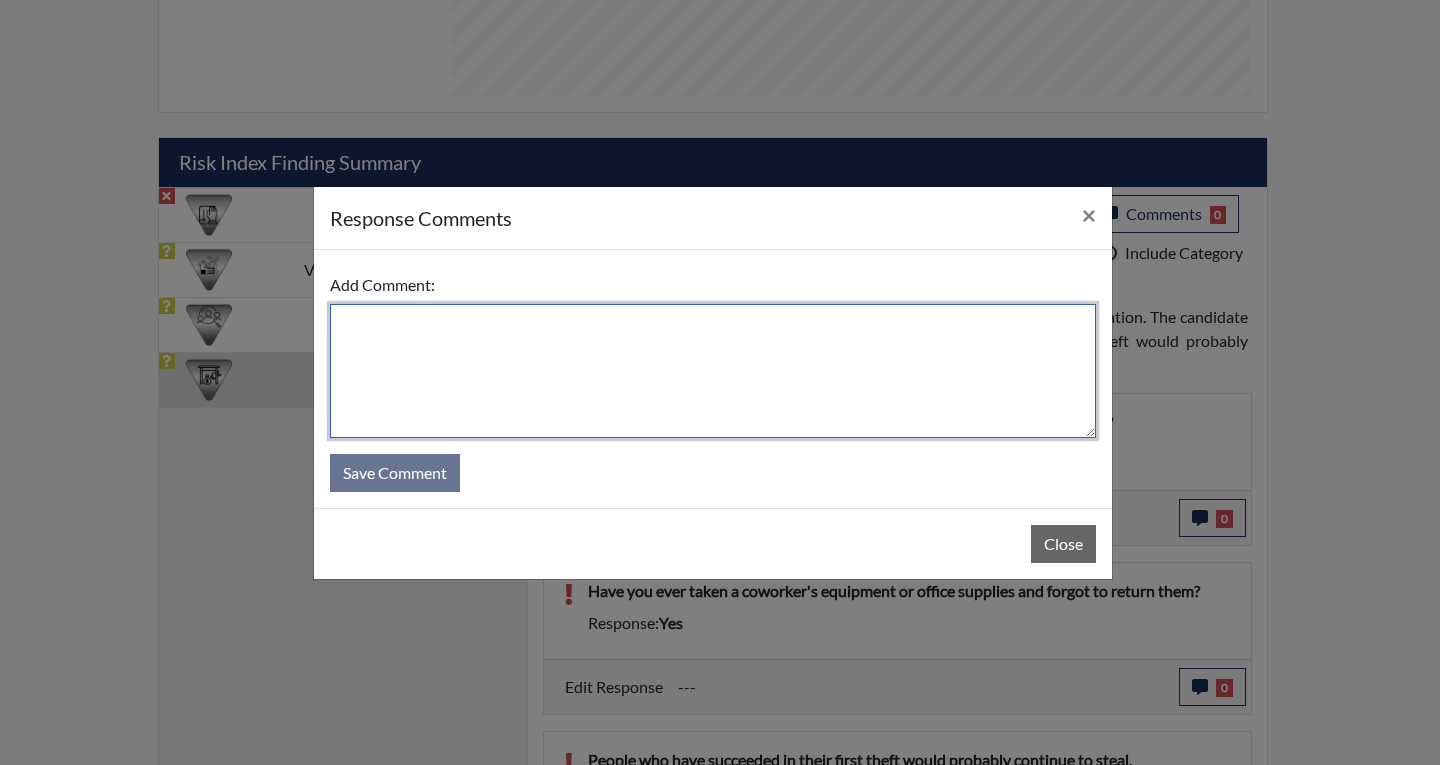 click at bounding box center (713, 371) 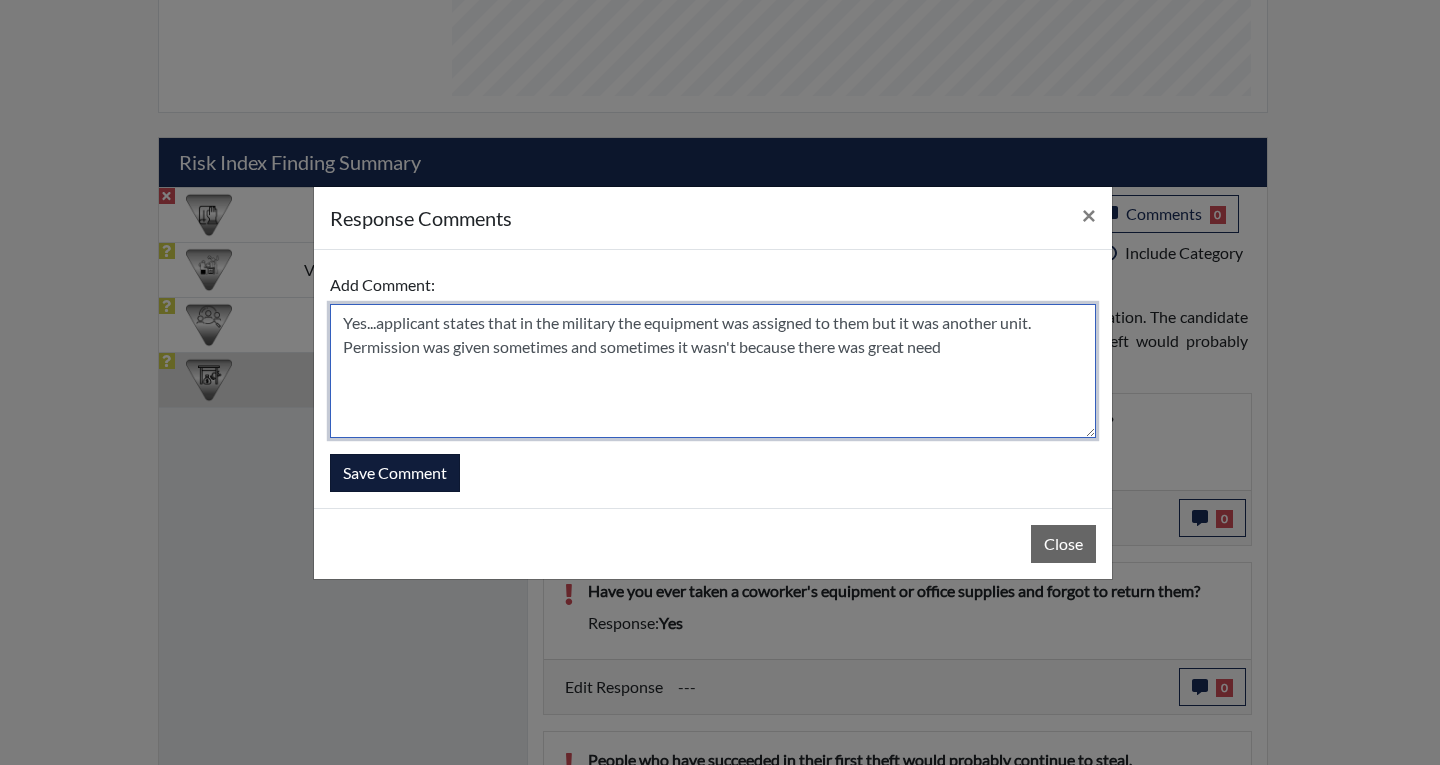 type on "Yes...applicant states that in the military the equipment was assigned to them but it was another unit. Permission was given sometimes and sometimes it wasn't because there was great need" 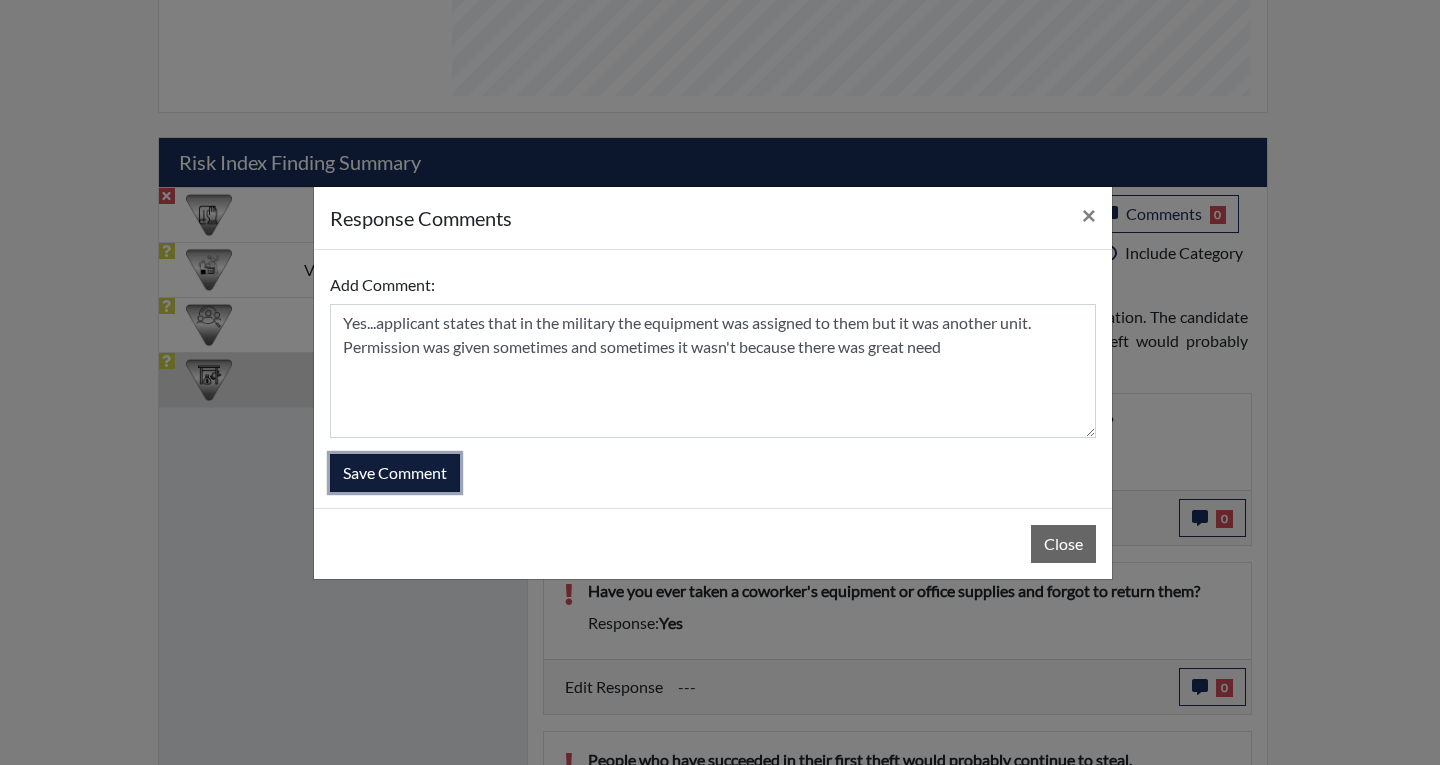 click on "Save Comment" at bounding box center [395, 473] 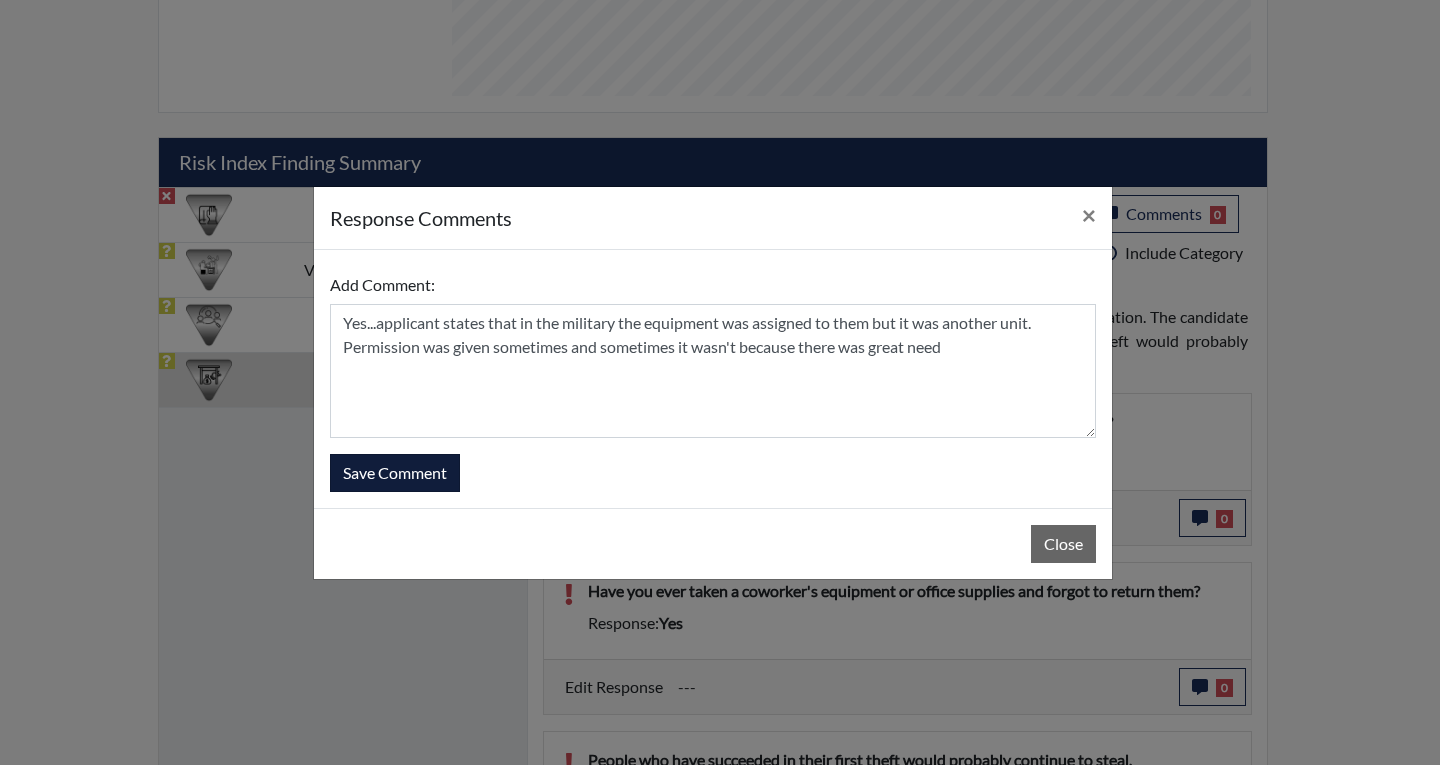 type 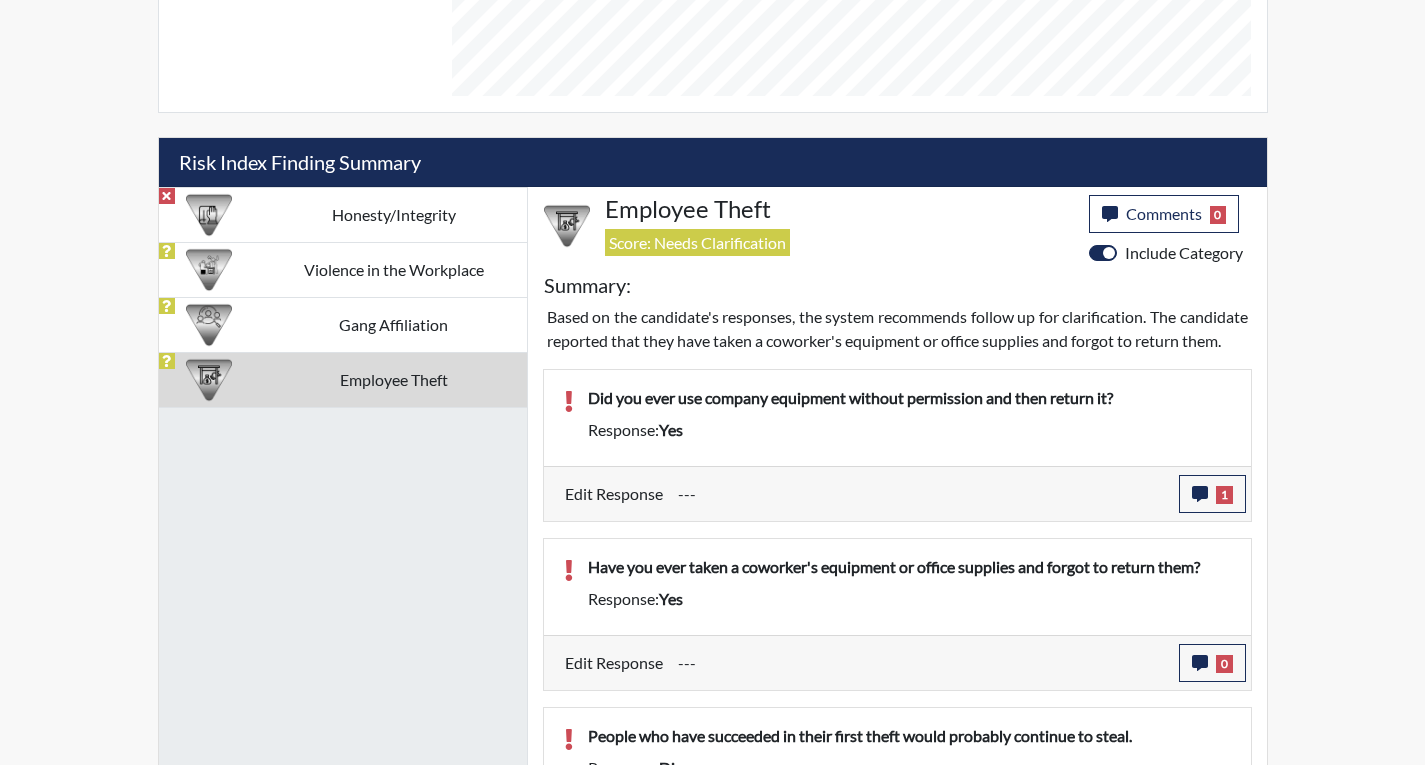 scroll, scrollTop: 999668, scrollLeft: 999169, axis: both 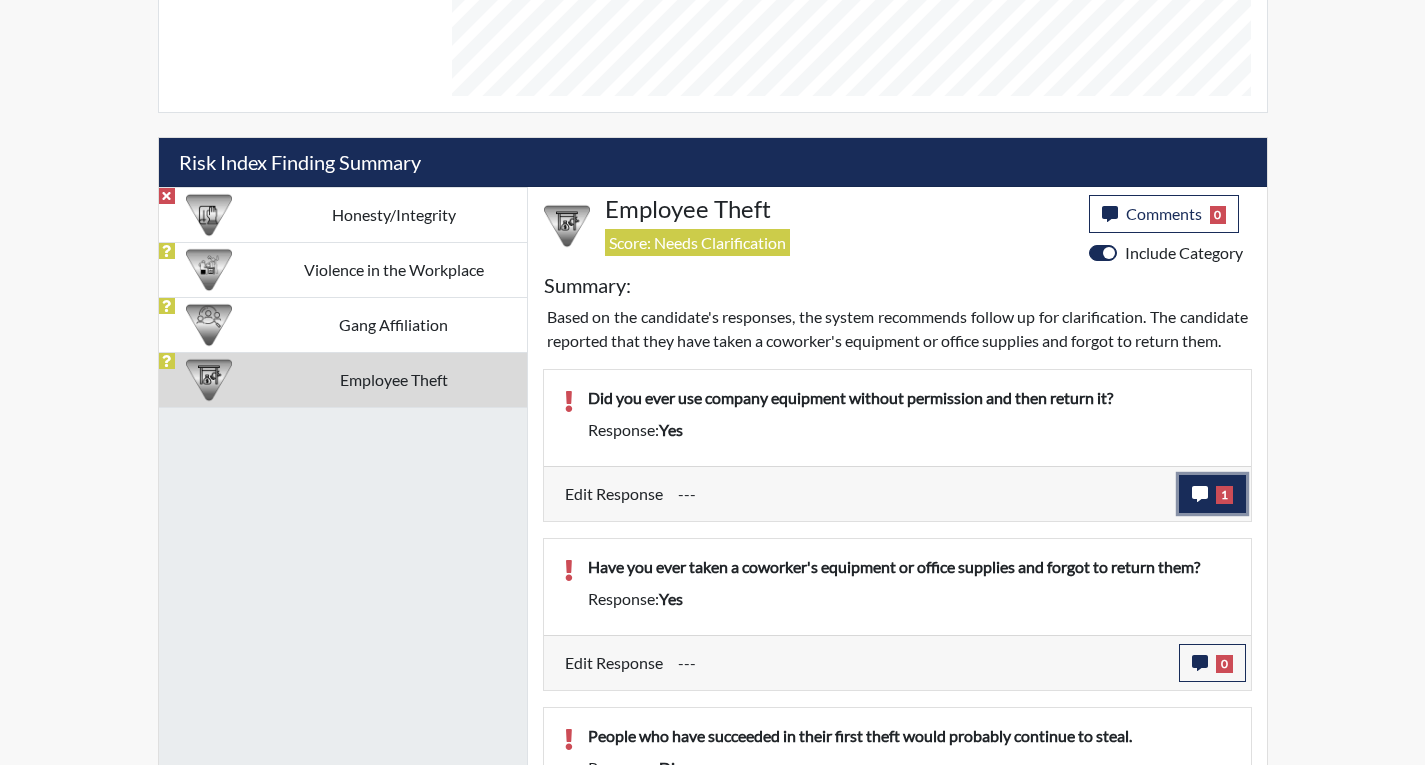 click on "1" at bounding box center [1212, 494] 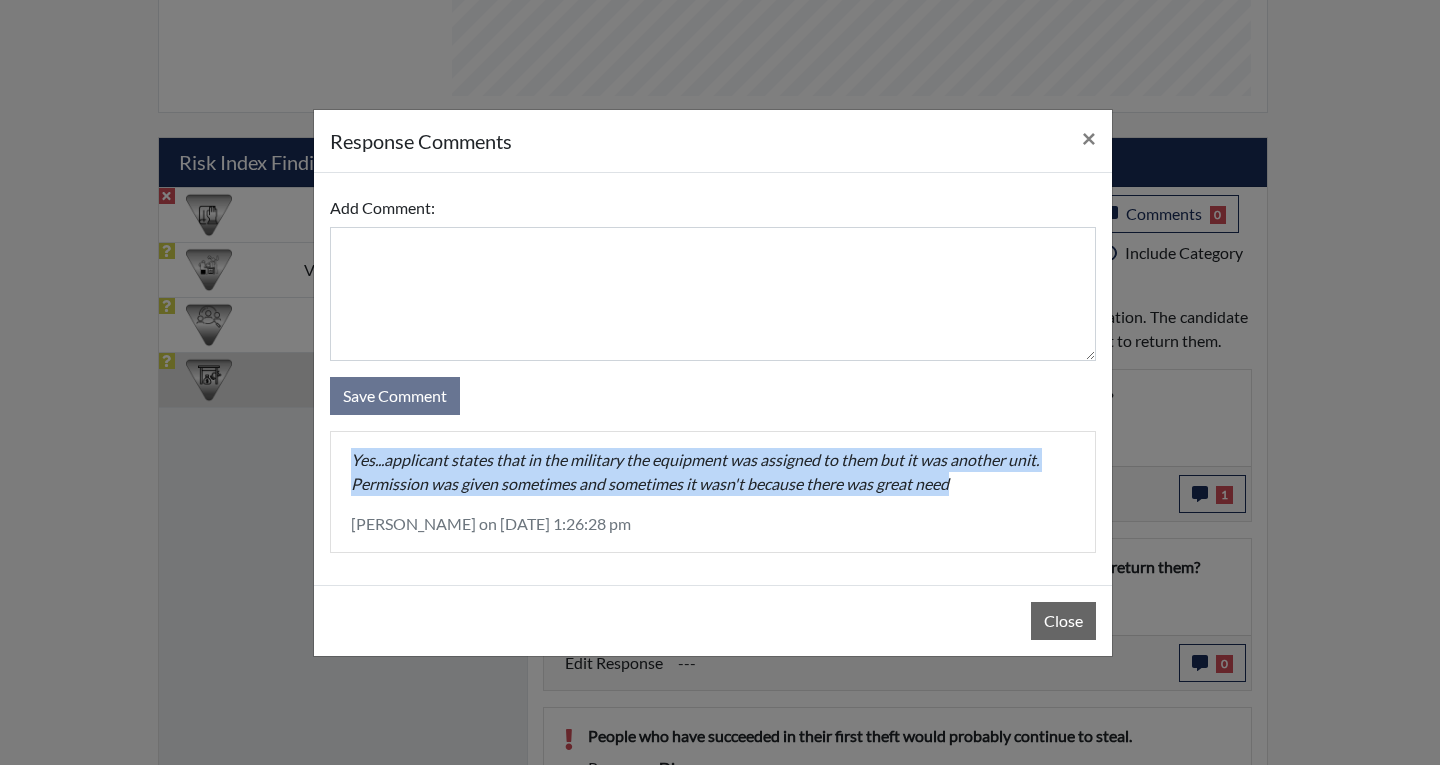 drag, startPoint x: 1004, startPoint y: 490, endPoint x: 341, endPoint y: 459, distance: 663.72437 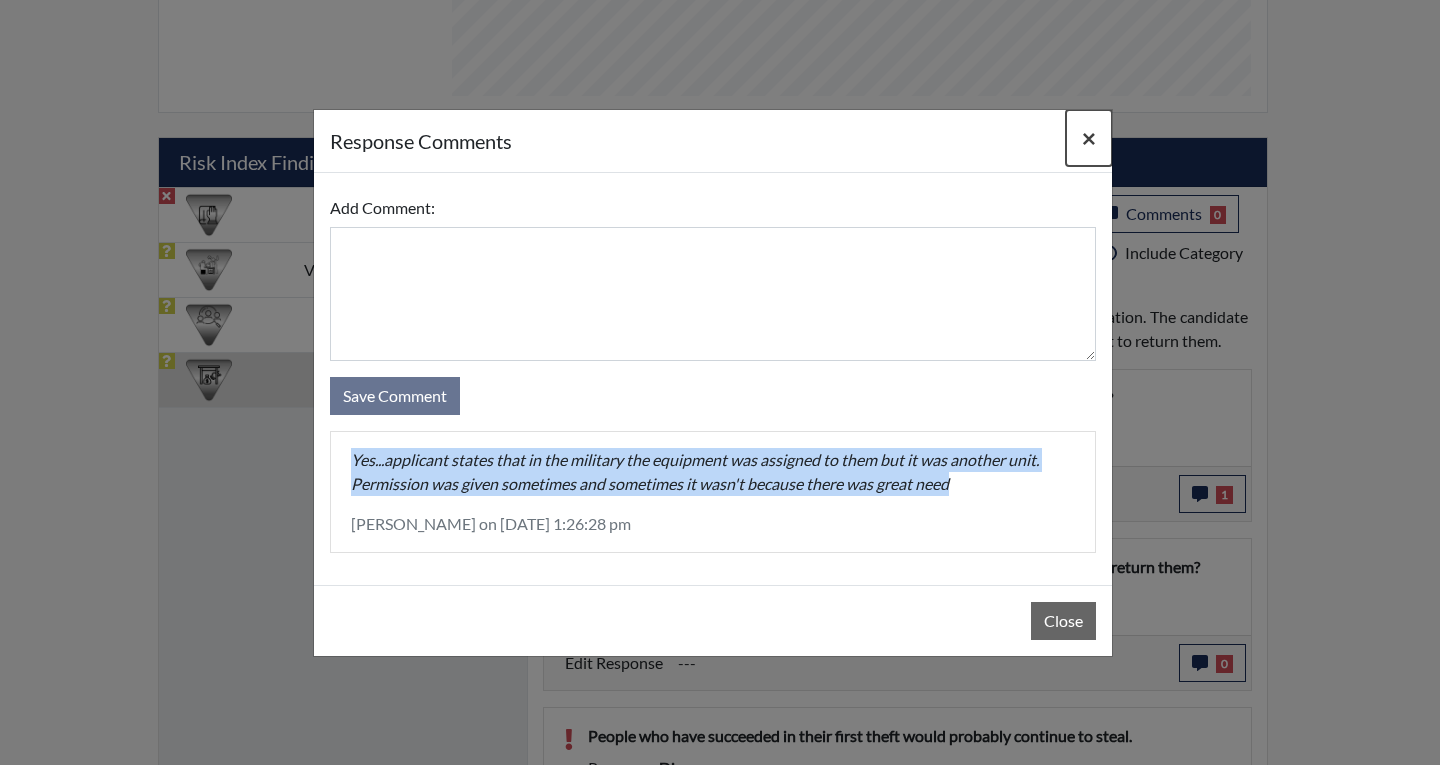 click on "×" at bounding box center (1089, 138) 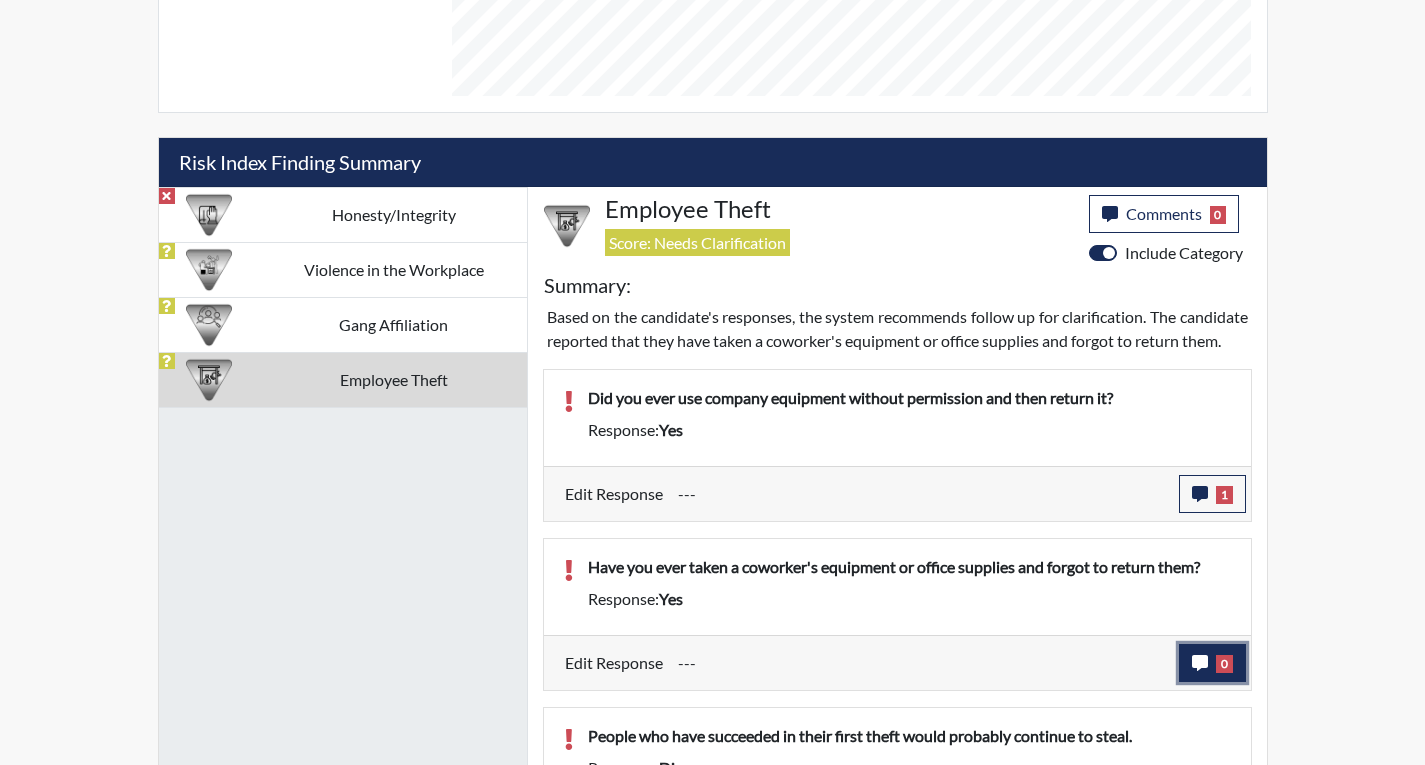 click on "0" at bounding box center [1224, 664] 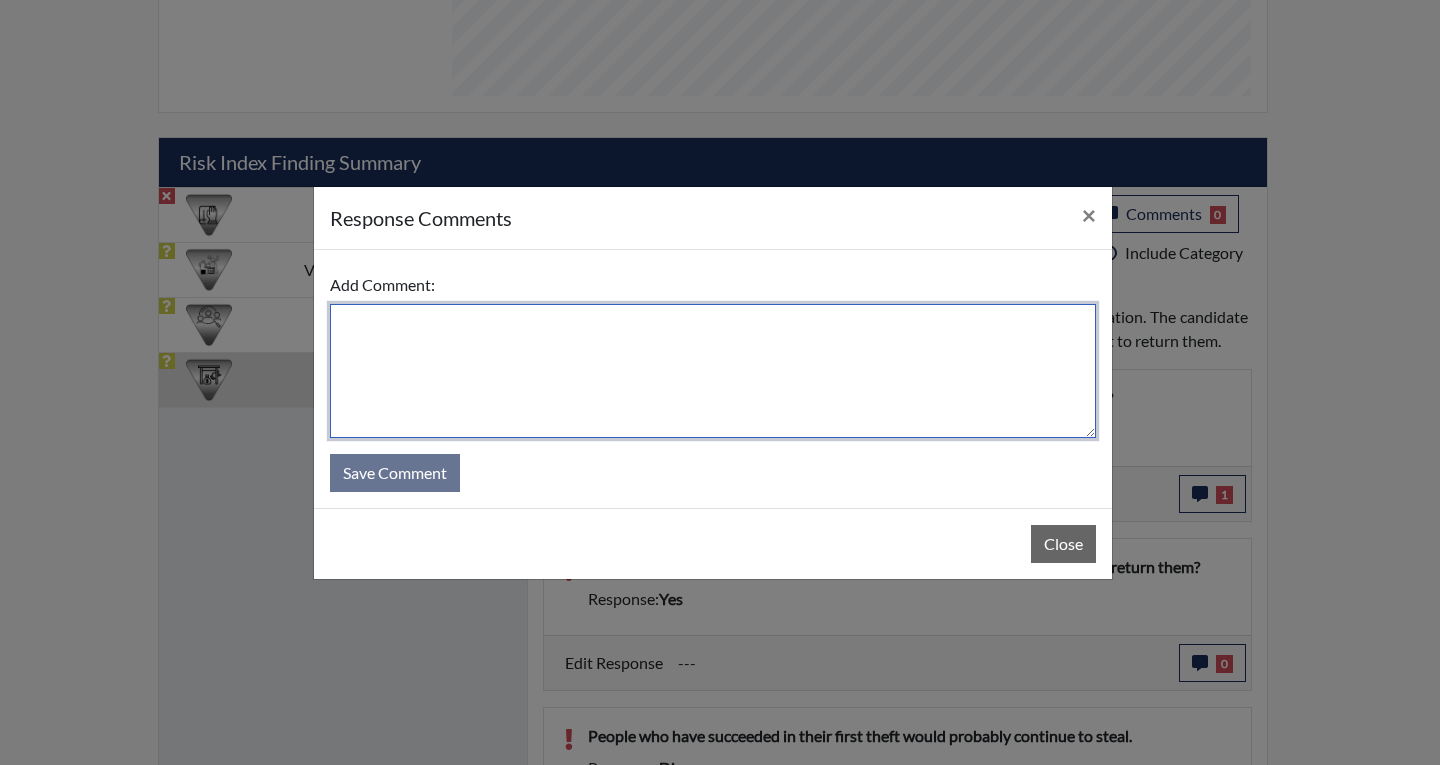 click at bounding box center [713, 371] 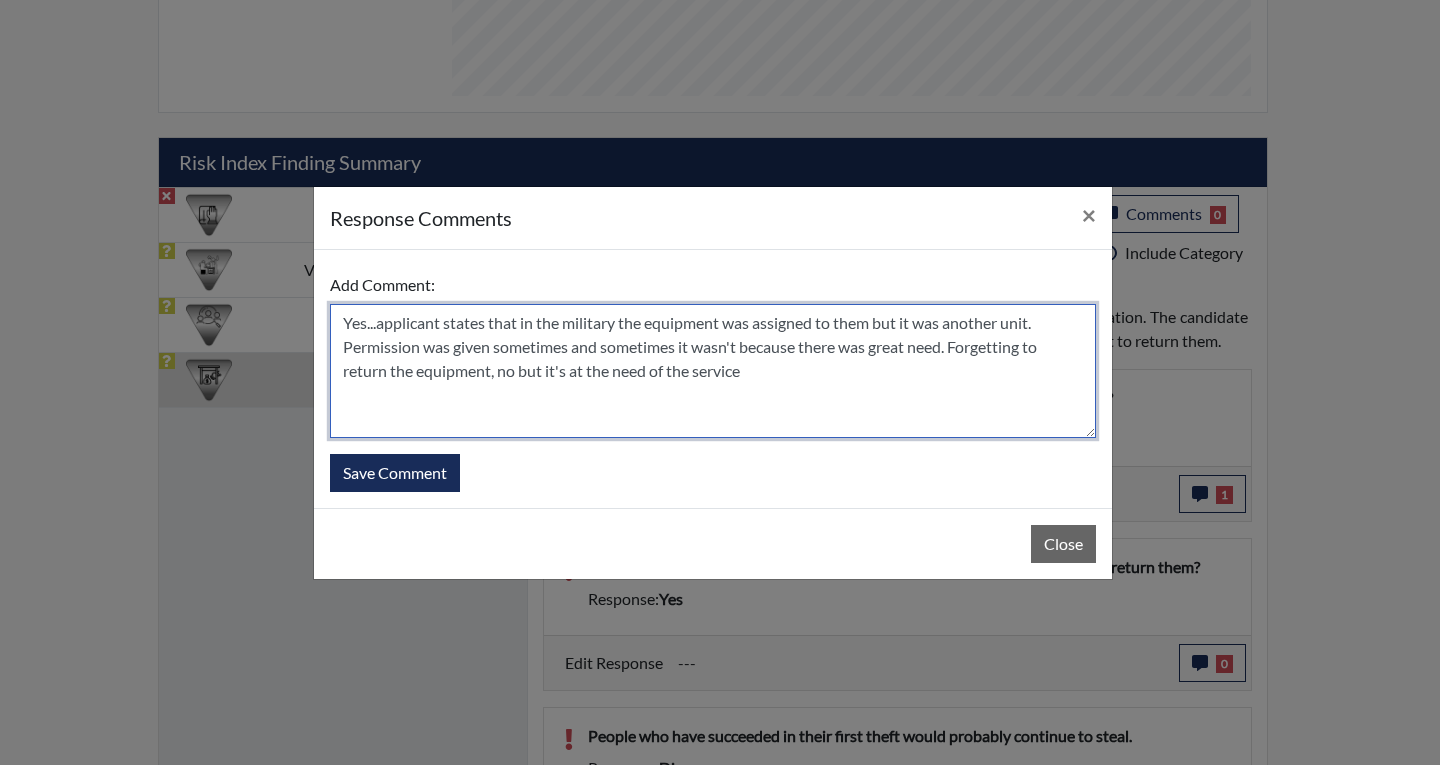 type on "Yes...applicant states that in the military the equipment was assigned to them but it was another unit. Permission was given sometimes and sometimes it wasn't because there was great need. Forgetting to return the equipment, no but it's at the need of the service" 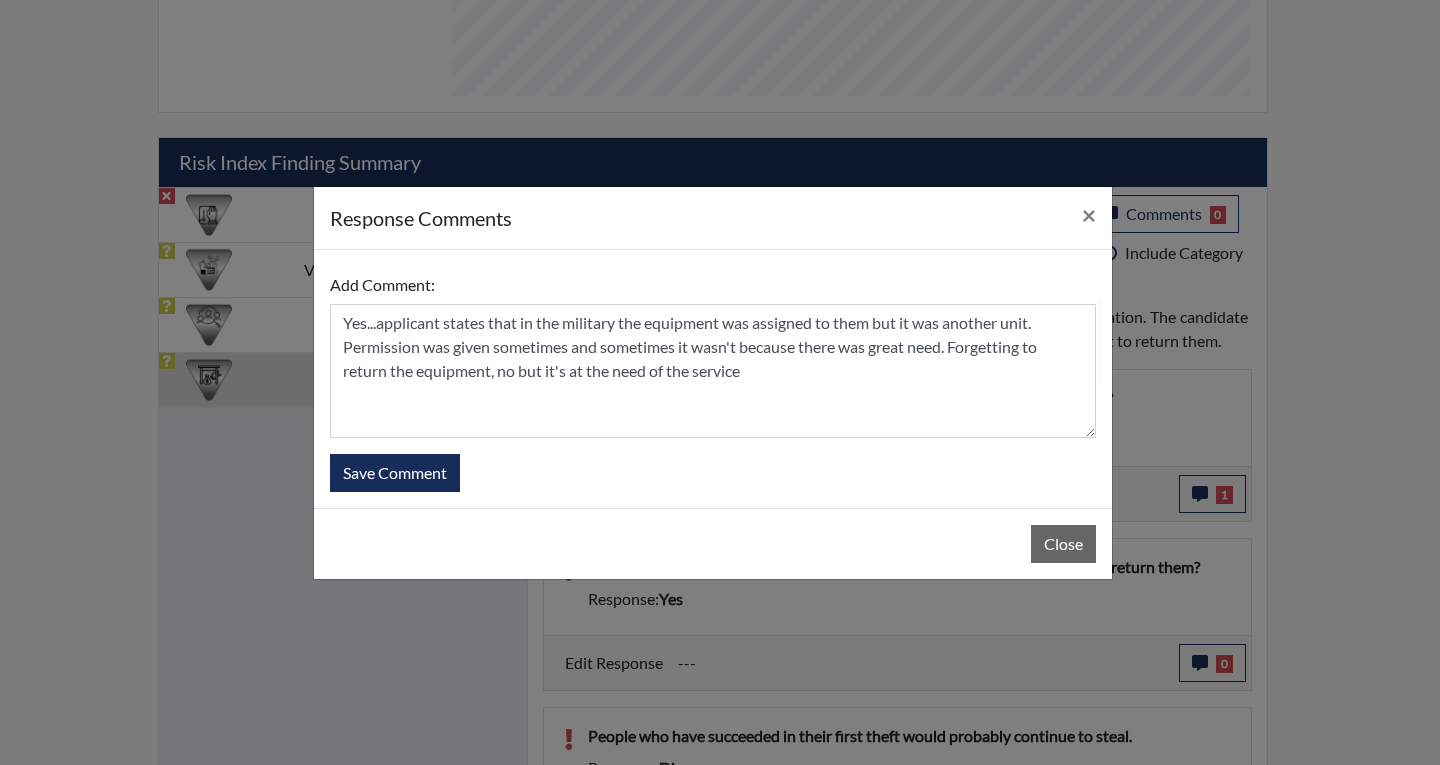 click on "Add Comment: Yes...applicant states that in the military the equipment was assigned to them but it was another unit. Permission was given sometimes and sometimes it wasn't because there was great need. Forgetting to return the equipment, no but it's at the need of the service Save Comment" at bounding box center [713, 379] 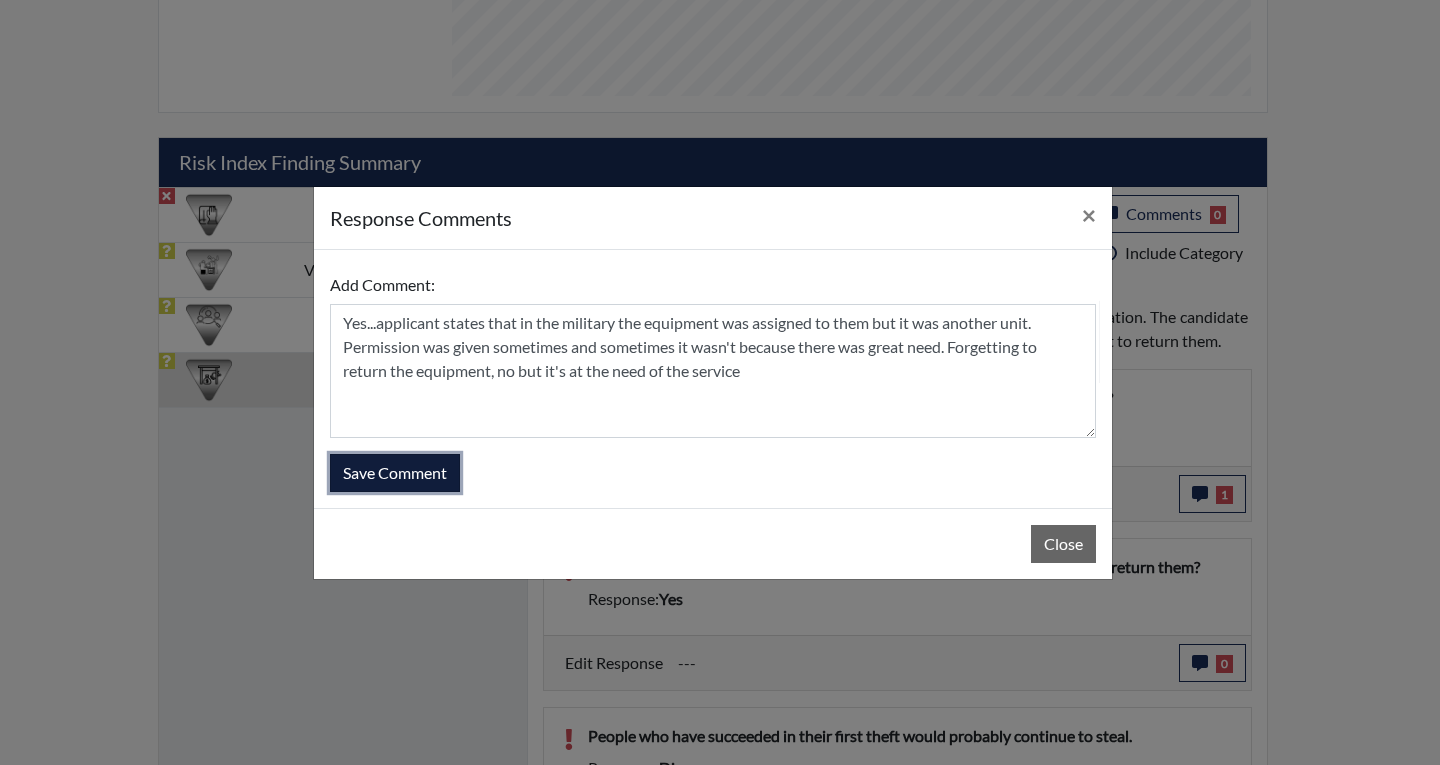 click on "Save Comment" at bounding box center (395, 473) 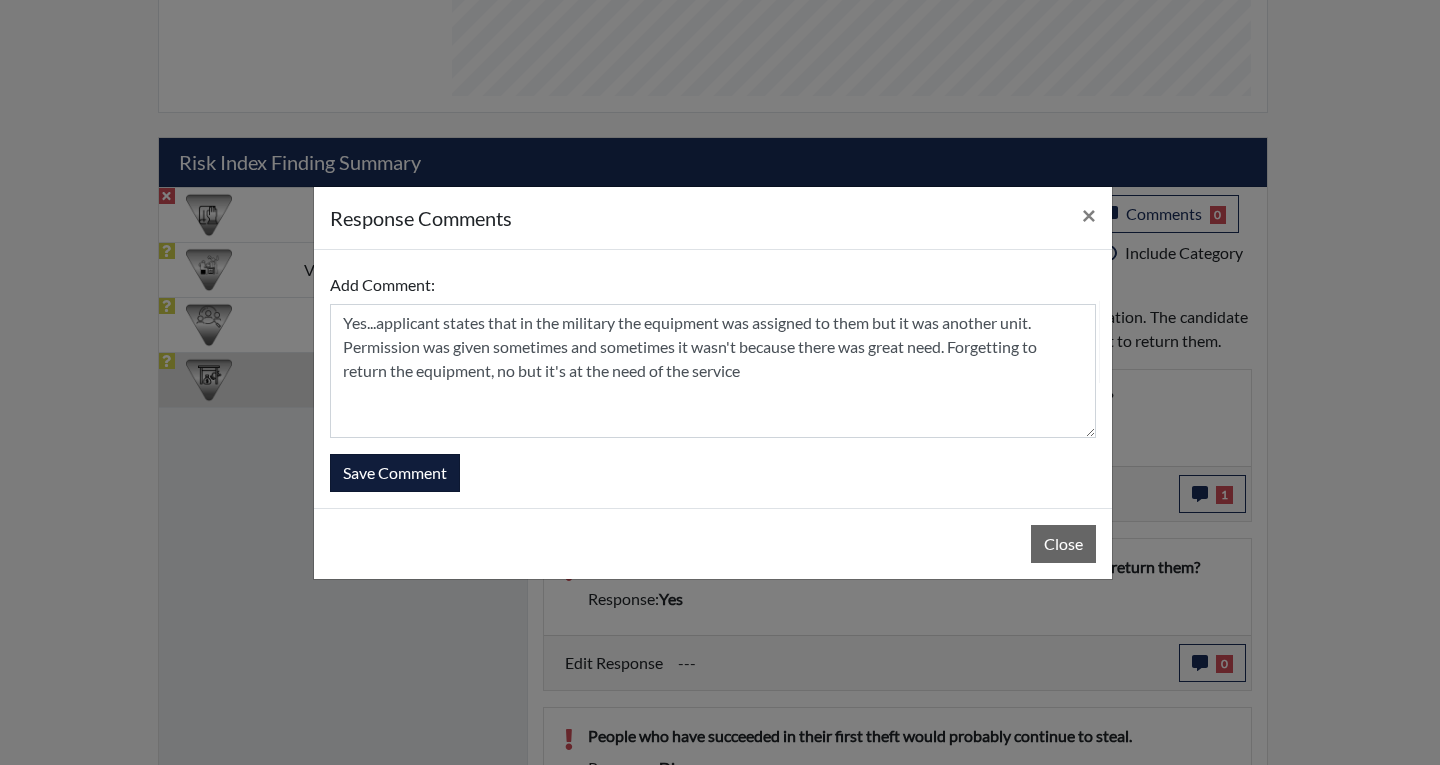 type 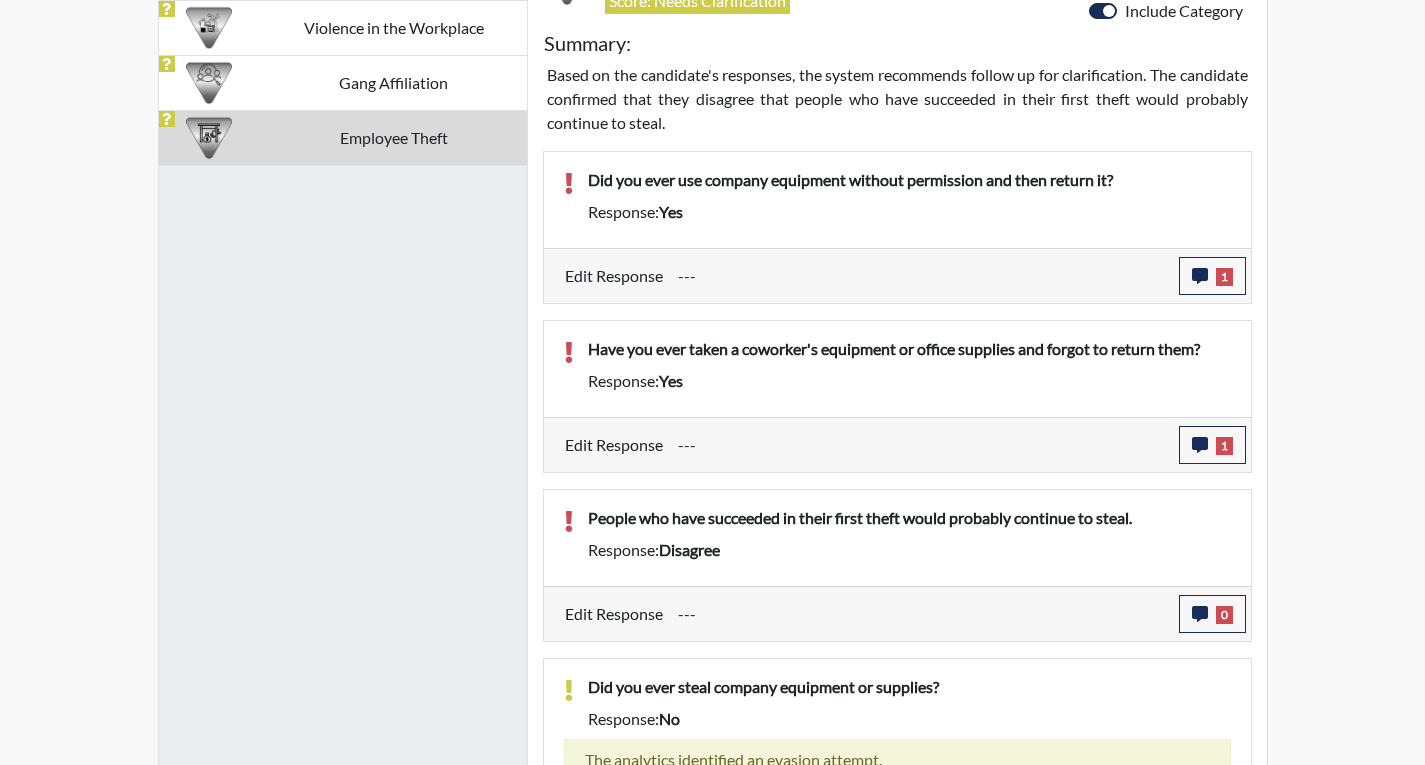 scroll, scrollTop: 1373, scrollLeft: 0, axis: vertical 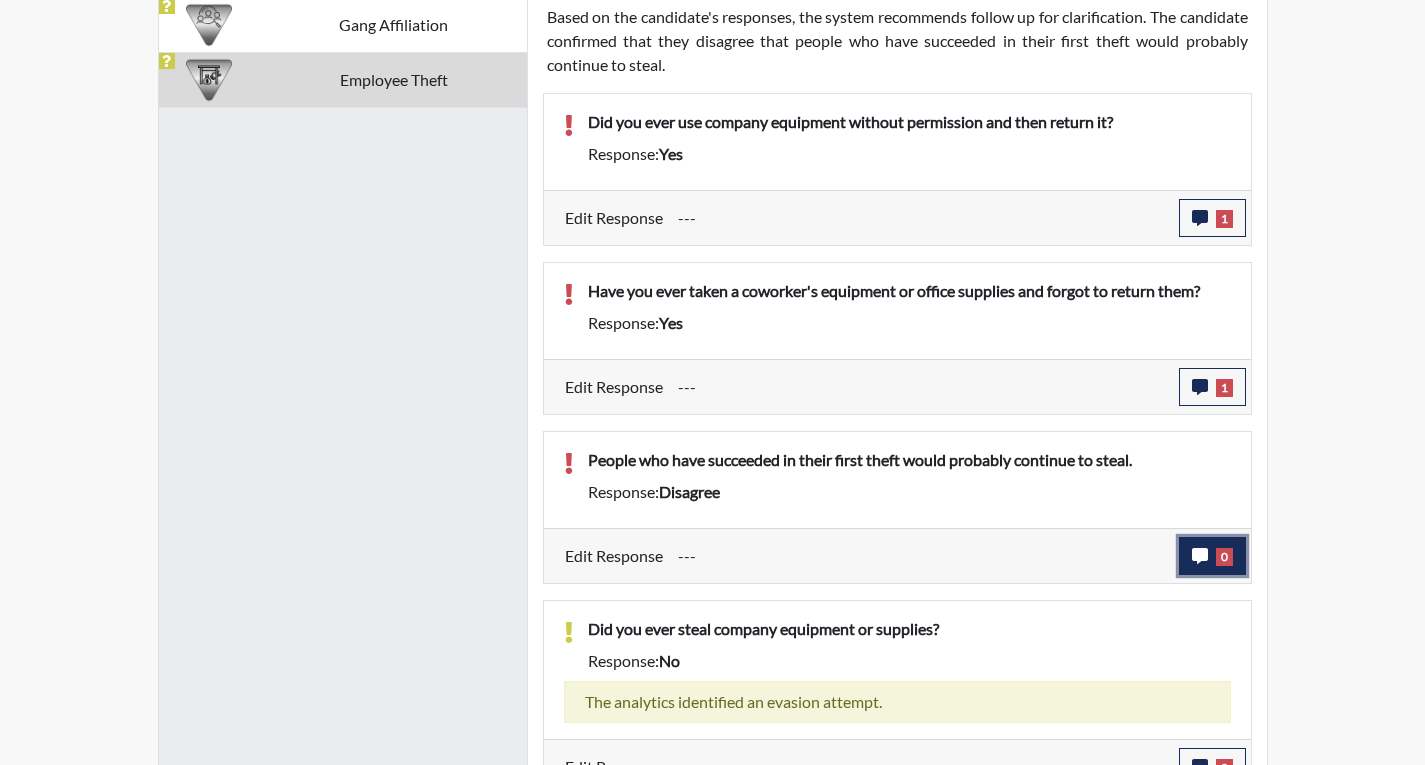click on "0" at bounding box center (1224, 557) 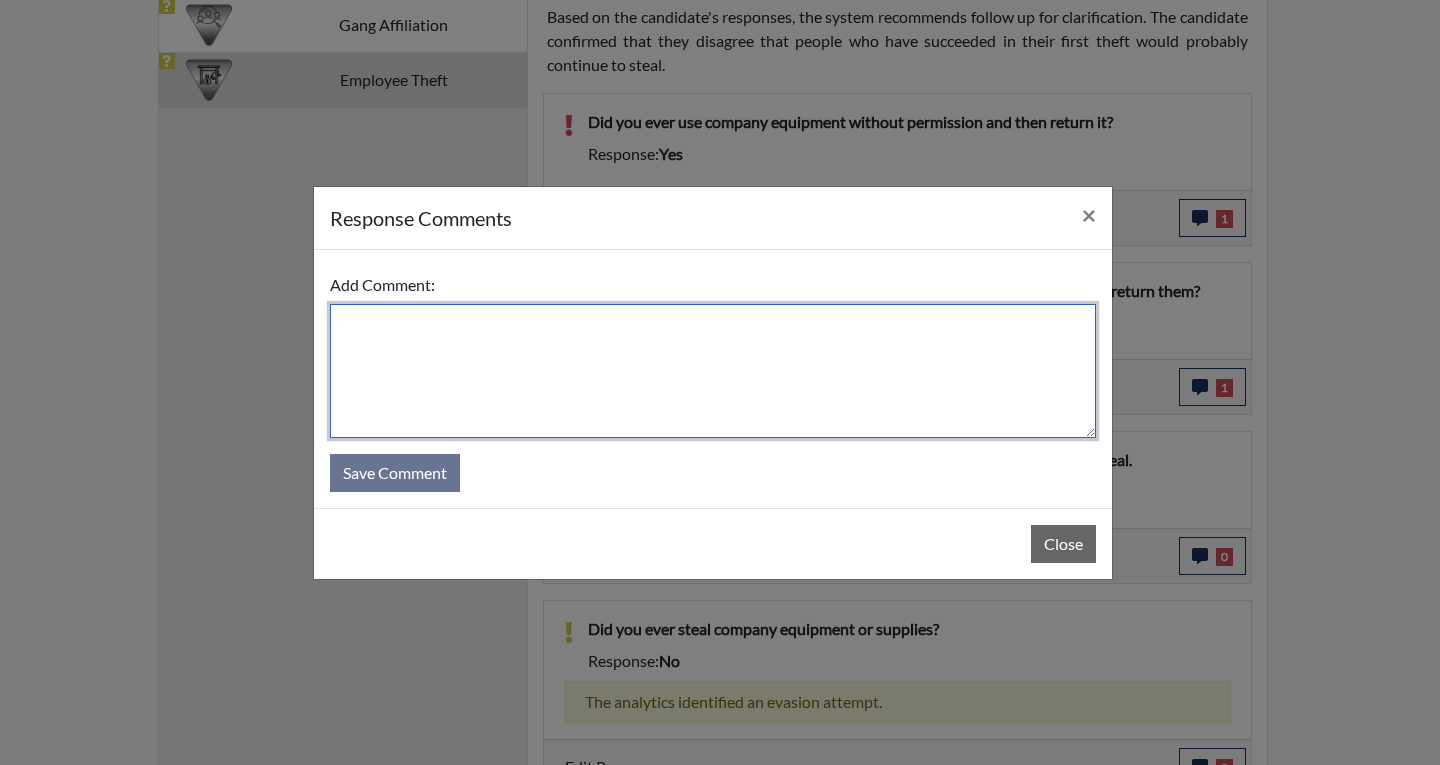 click at bounding box center (713, 371) 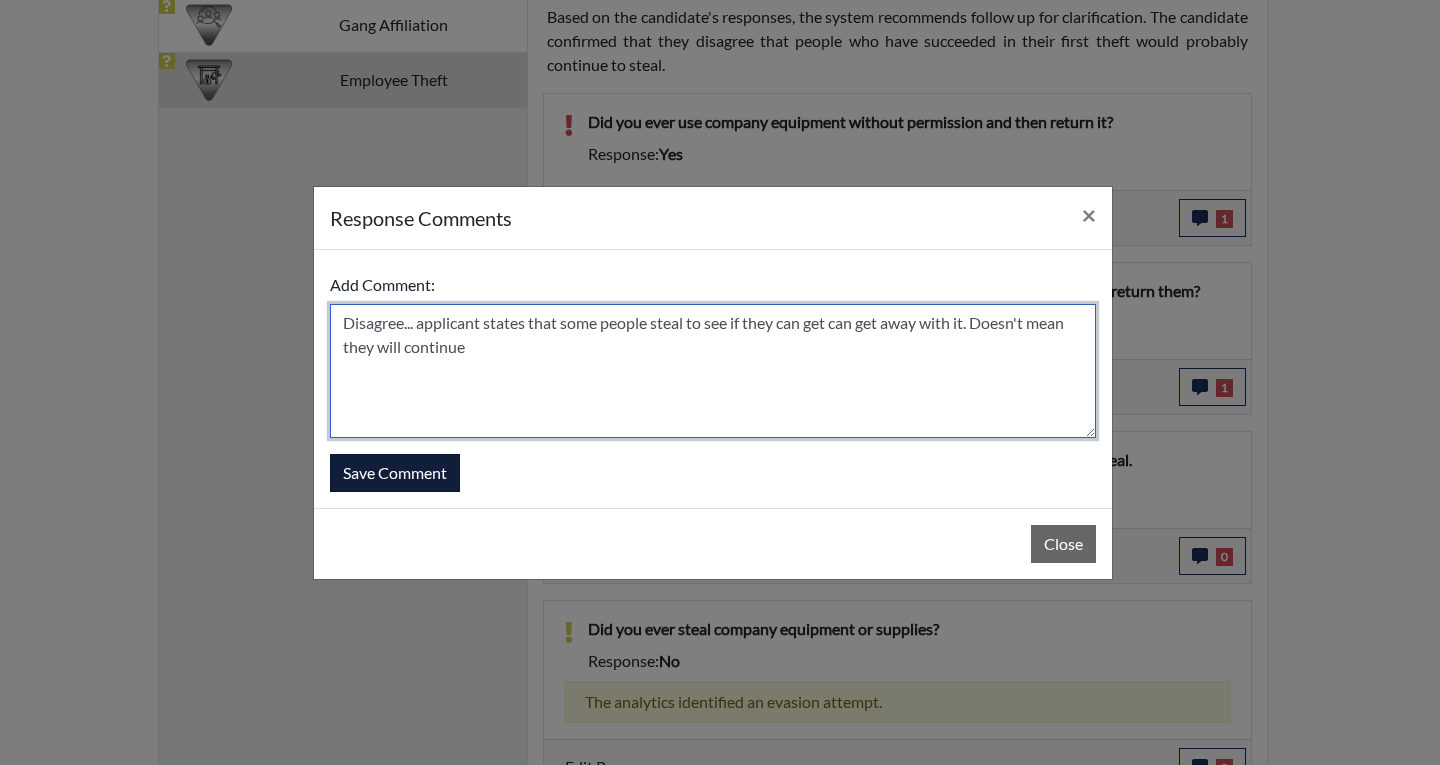 type on "Disagree... applicant states that some people steal to see if they can get can get away with it. Doesn't mean they will continue" 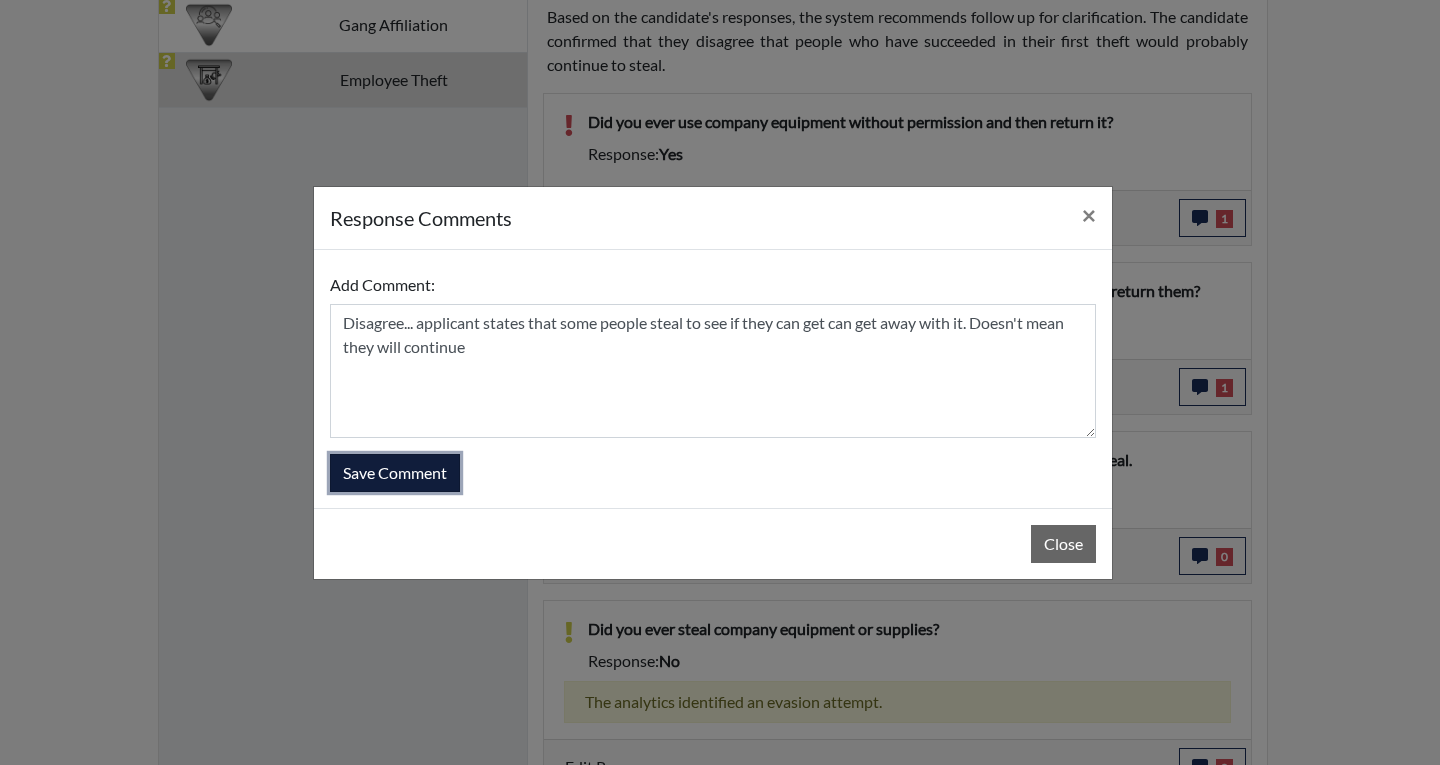click on "Save Comment" at bounding box center (395, 473) 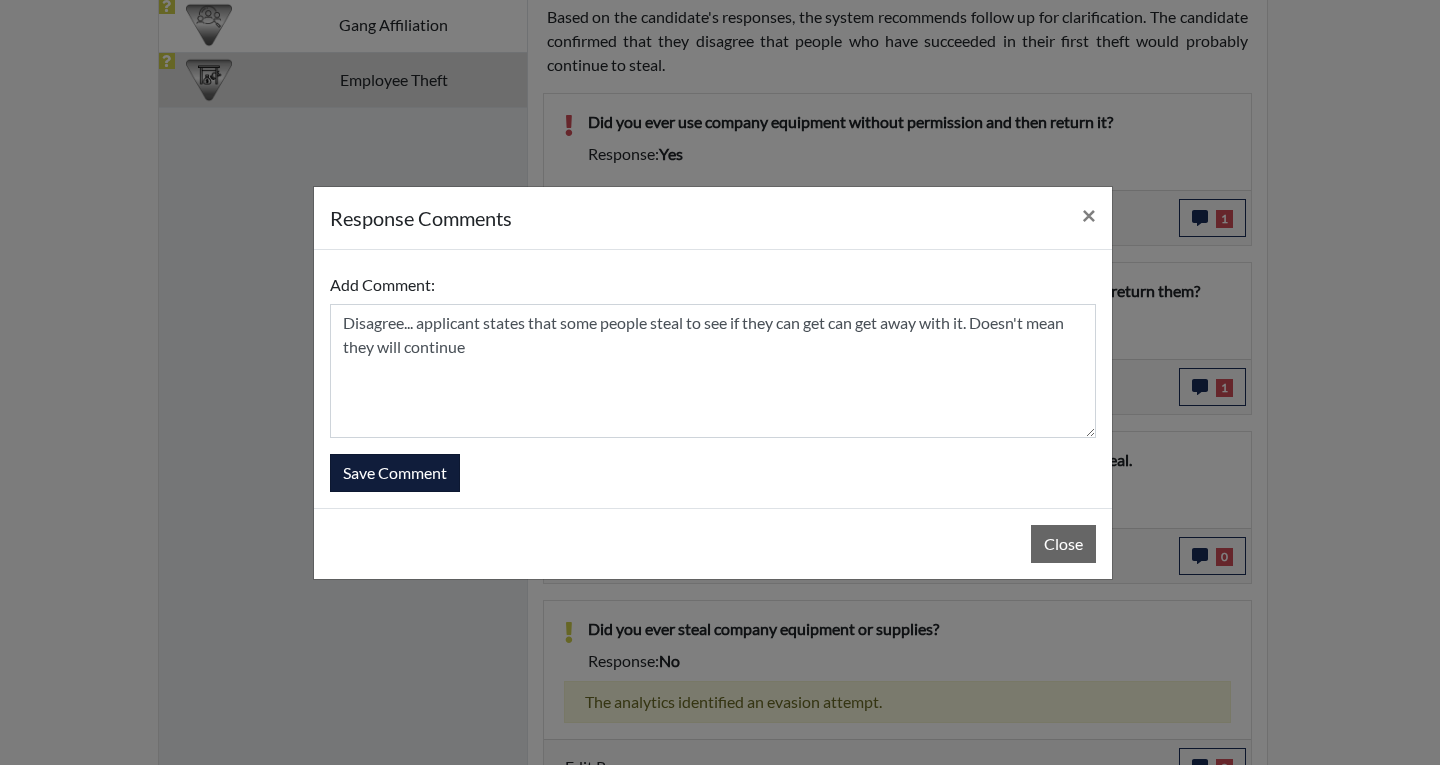 type 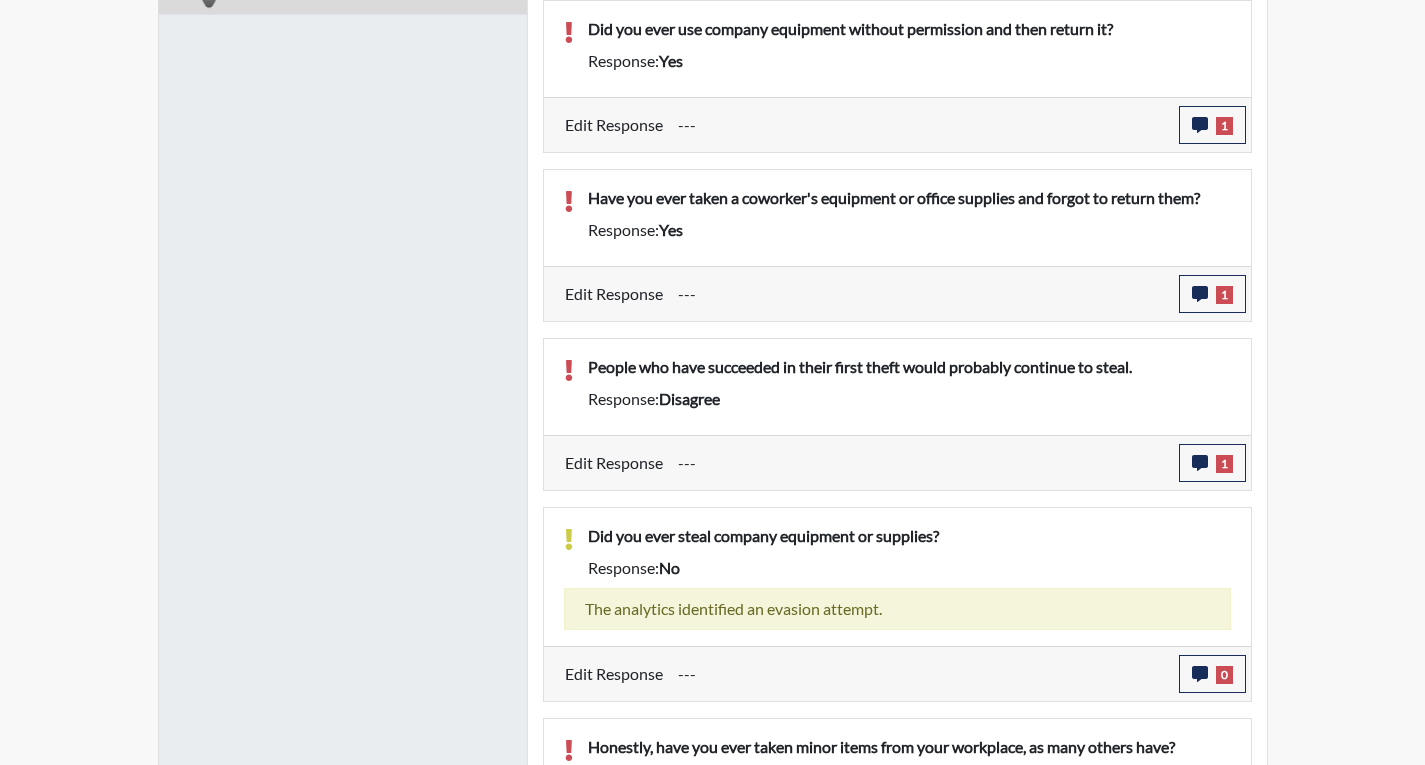 scroll, scrollTop: 1573, scrollLeft: 0, axis: vertical 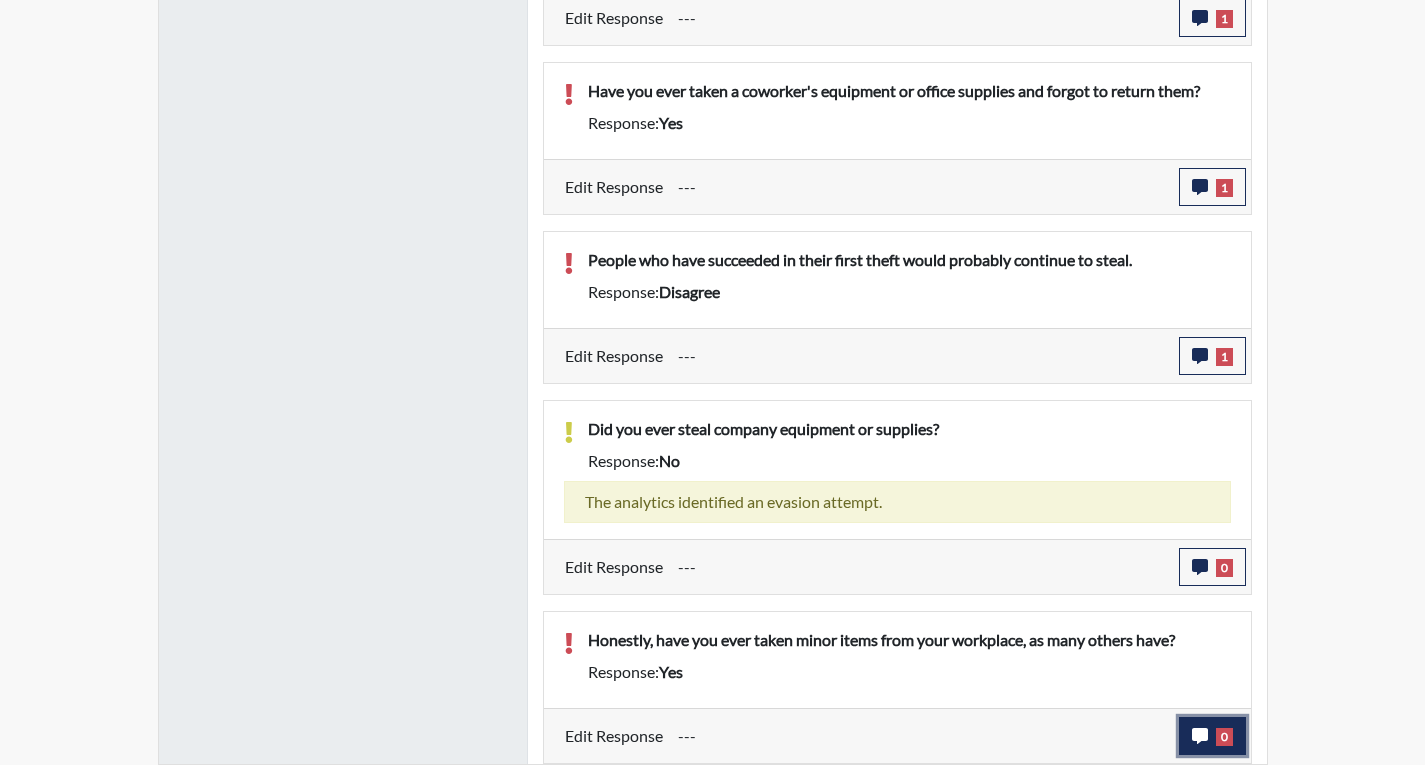 click on "0" at bounding box center (1212, 736) 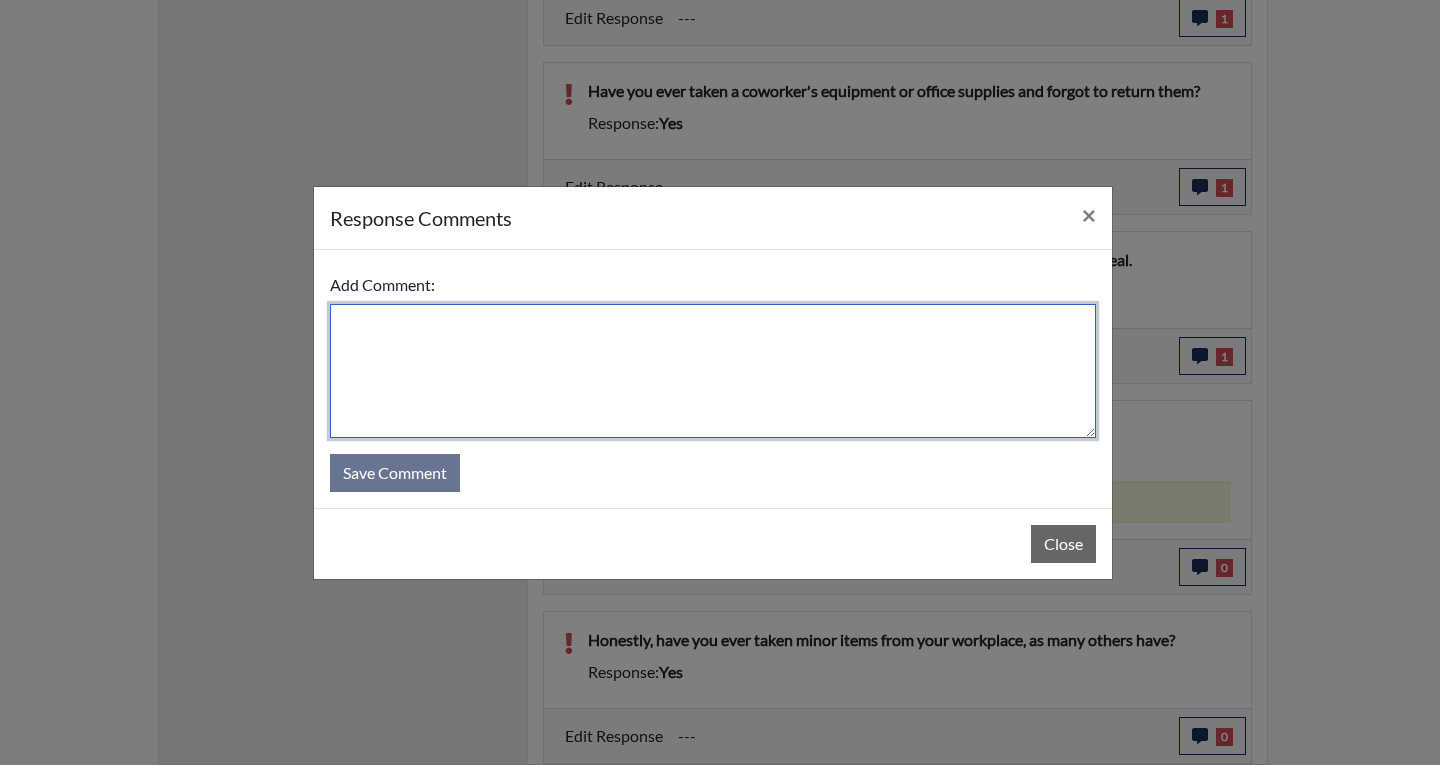 click at bounding box center (713, 371) 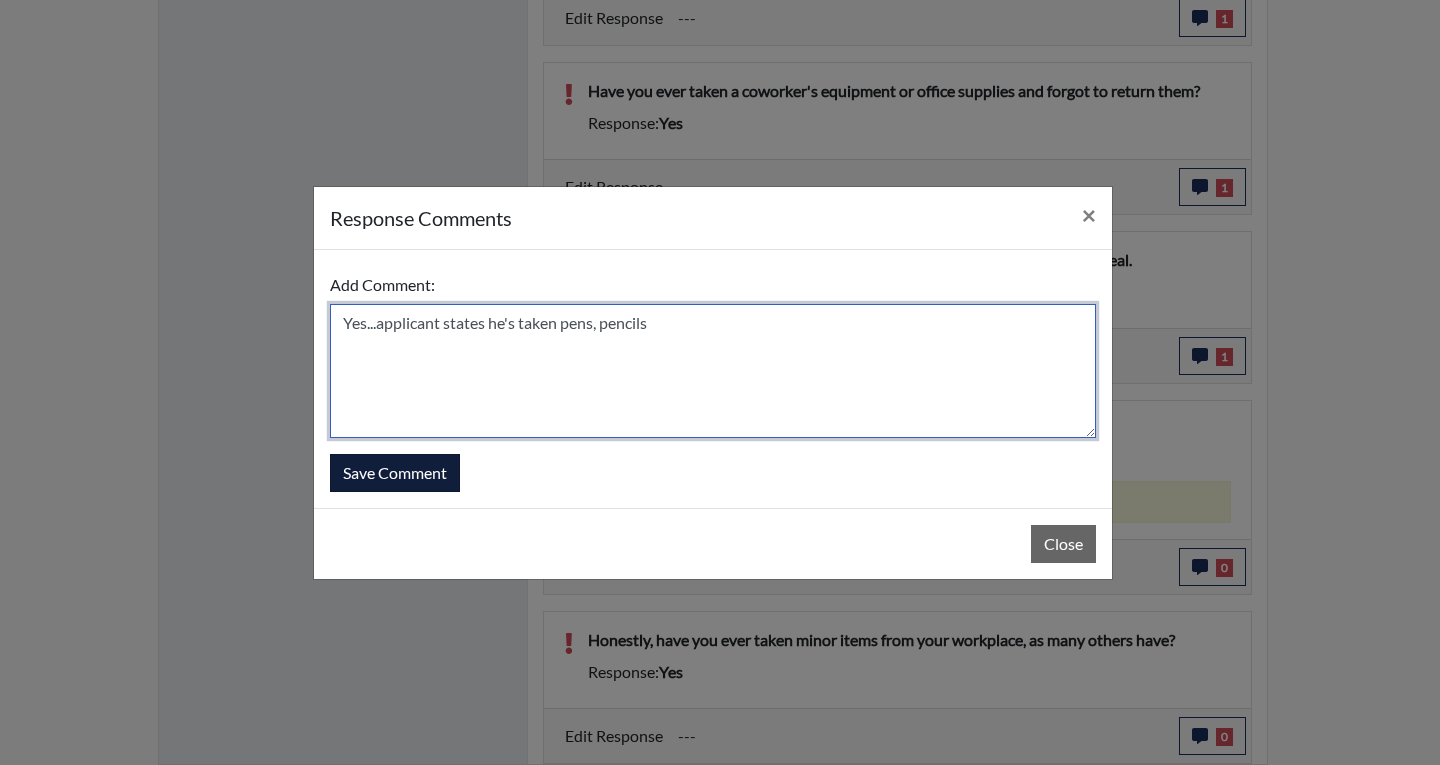 type on "Yes...applicant states he's taken pens, pencils" 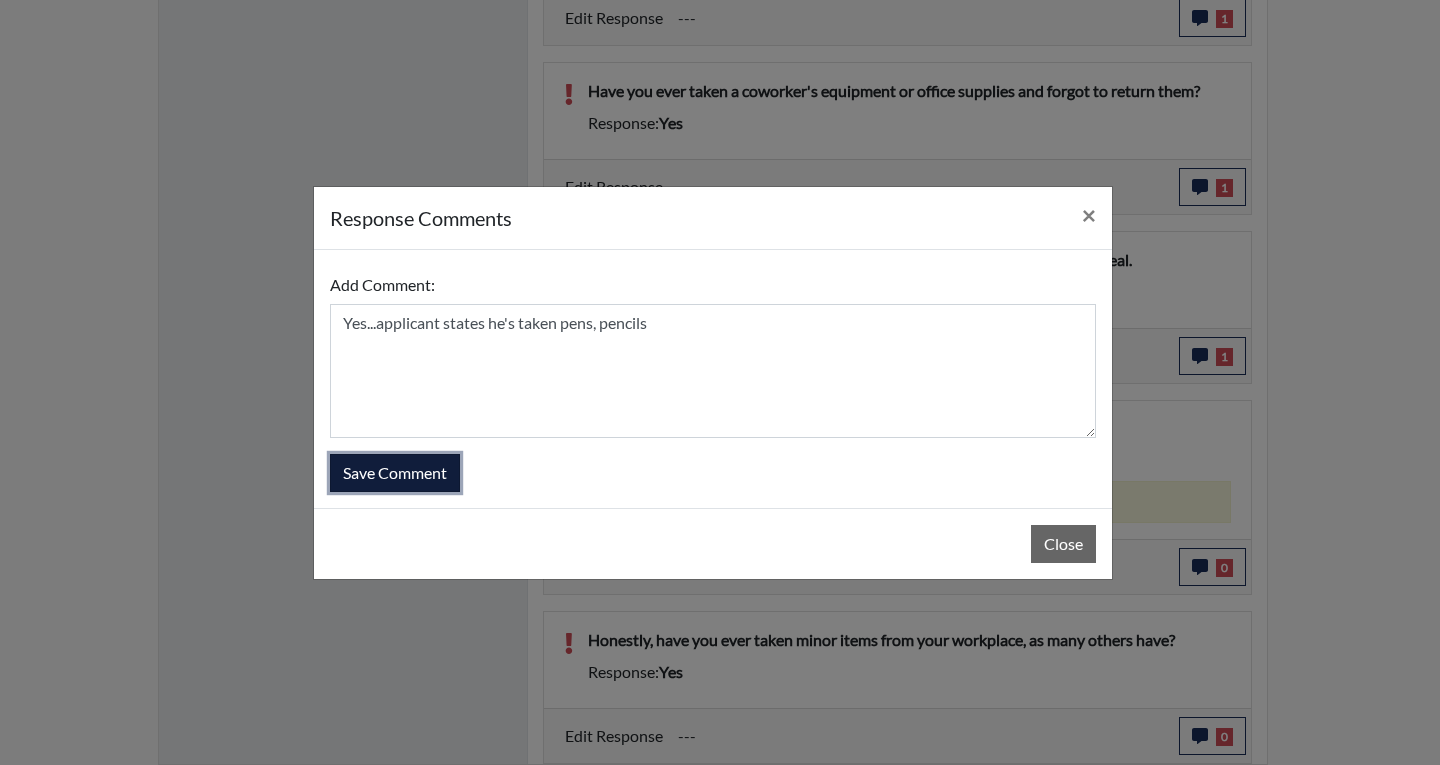 click on "Save Comment" at bounding box center (395, 473) 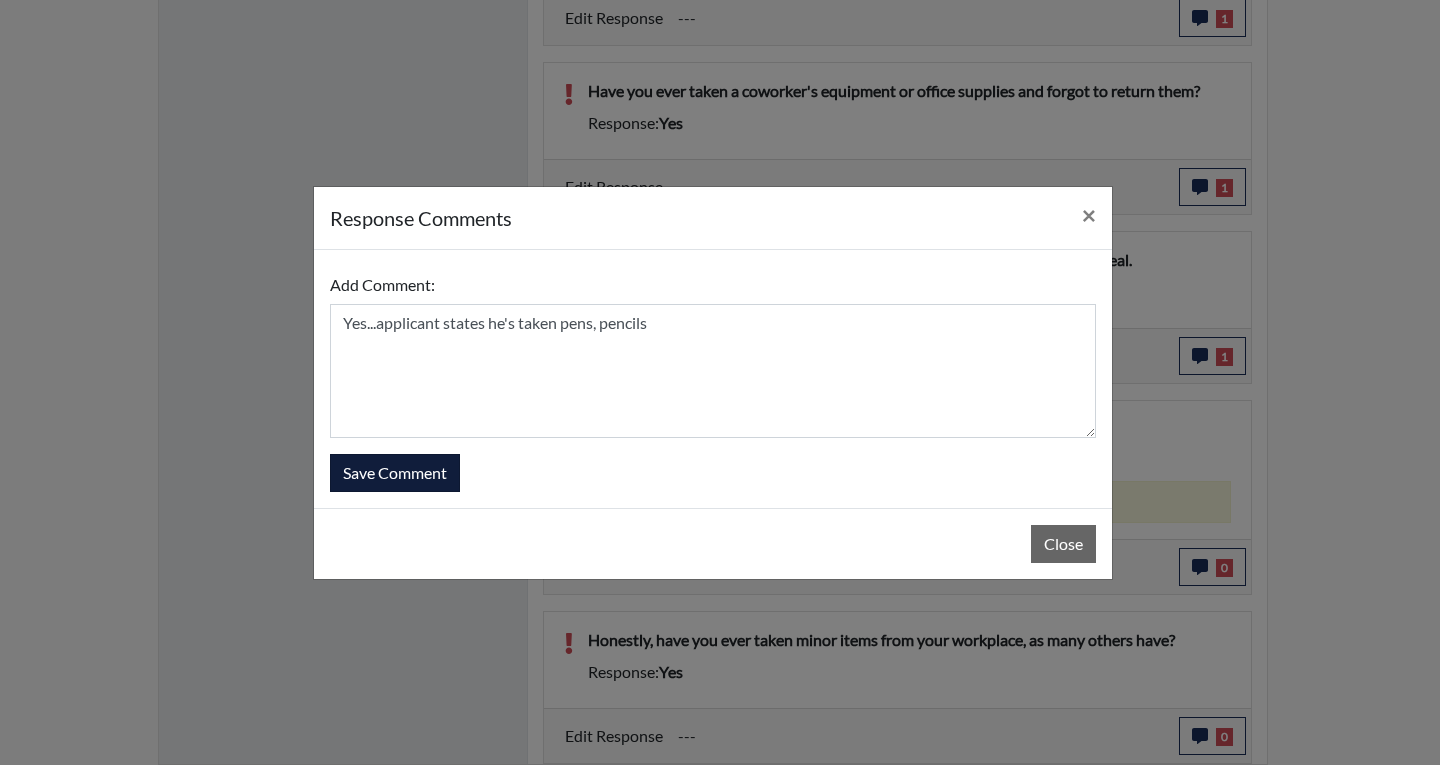 type 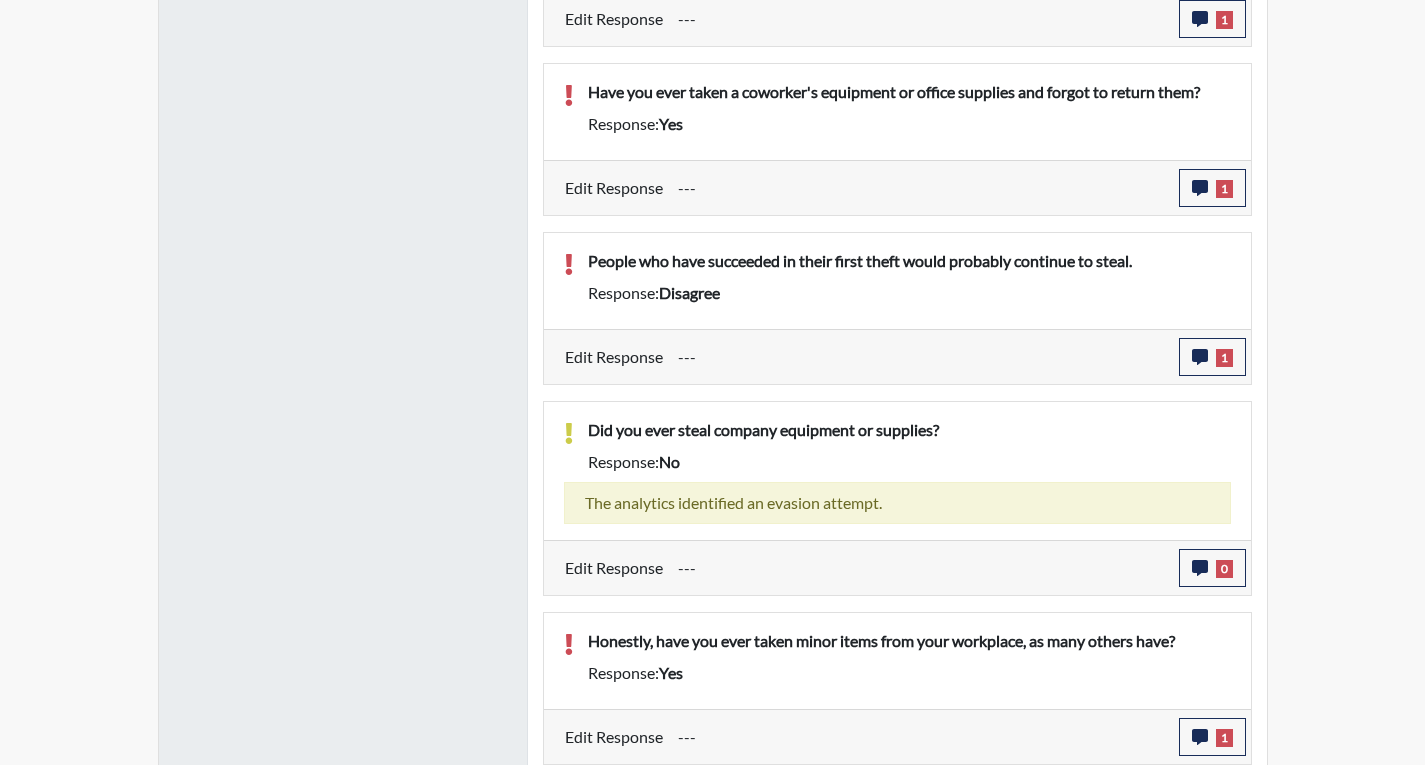 scroll, scrollTop: 1418, scrollLeft: 0, axis: vertical 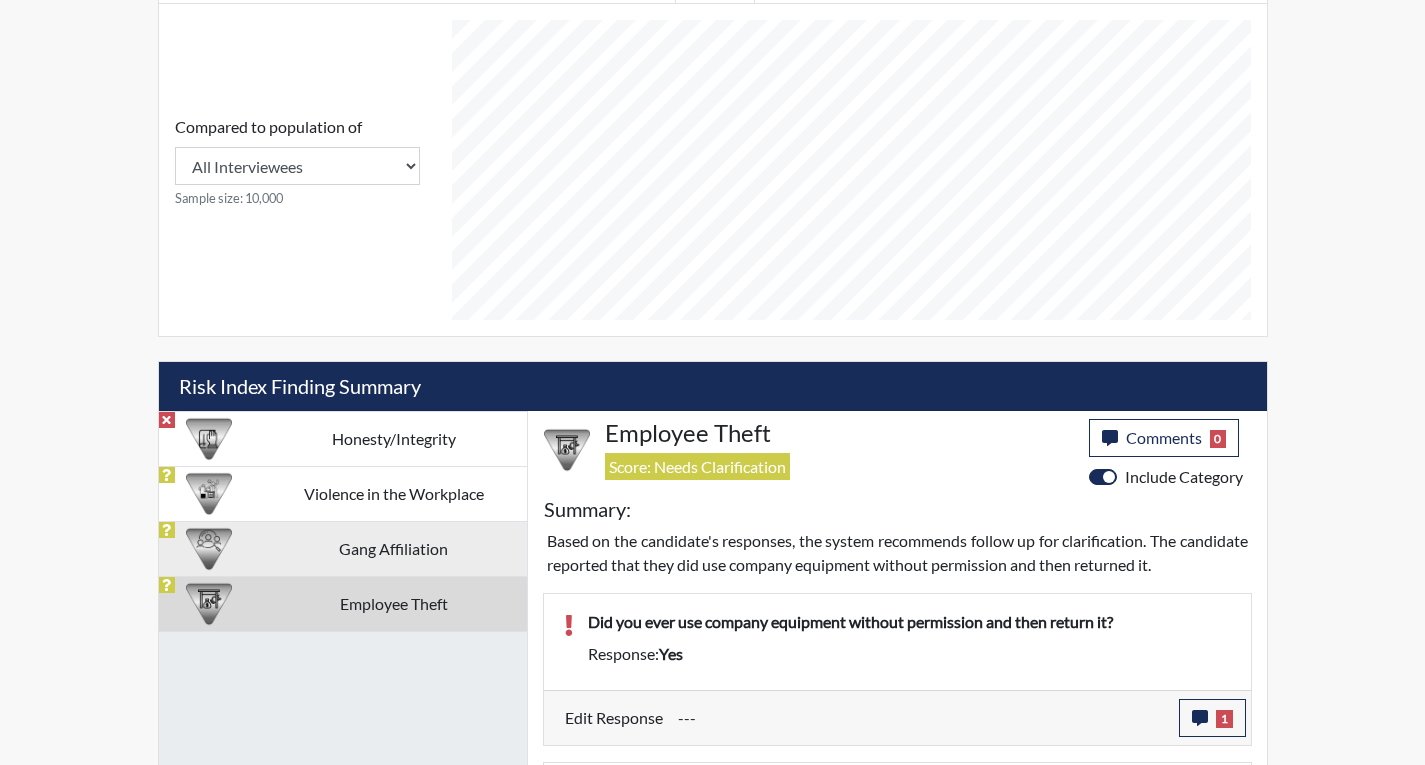 click on "Gang Affiliation" at bounding box center (393, 548) 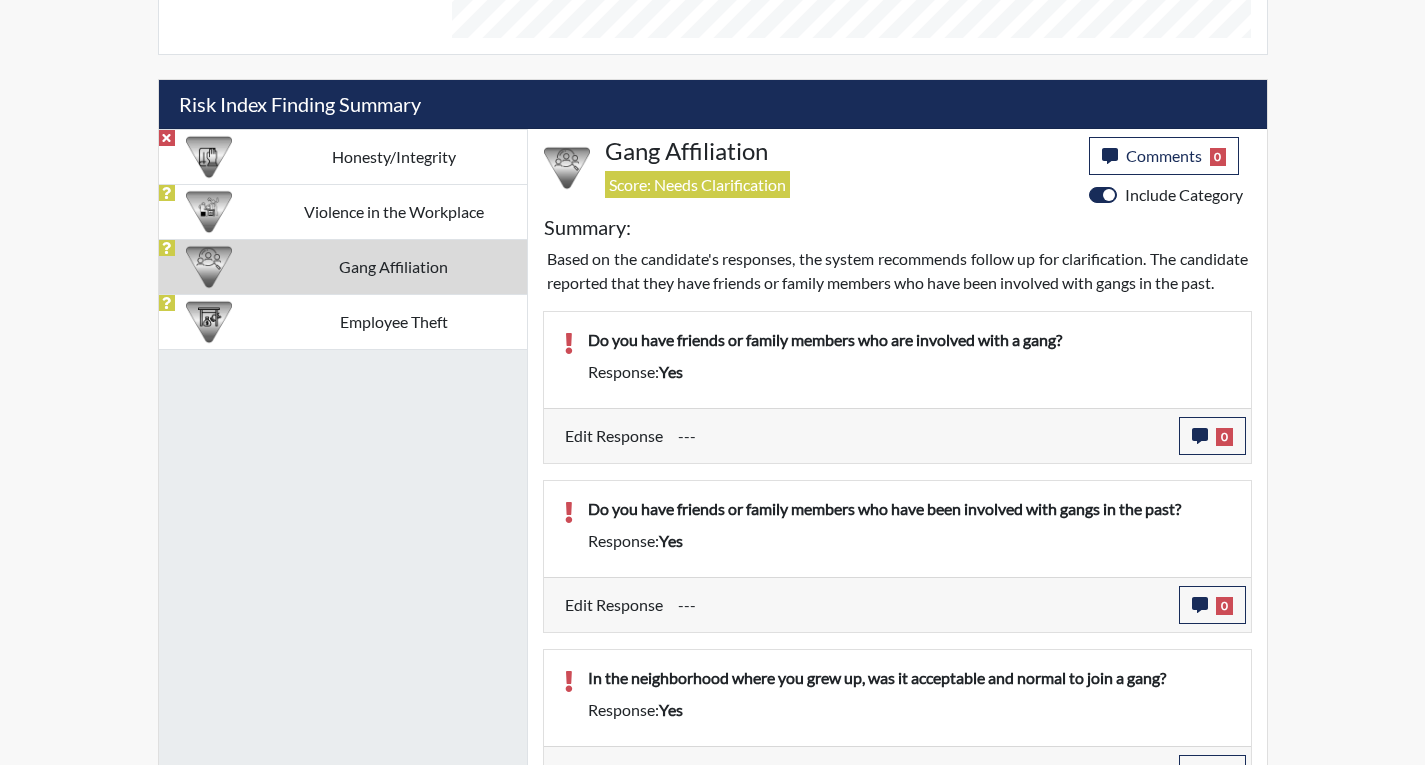 scroll, scrollTop: 1149, scrollLeft: 0, axis: vertical 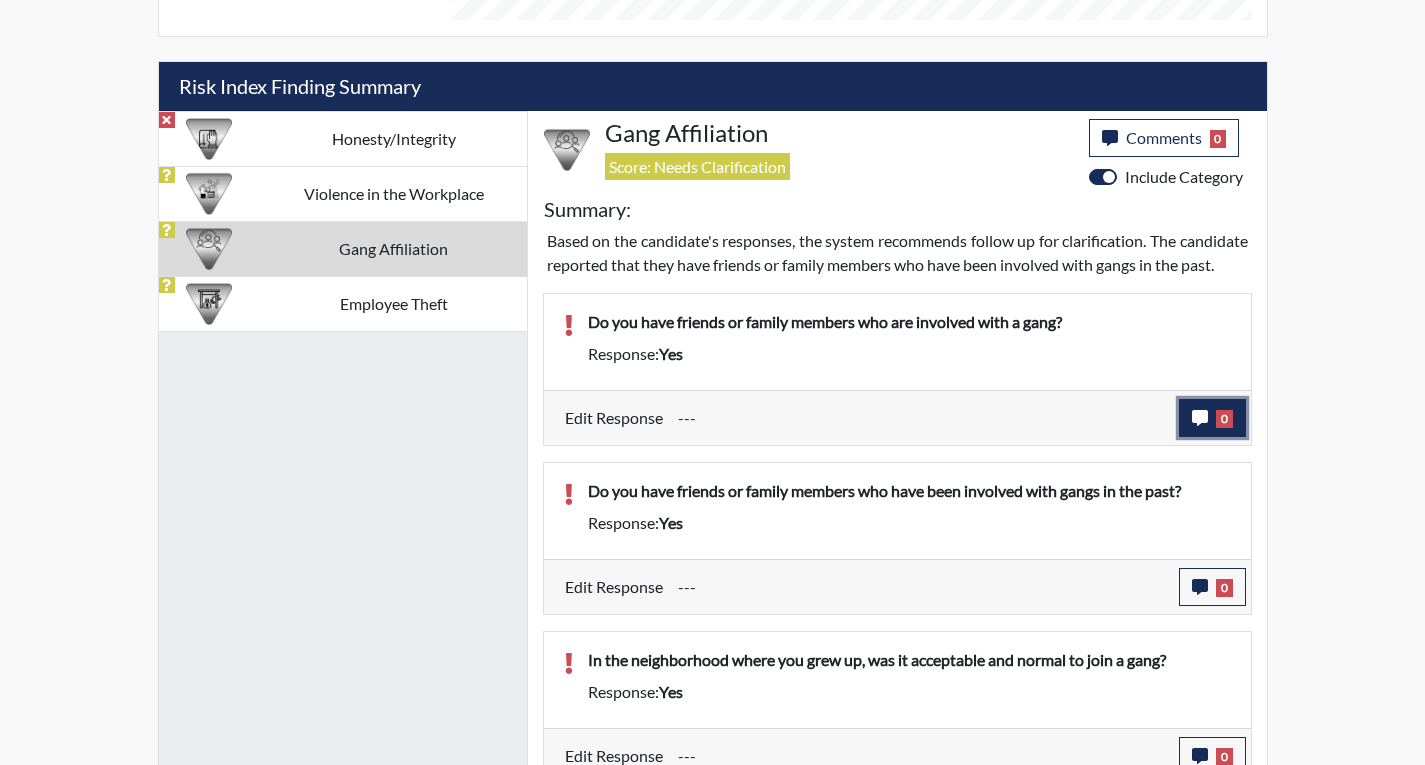 click on "0" at bounding box center (1212, 418) 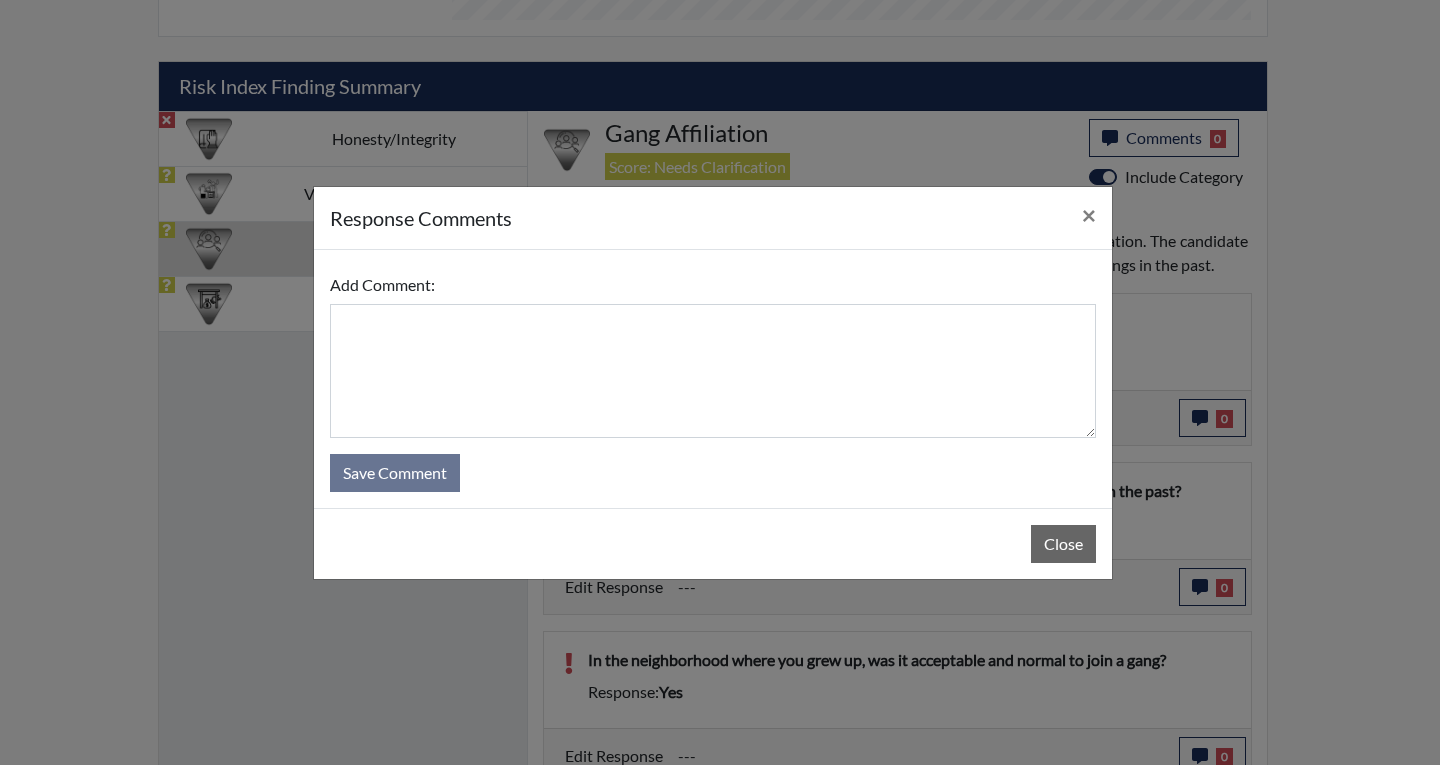 click at bounding box center [713, 371] 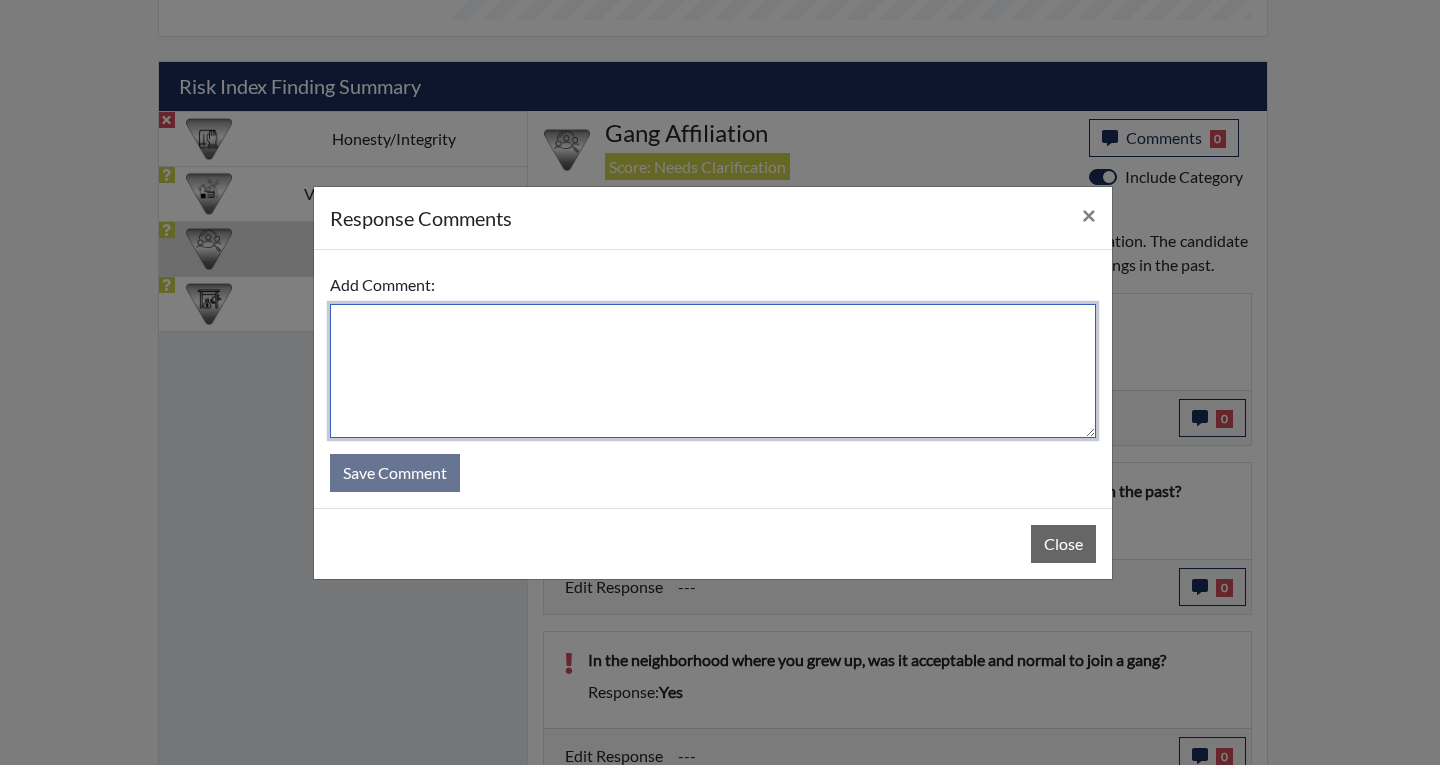 click at bounding box center (713, 371) 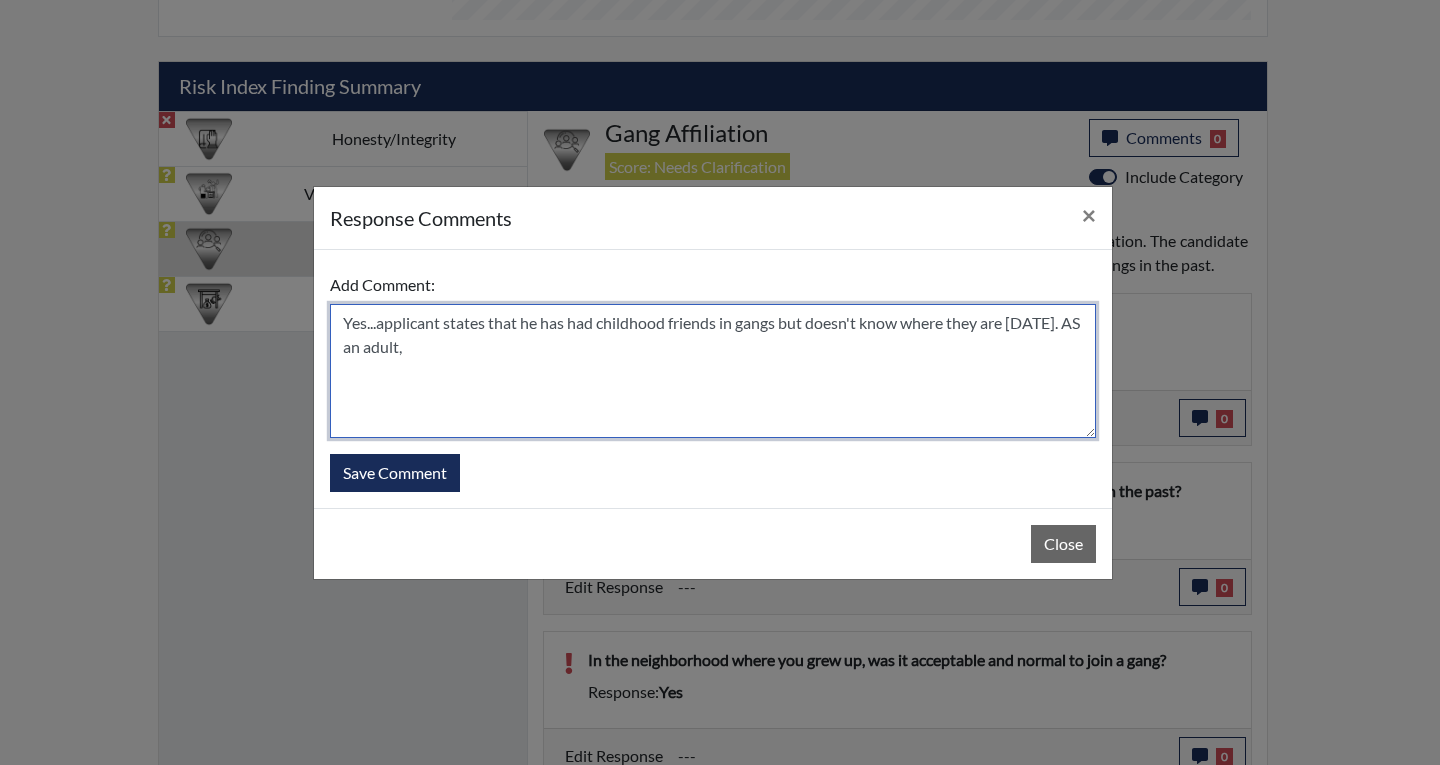 click on "Yes...applicant states that he has had childhood friends in gangs but doesn't know where they are today. AS an adult," at bounding box center [713, 371] 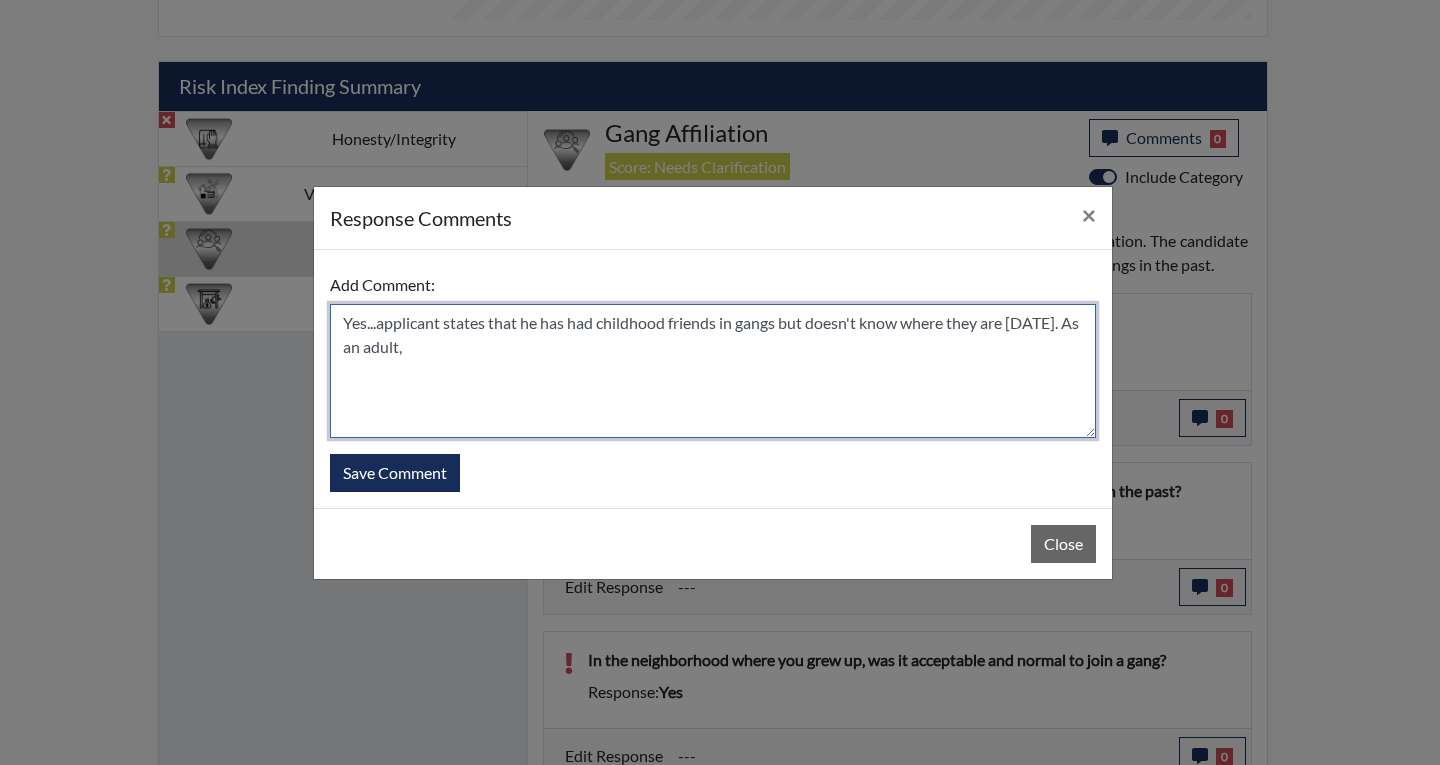 click on "Yes...applicant states that he has had childhood friends in gangs but doesn't know where they are today. As an adult," at bounding box center [713, 371] 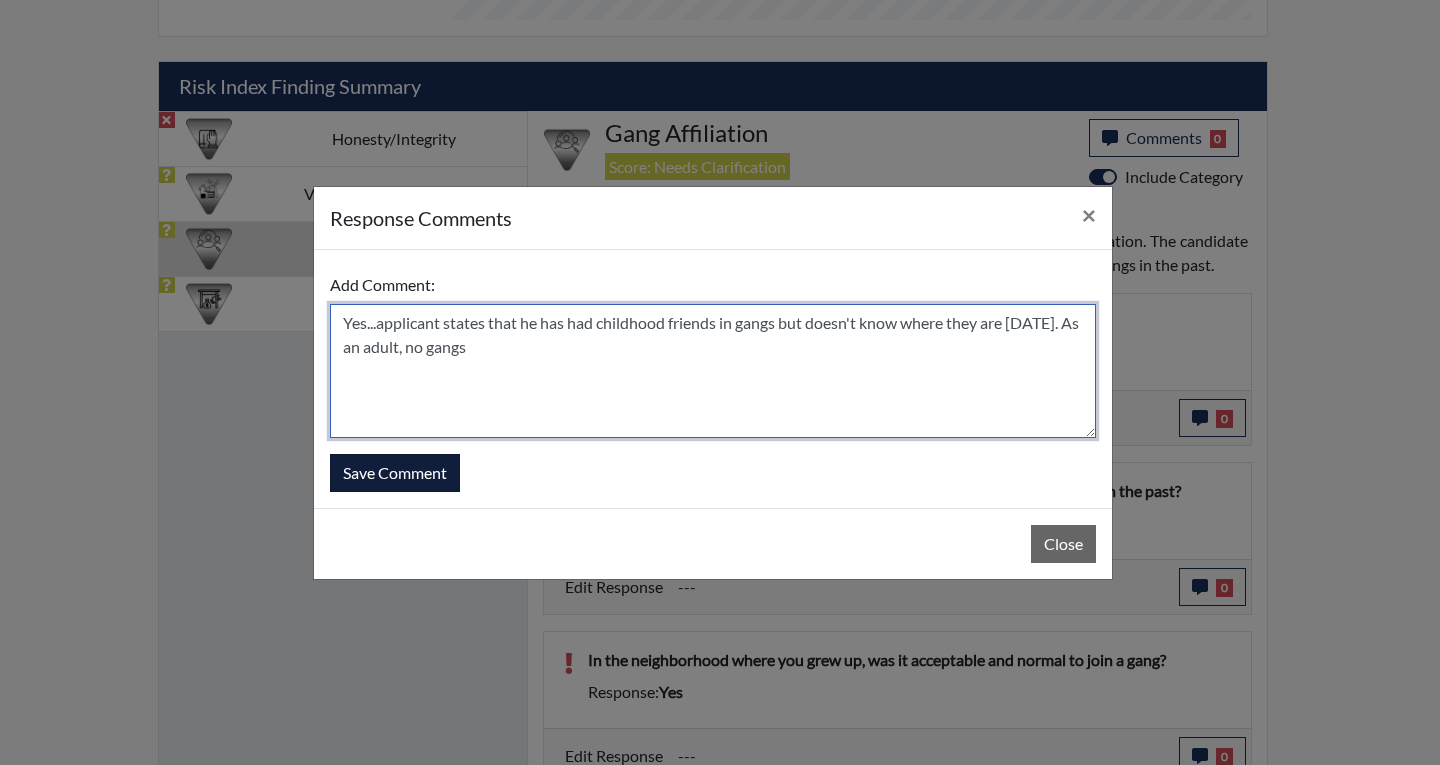 type on "Yes...applicant states that he has had childhood friends in gangs but doesn't know where they are today. As an adult, no gangs" 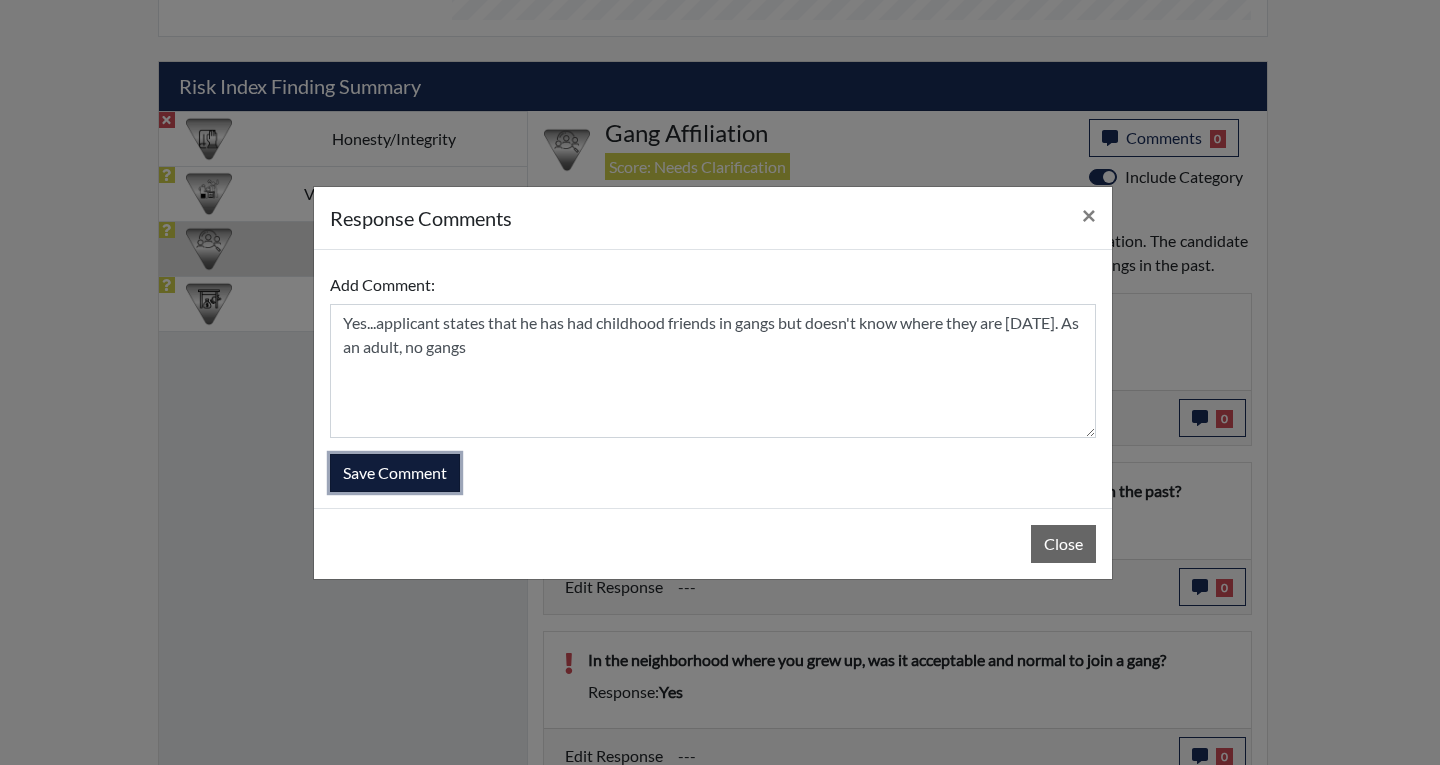 click on "Save Comment" at bounding box center (395, 473) 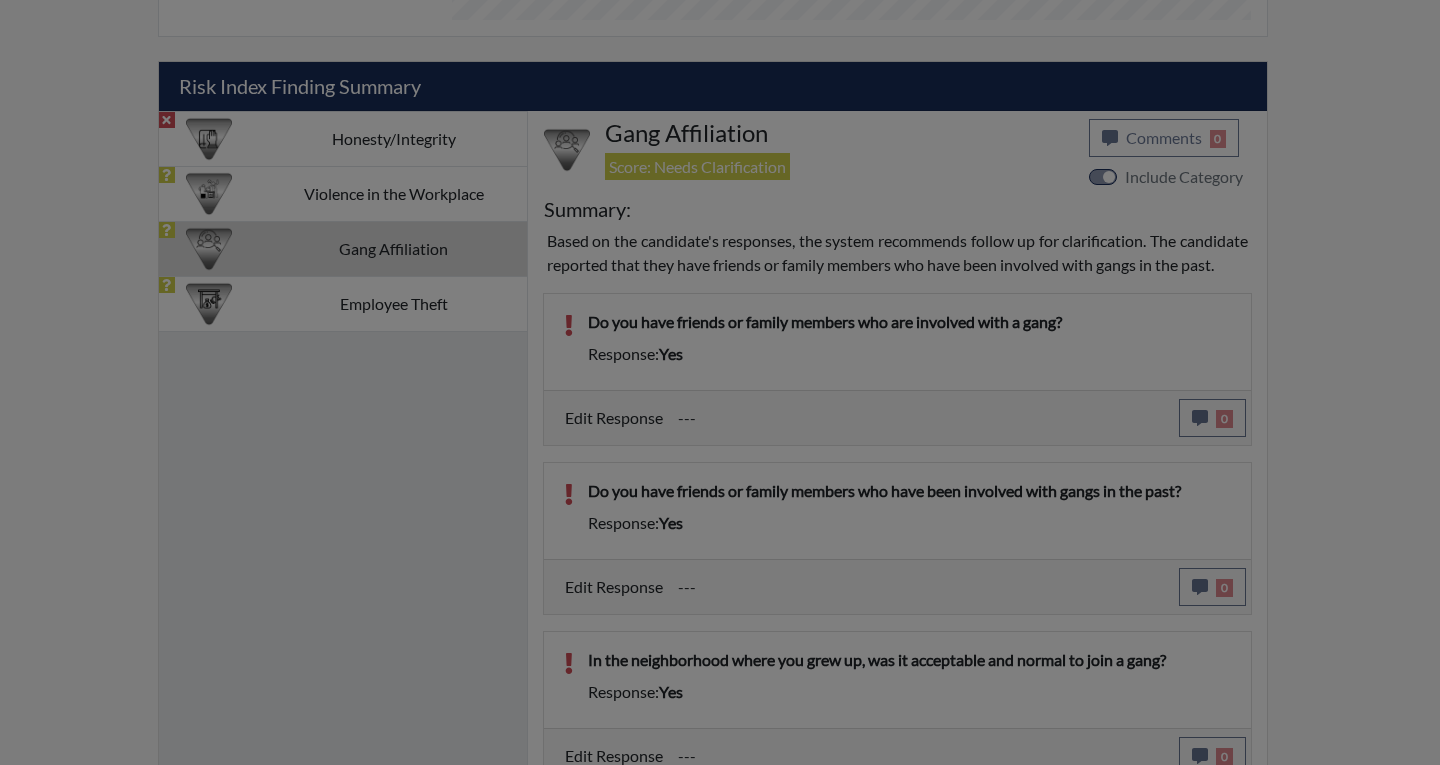 type 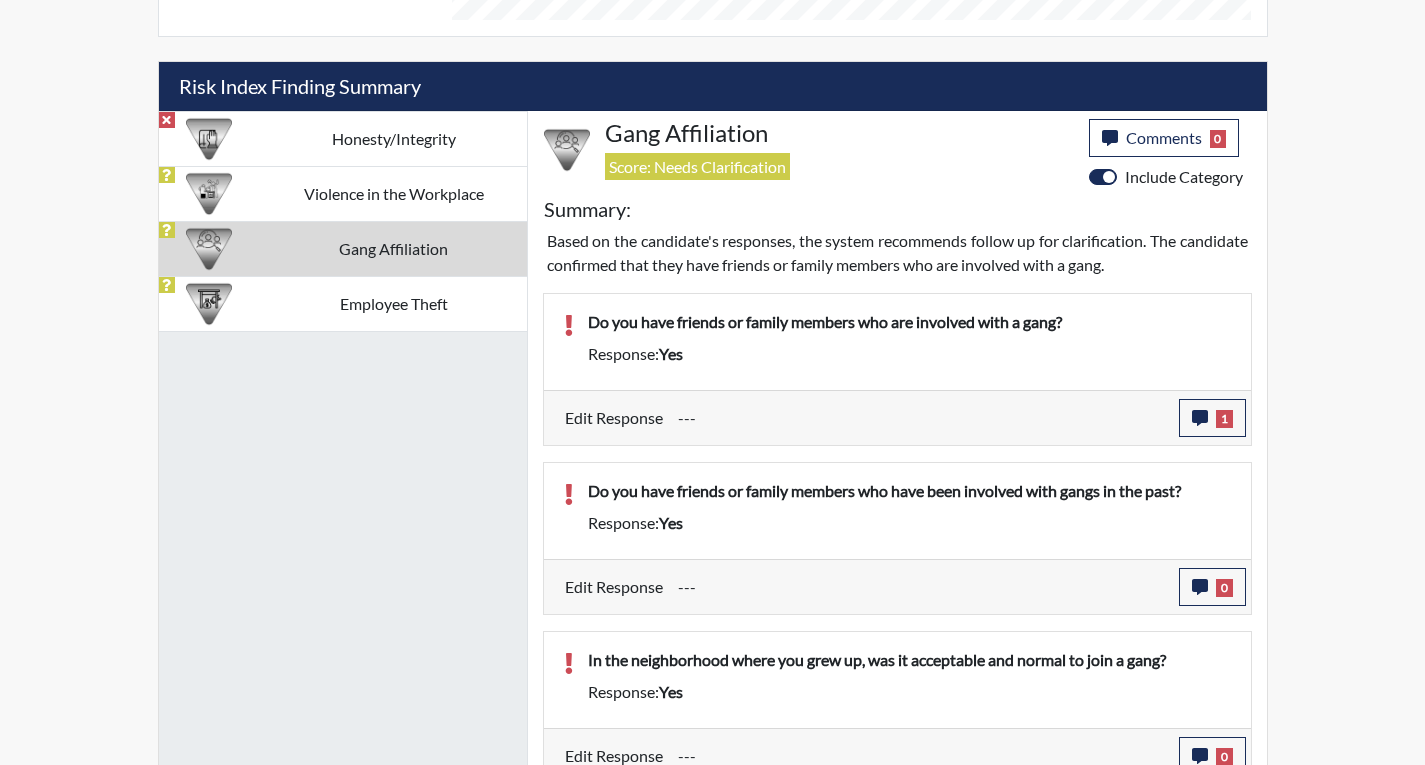 scroll, scrollTop: 999668, scrollLeft: 999169, axis: both 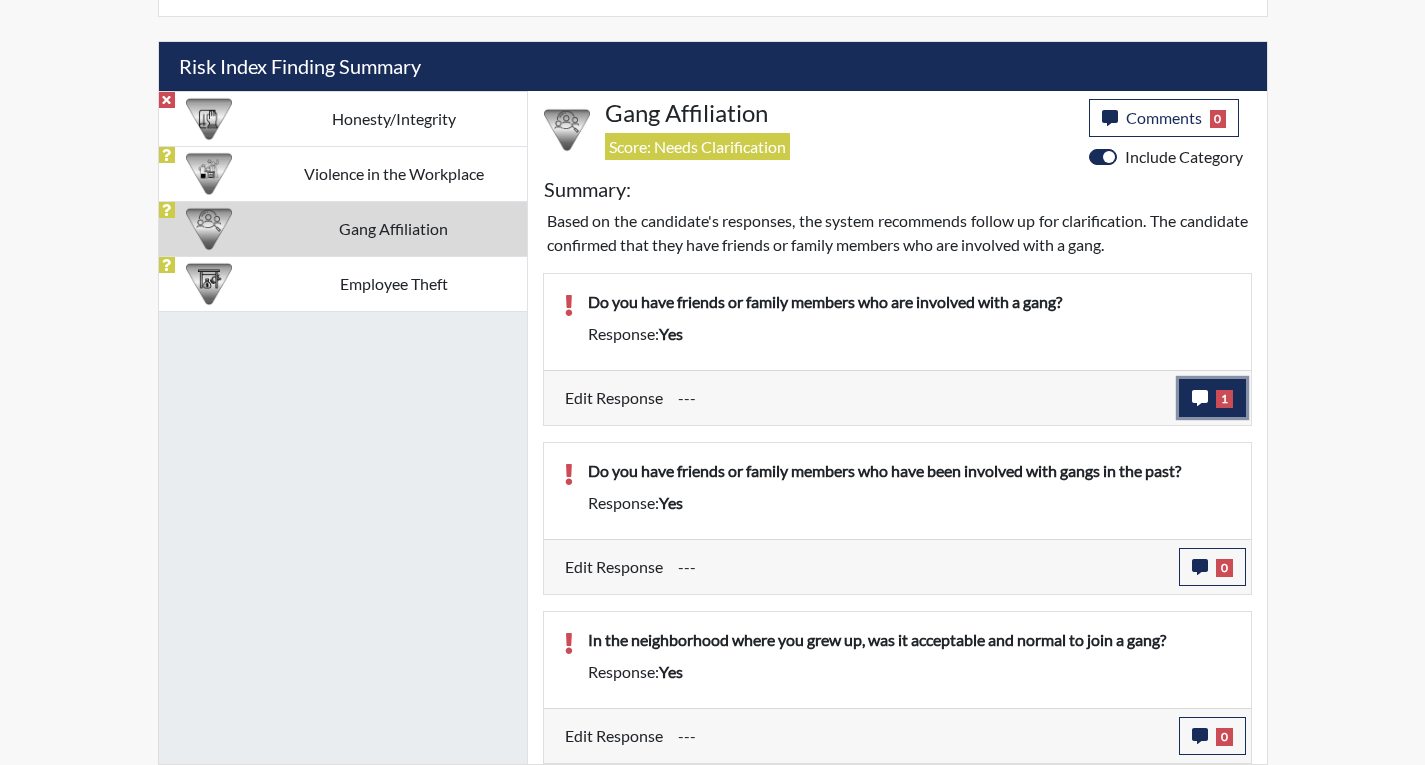 click on "1" at bounding box center (1224, 399) 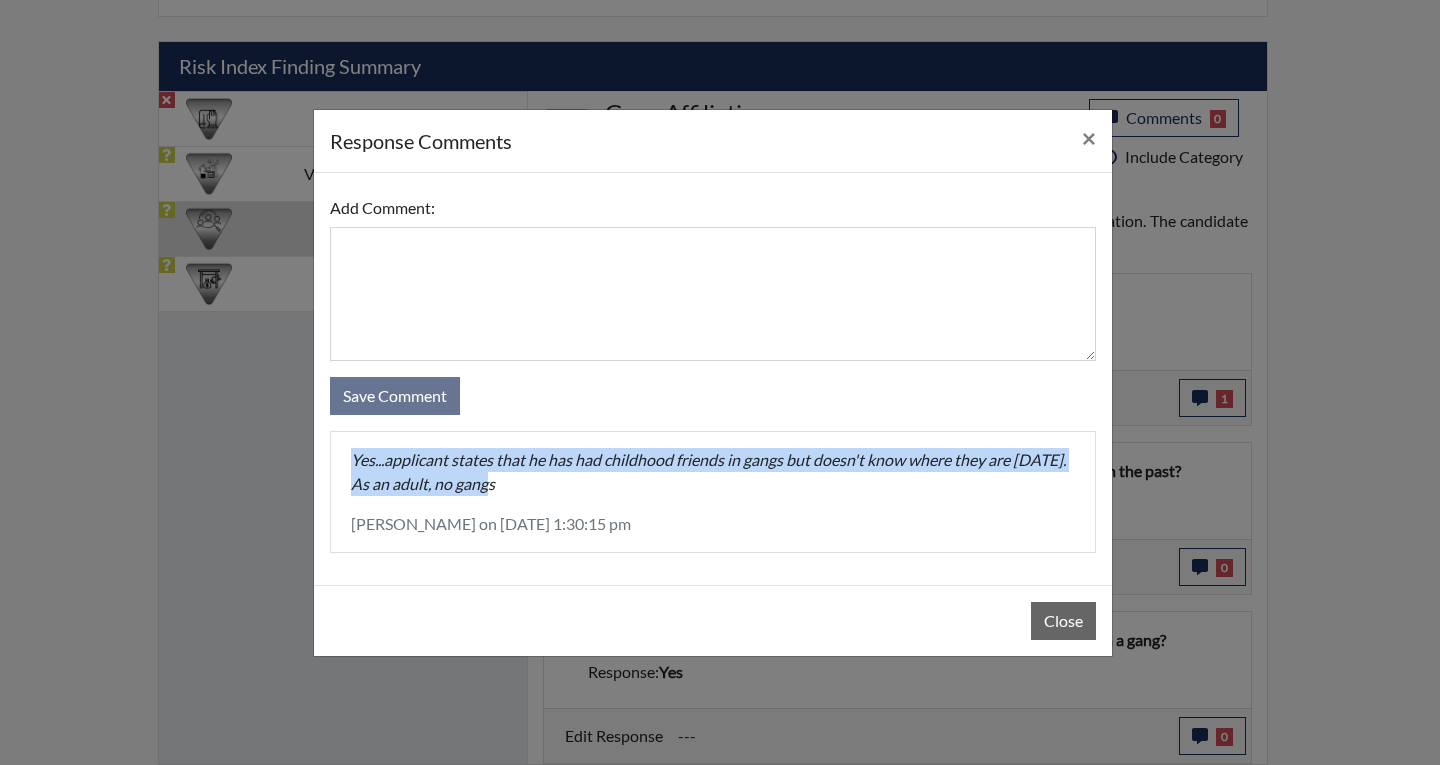 drag, startPoint x: 577, startPoint y: 480, endPoint x: 350, endPoint y: 463, distance: 227.63568 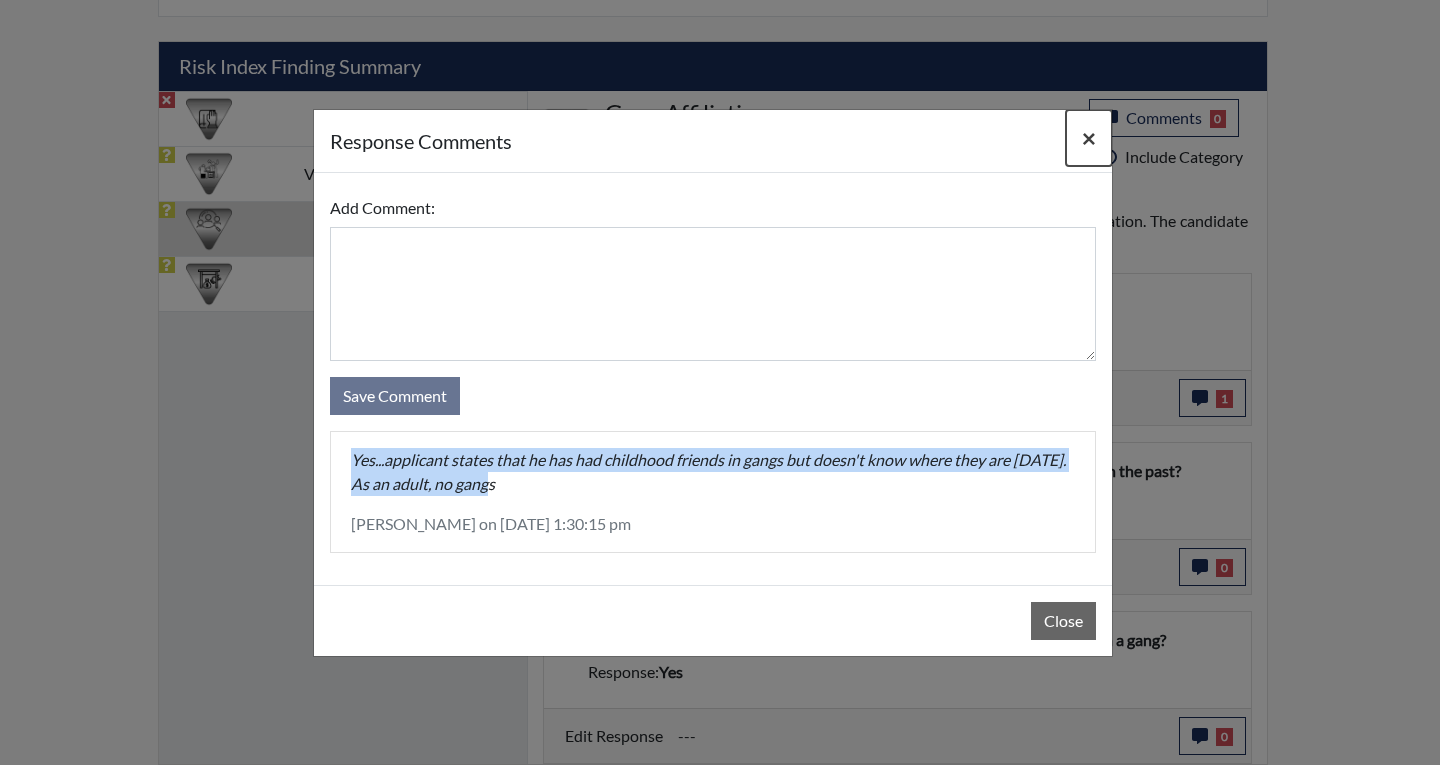 click on "×" at bounding box center (1089, 137) 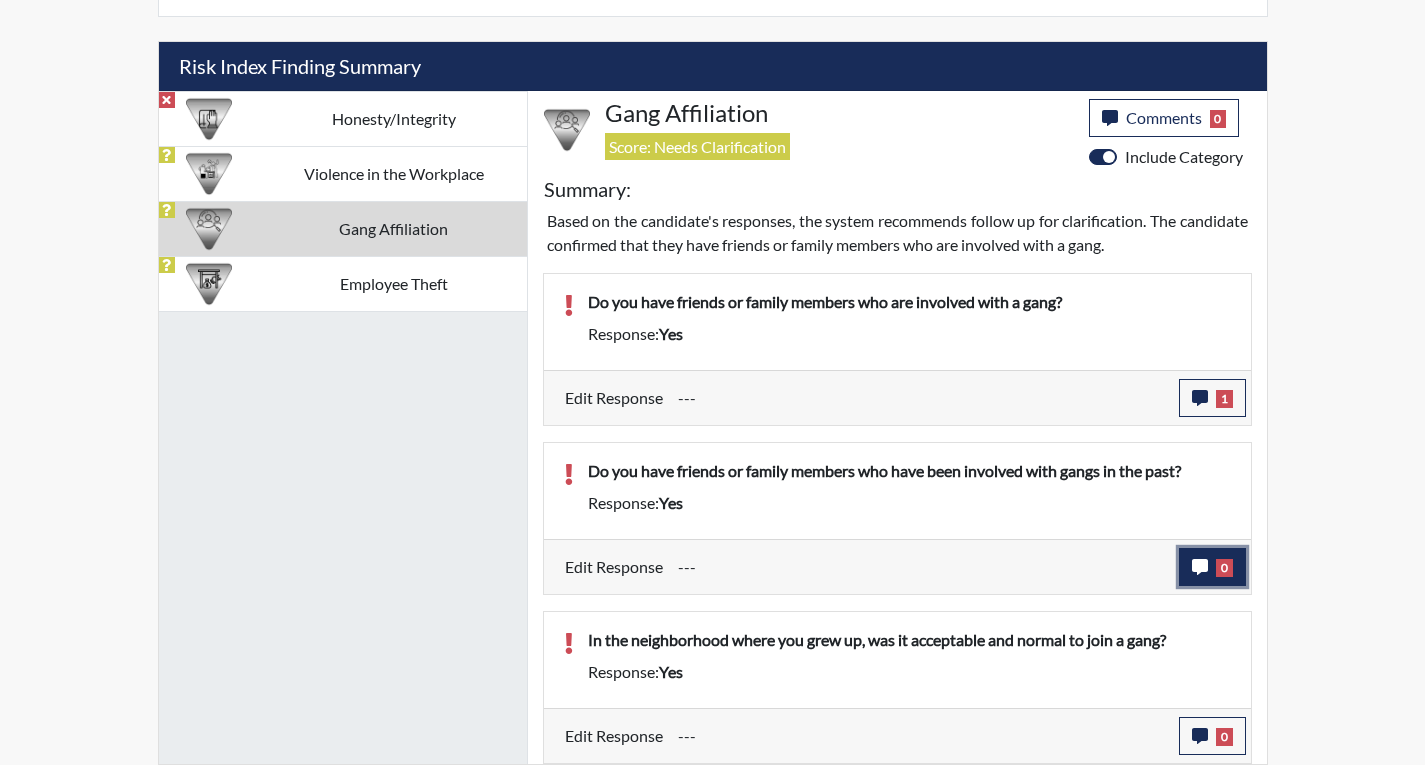 click 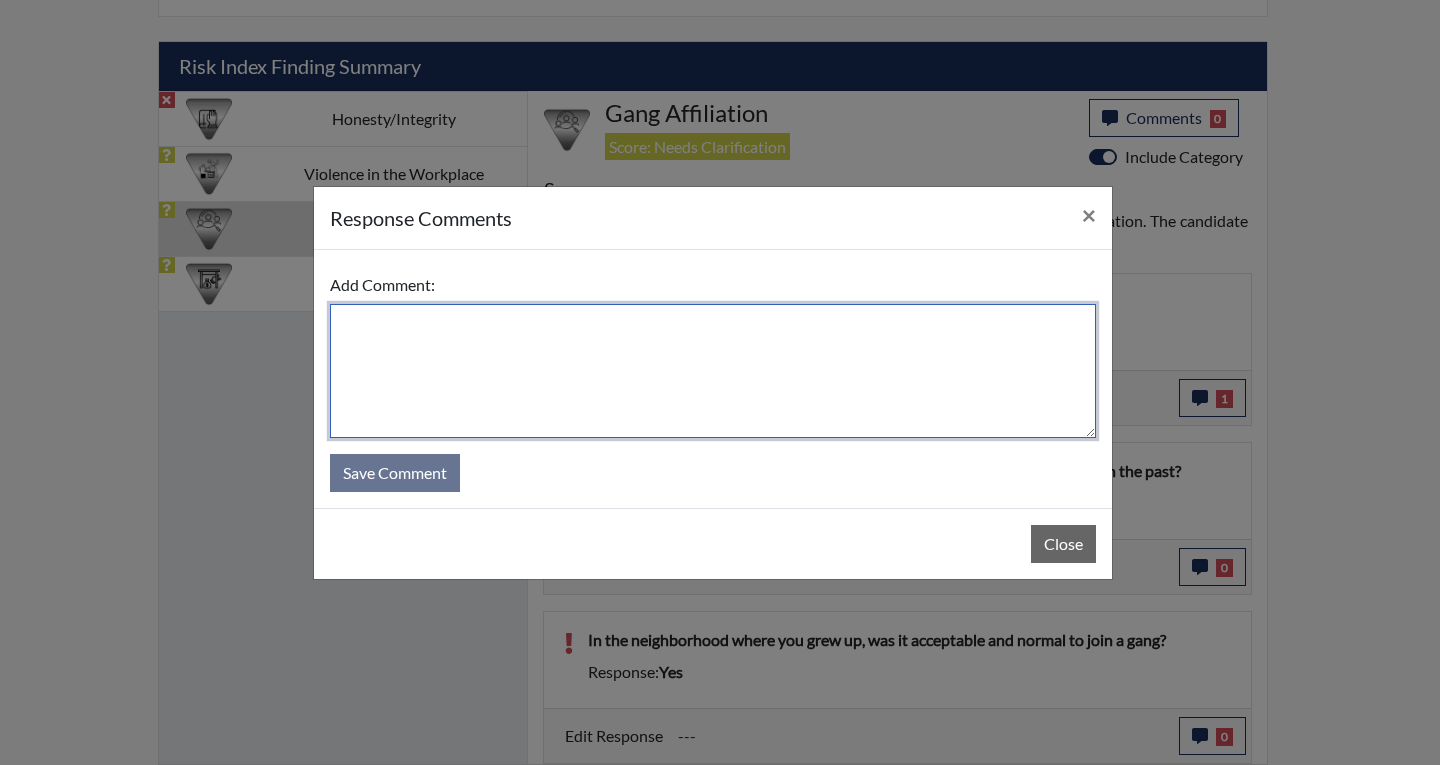 click at bounding box center [713, 371] 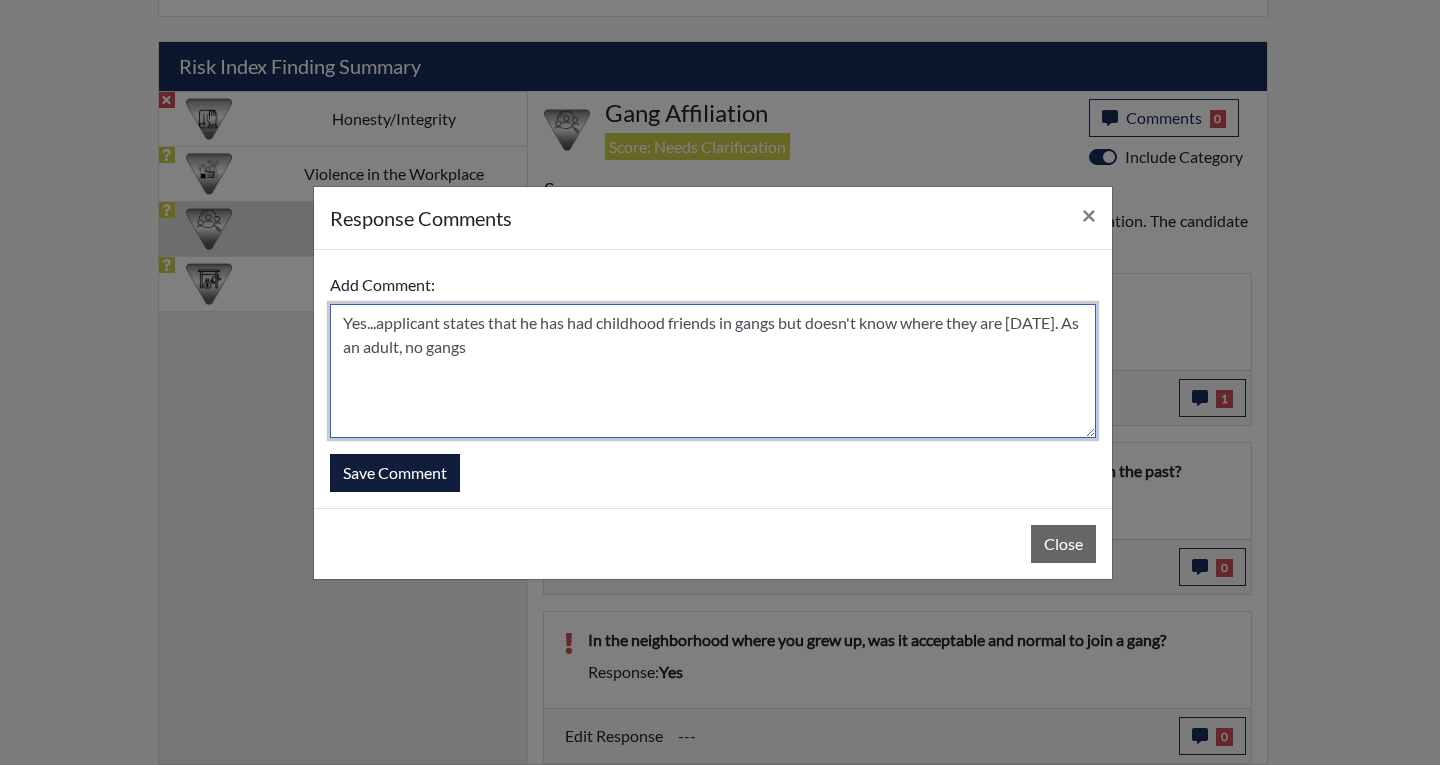 type on "Yes...applicant states that he has had childhood friends in gangs but doesn't know where they are today. As an adult, no gangs" 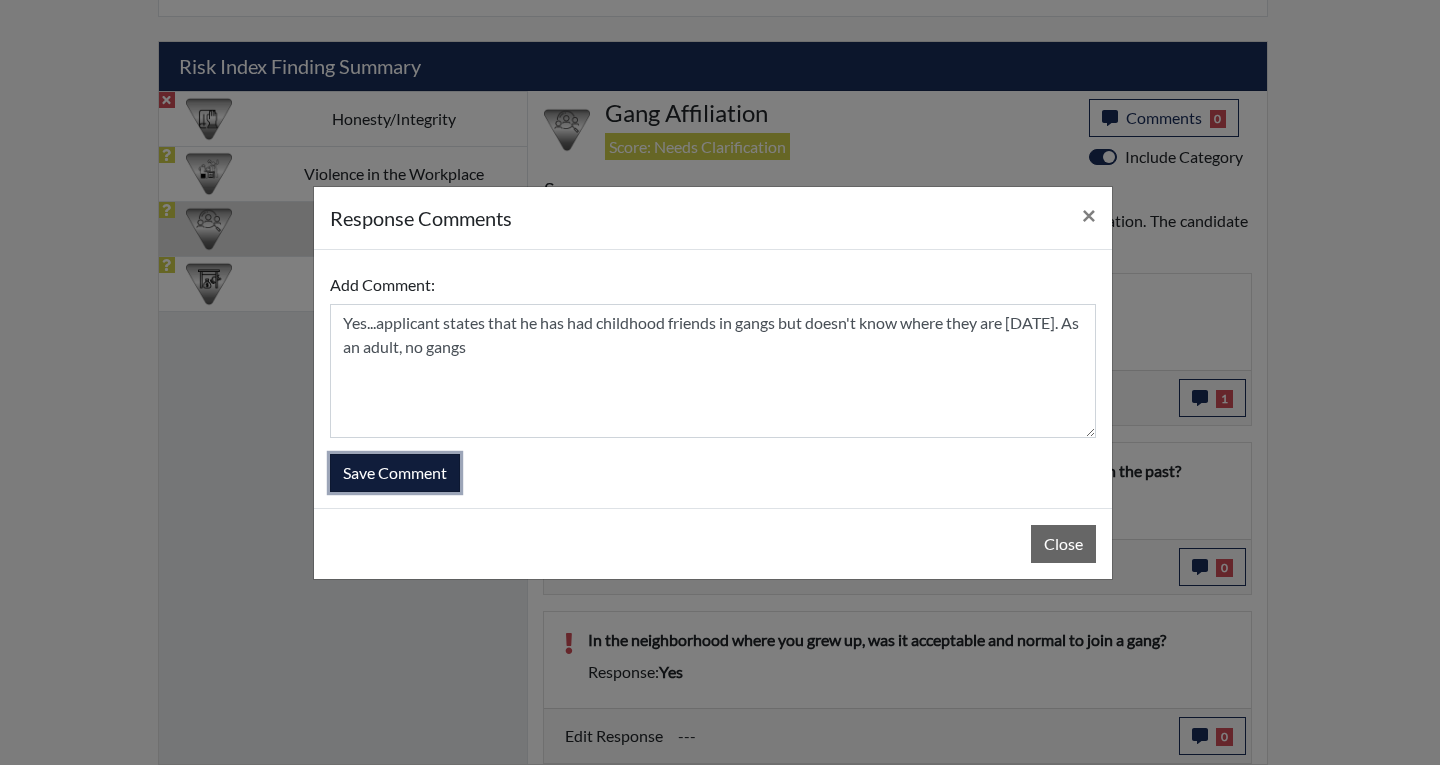click on "Save Comment" at bounding box center (395, 473) 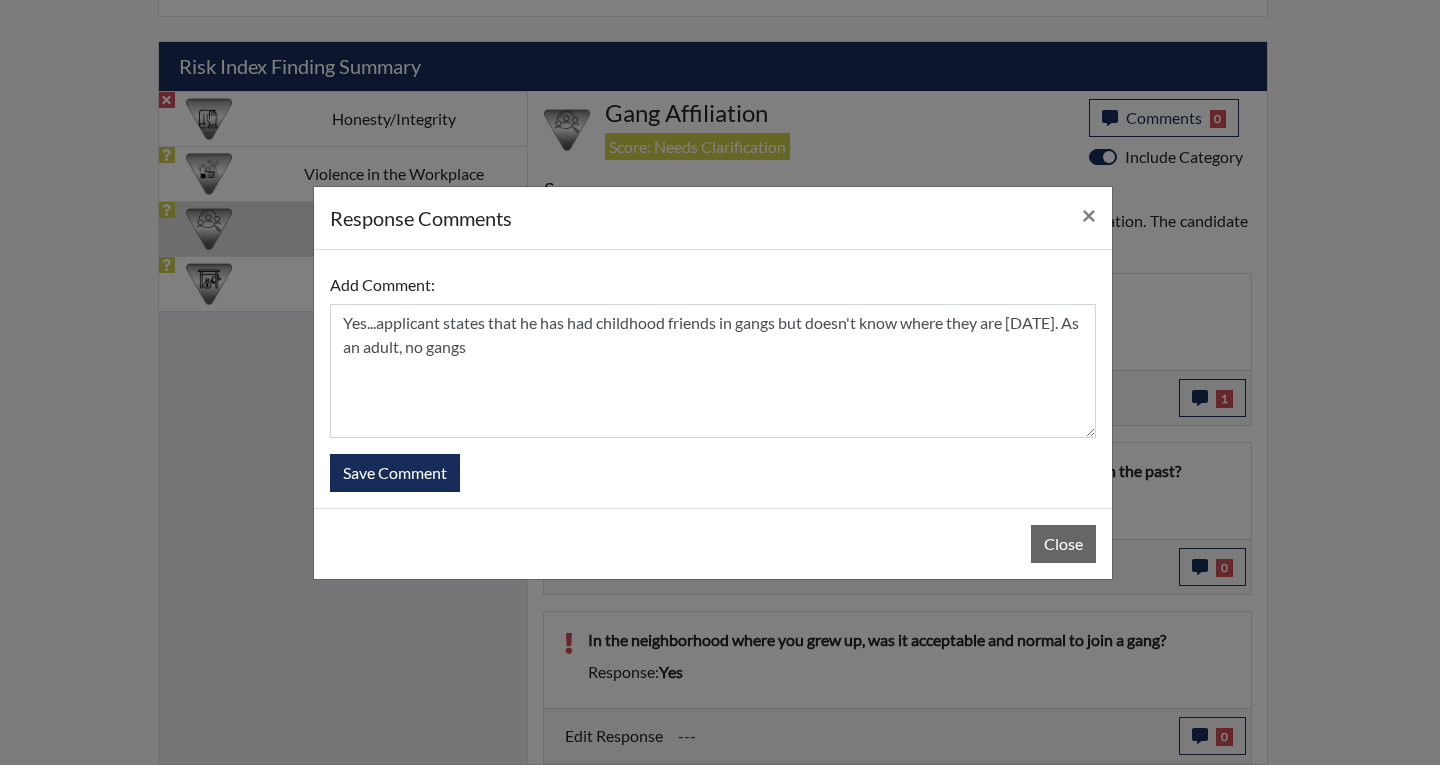 type 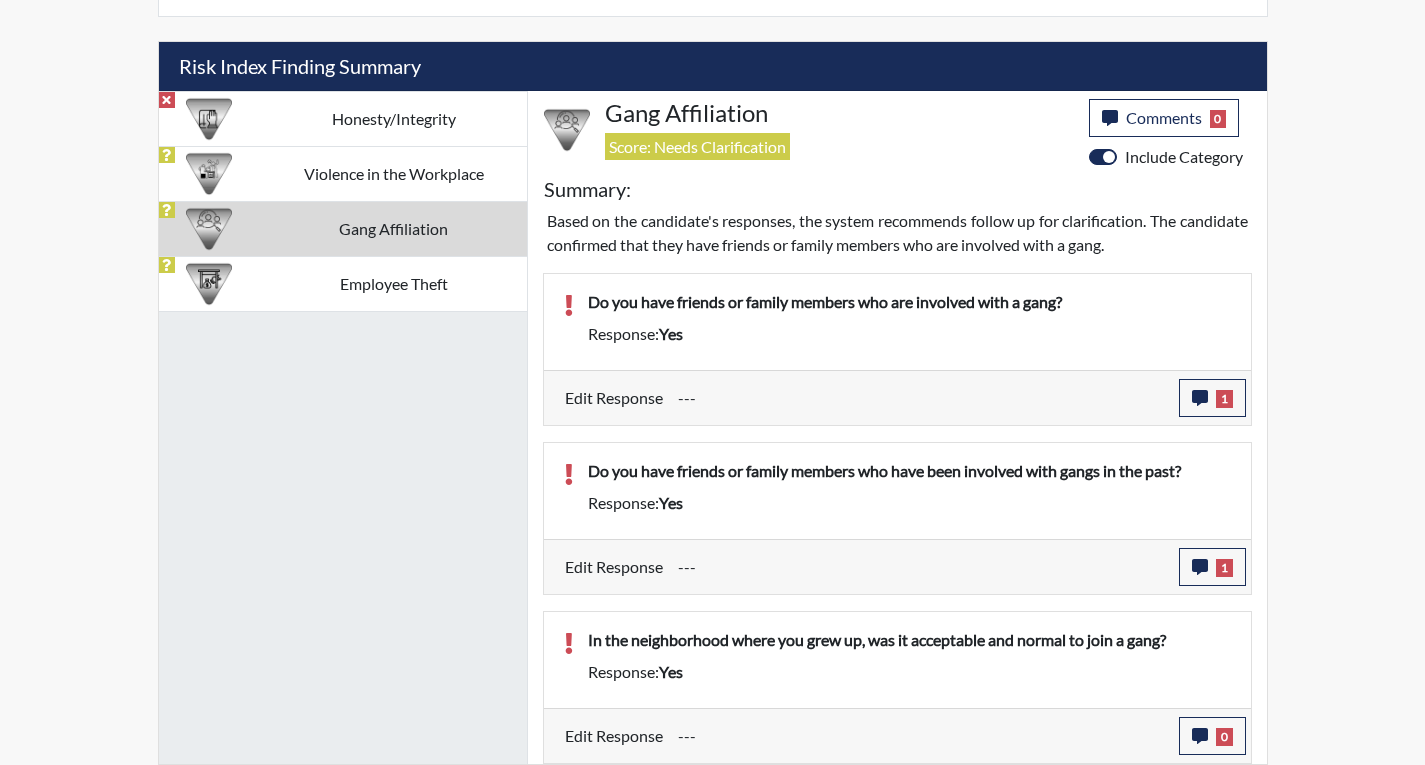 scroll, scrollTop: 999668, scrollLeft: 999169, axis: both 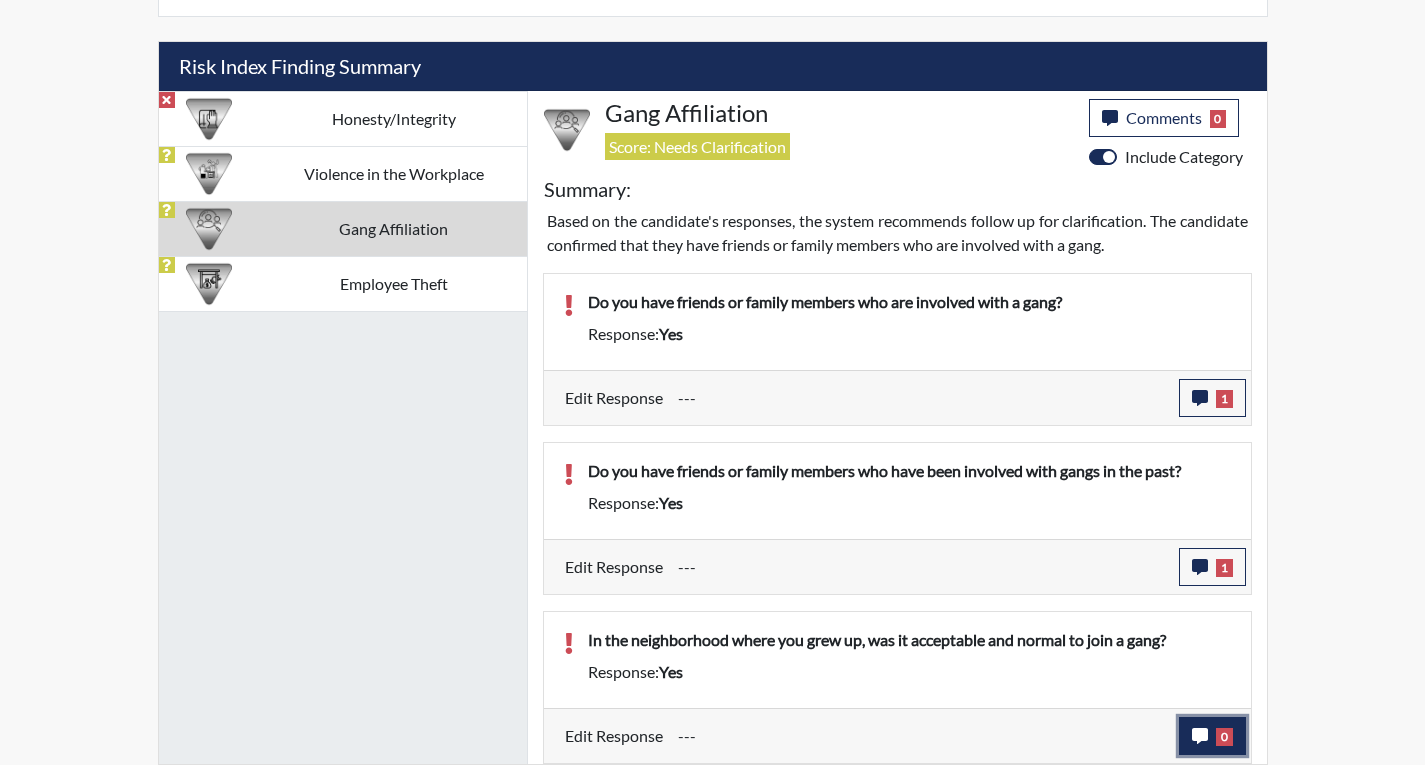 click on "0" at bounding box center (1212, 736) 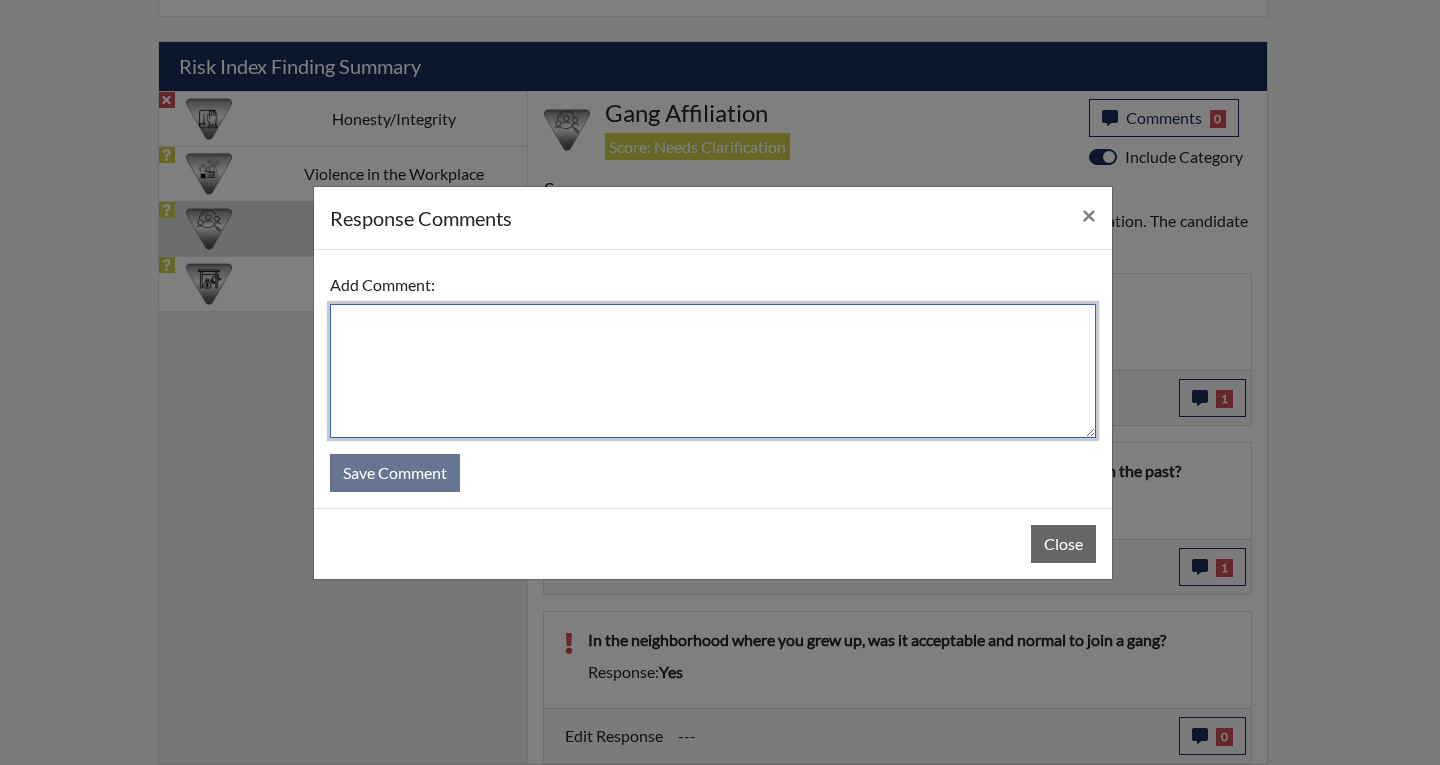 click at bounding box center (713, 371) 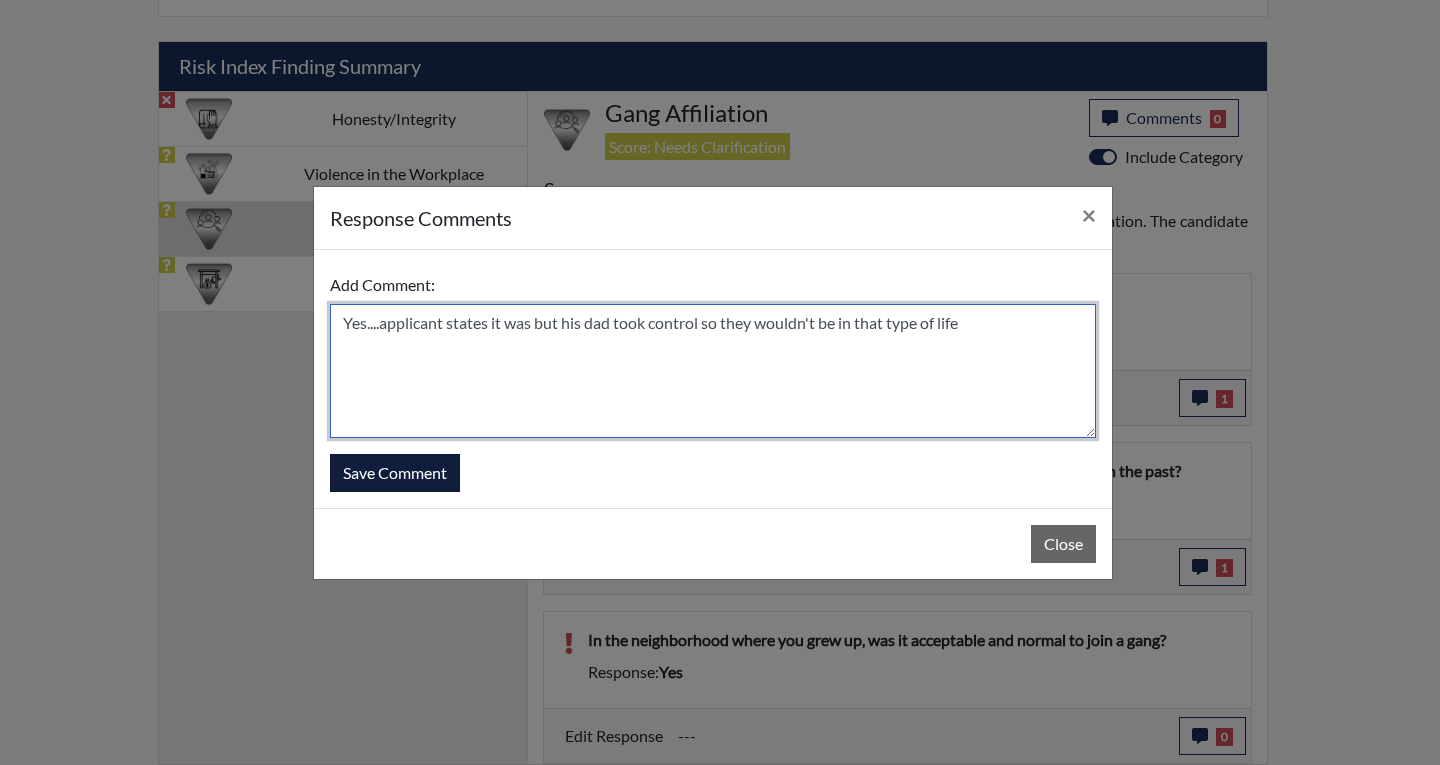 type on "Yes....applicant states it was but his dad took control so they wouldn't be in that type of life" 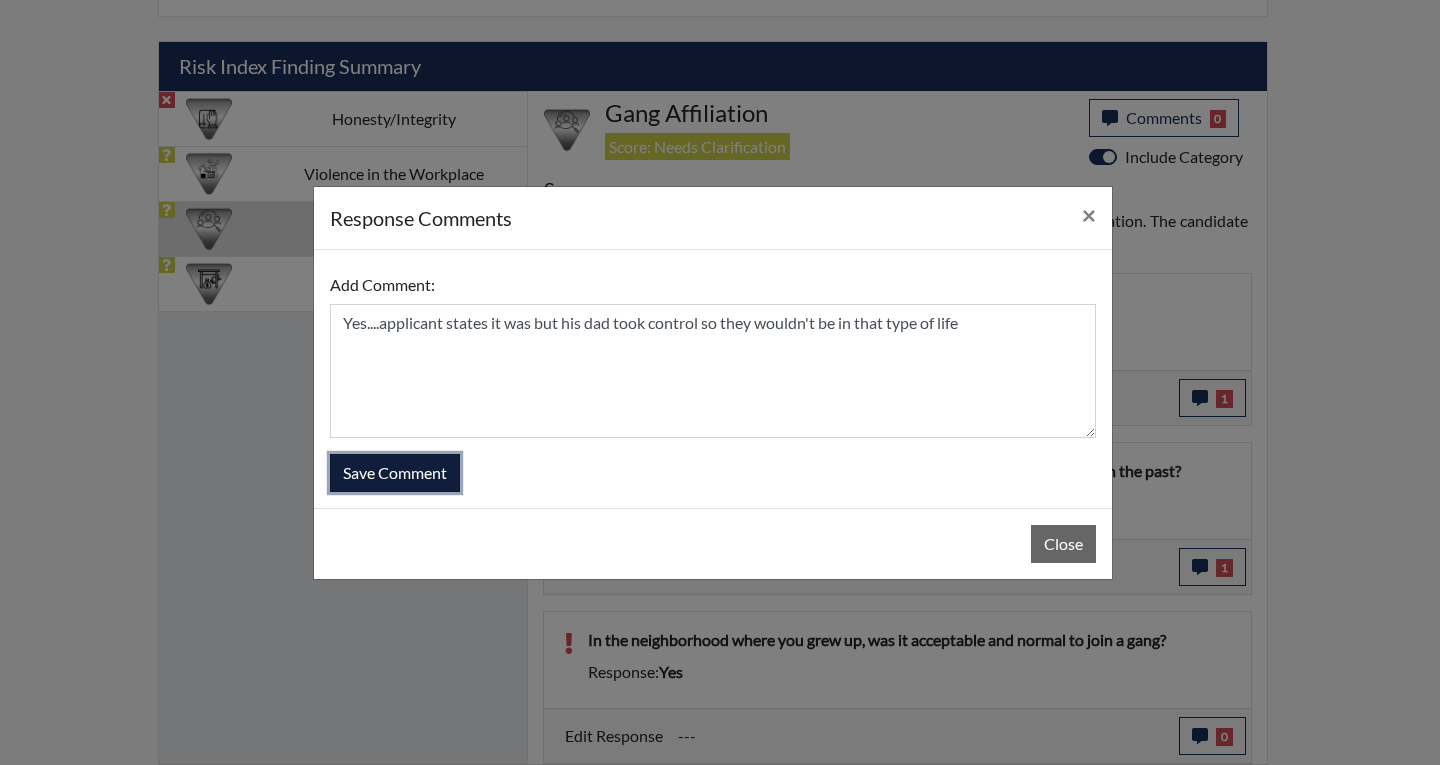 click on "Save Comment" at bounding box center [395, 473] 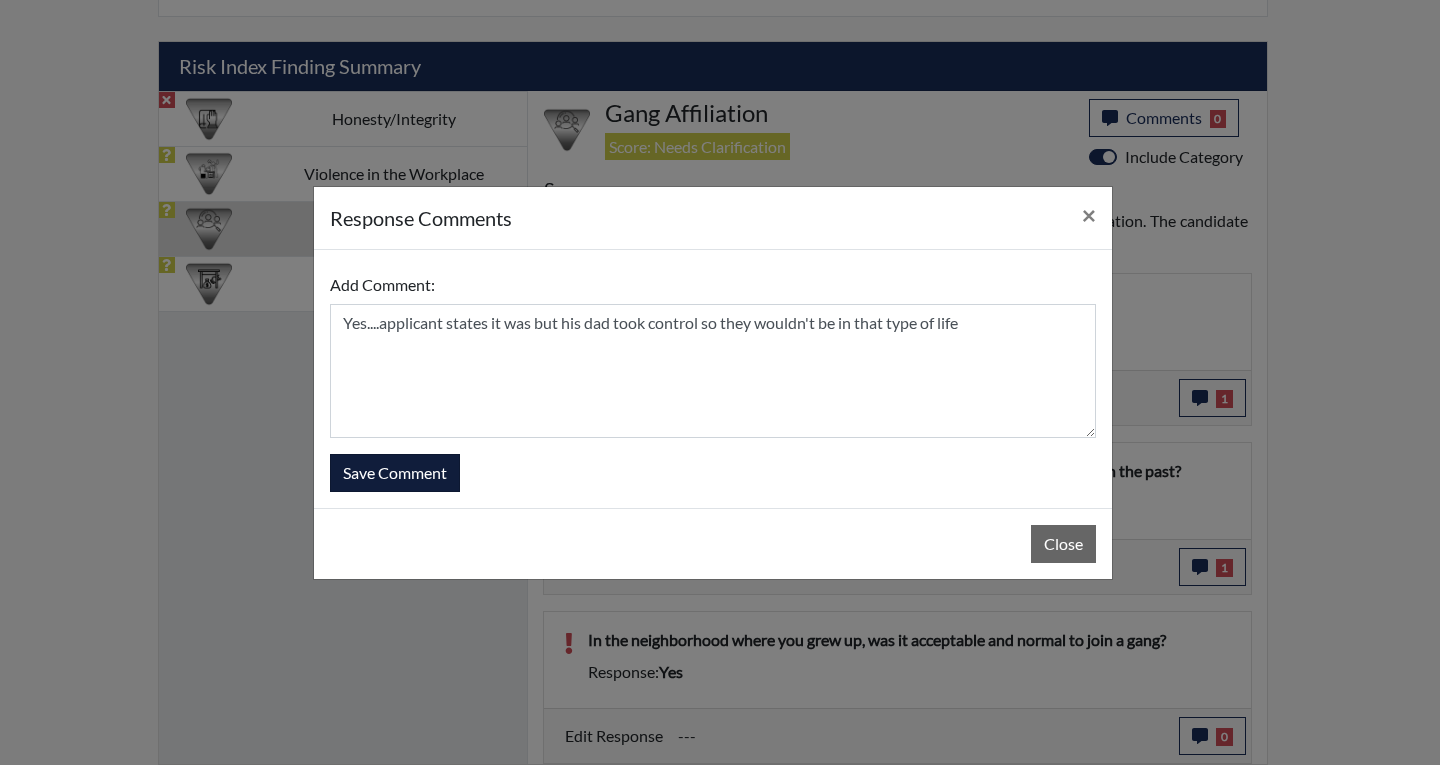 type 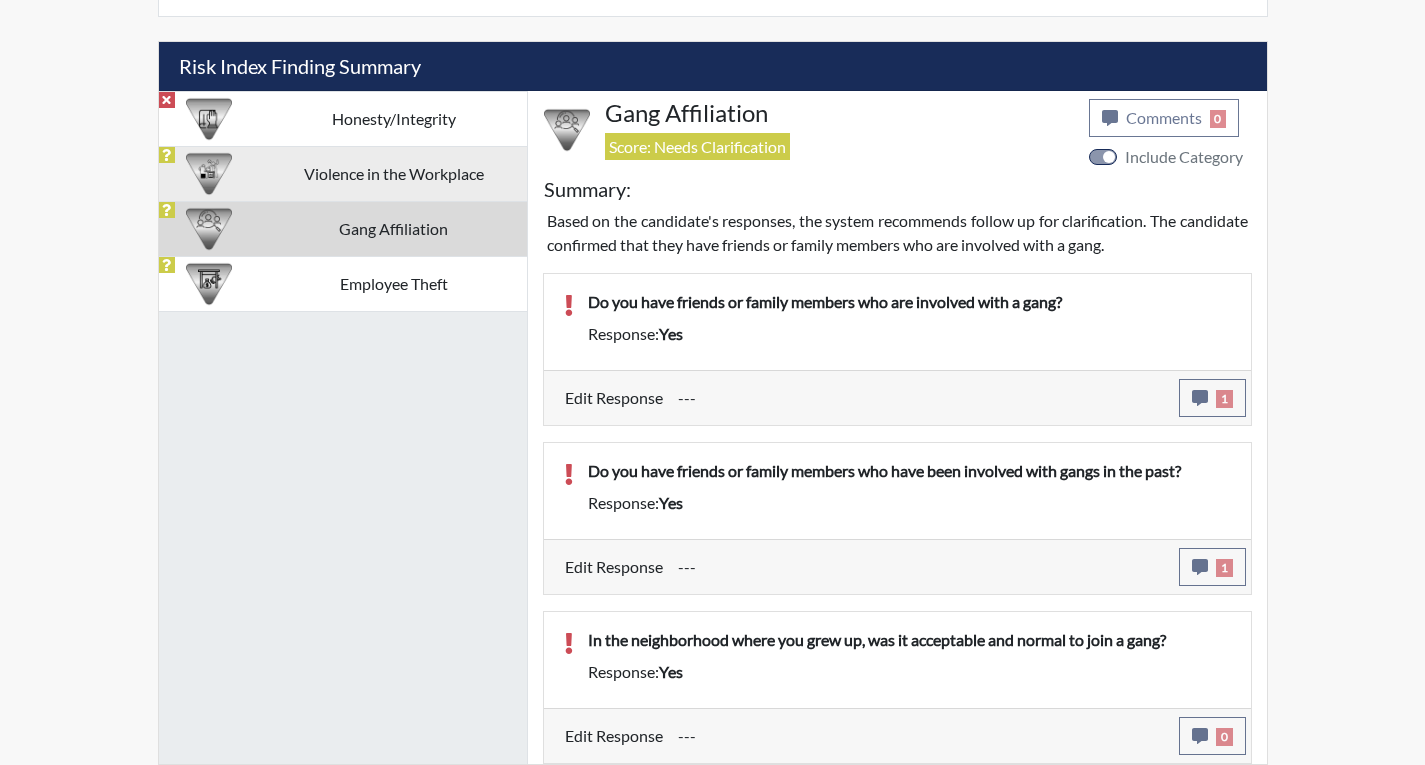 click on "Violence in the Workplace" at bounding box center [393, 173] 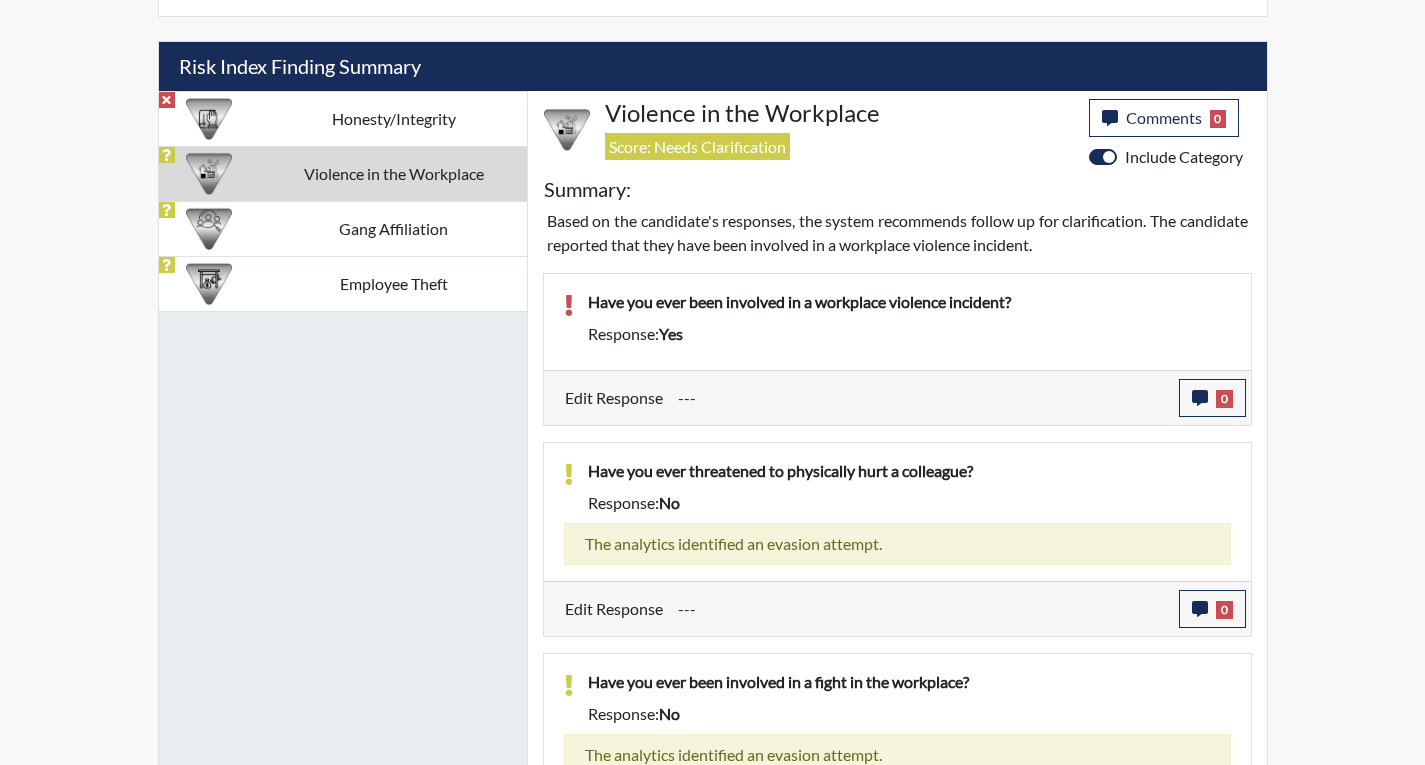 scroll, scrollTop: 999668, scrollLeft: 999169, axis: both 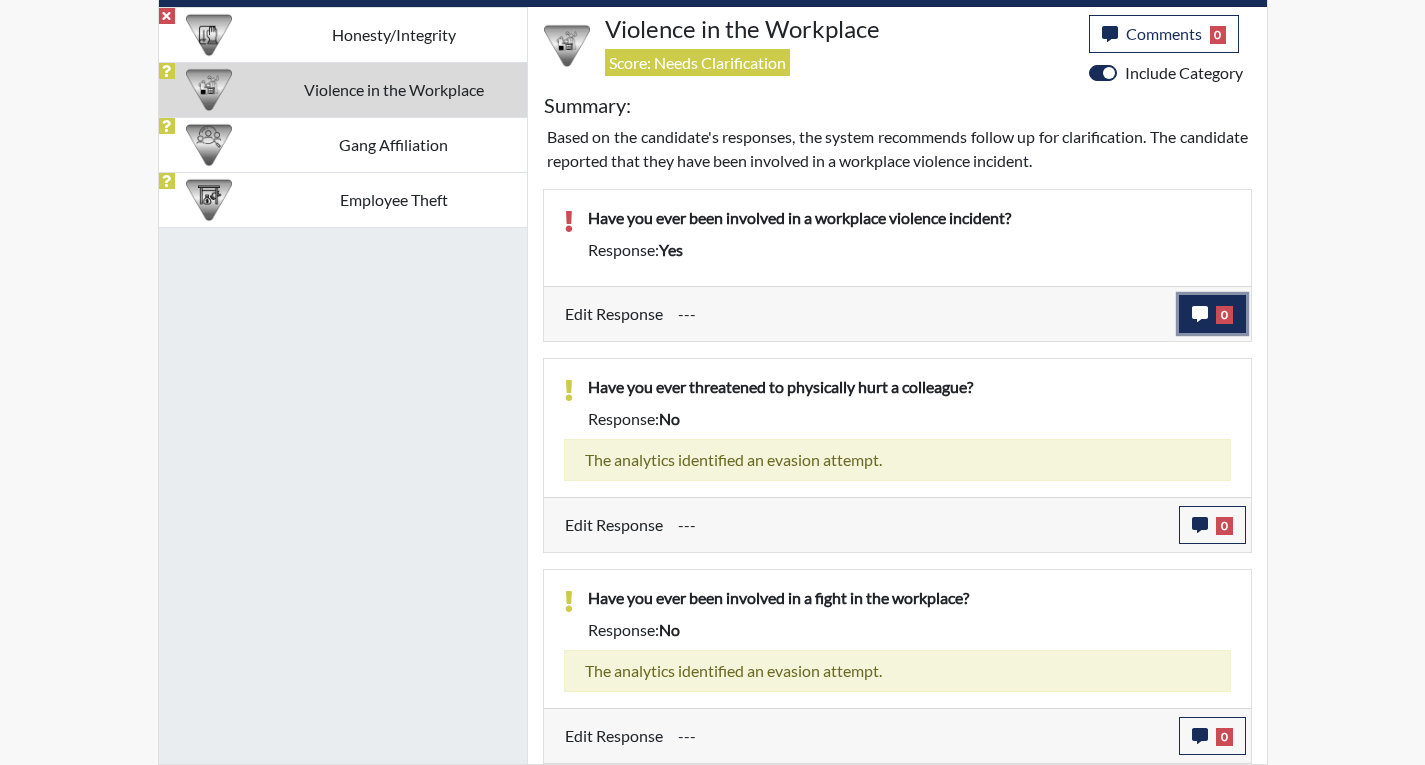 click on "0" at bounding box center (1212, 314) 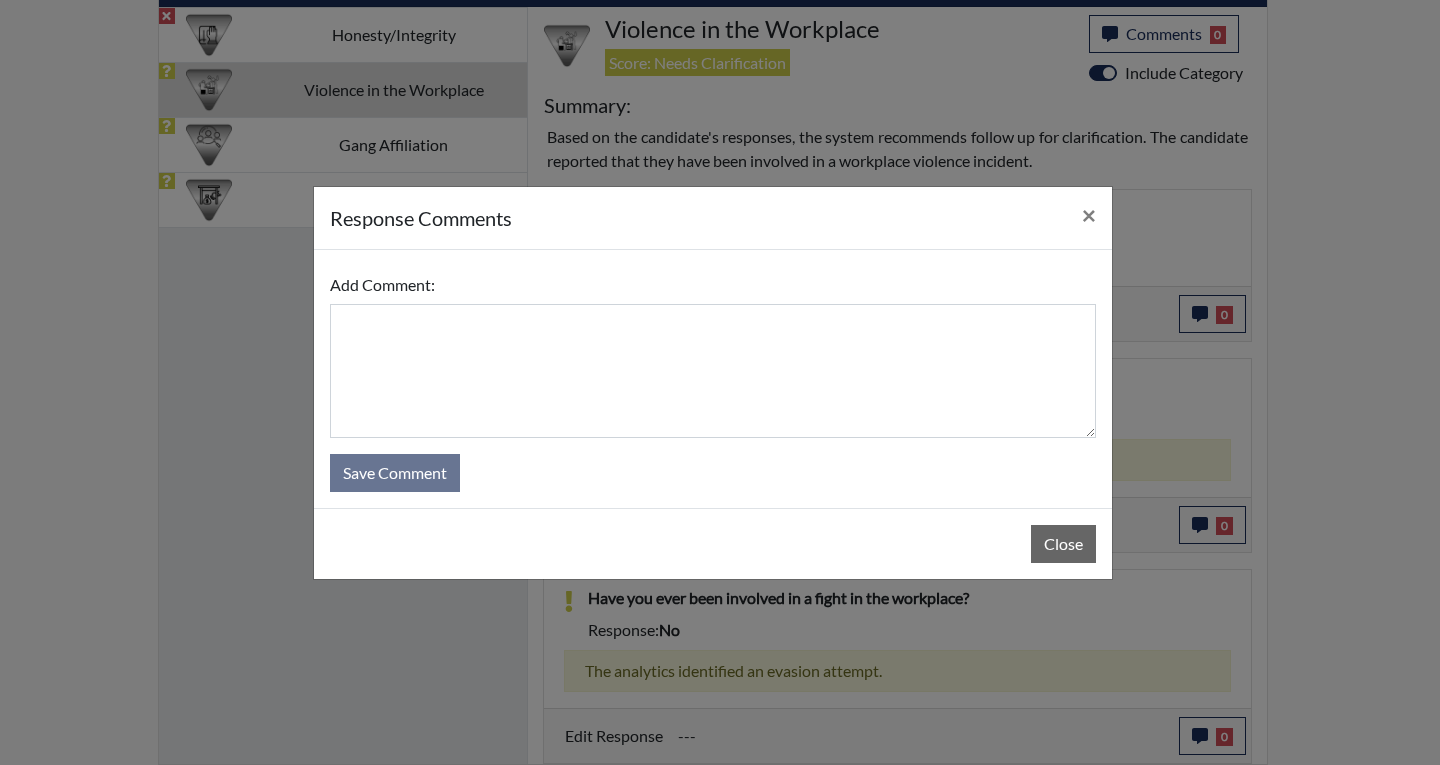 click at bounding box center (713, 371) 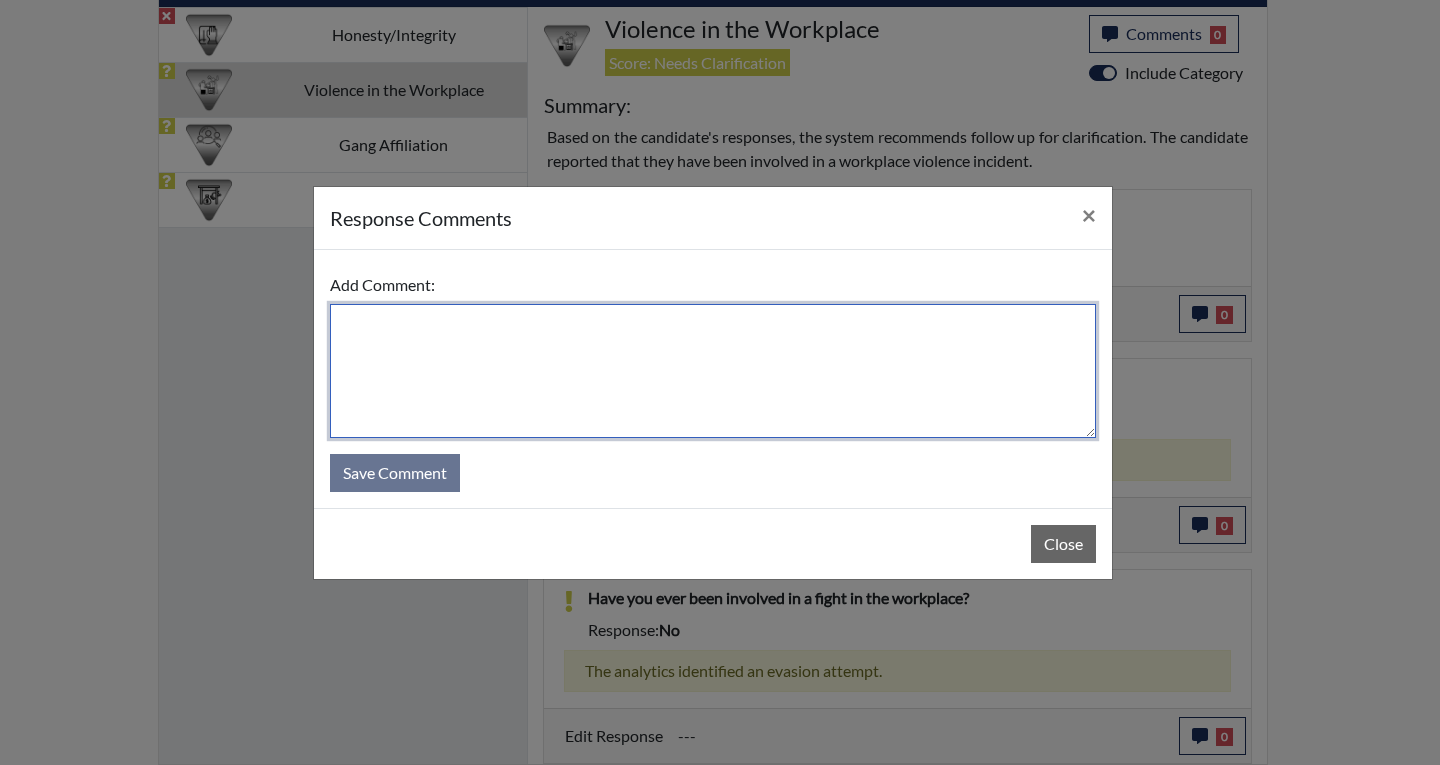 click at bounding box center [713, 371] 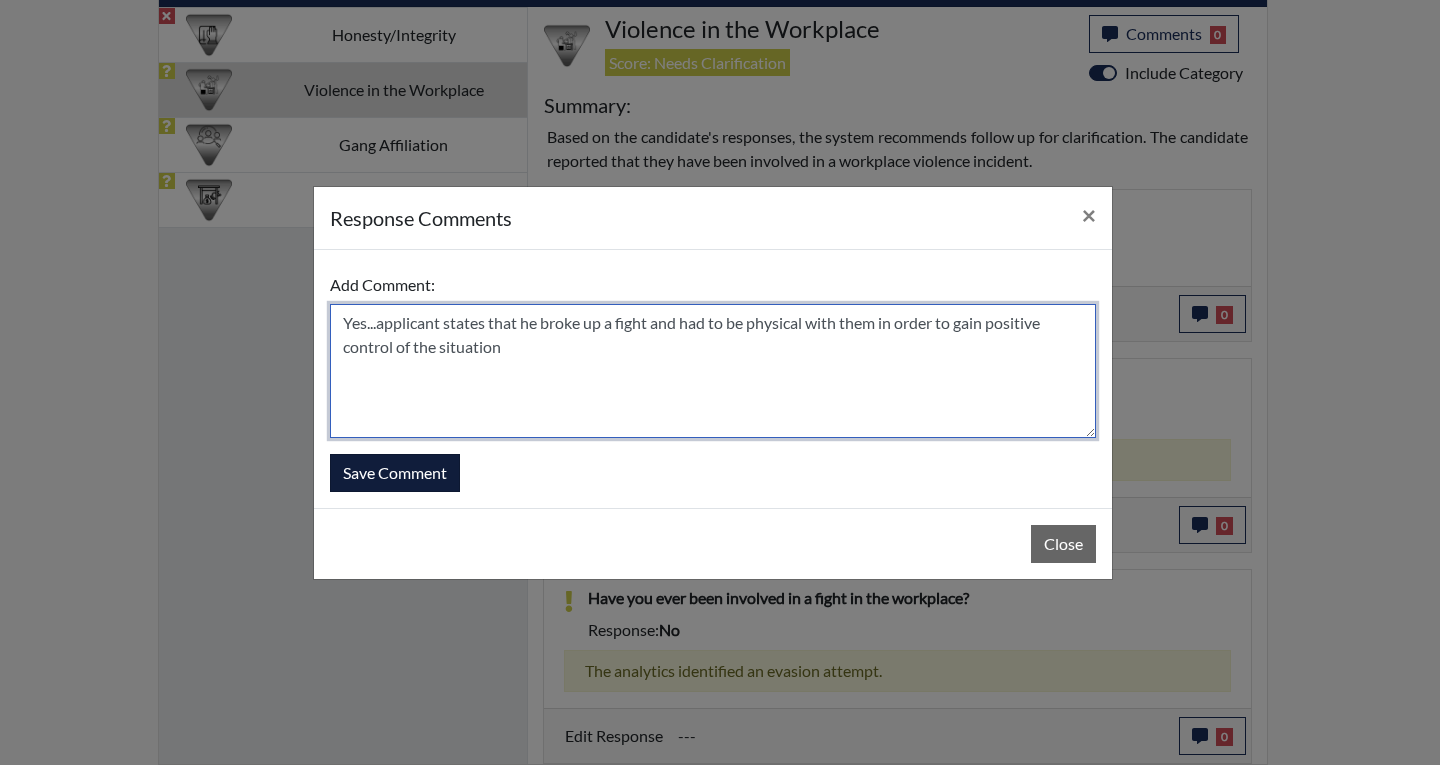 type on "Yes...applicant states that he broke up a fight and had to be physical with them in order to gain positive control of the situation" 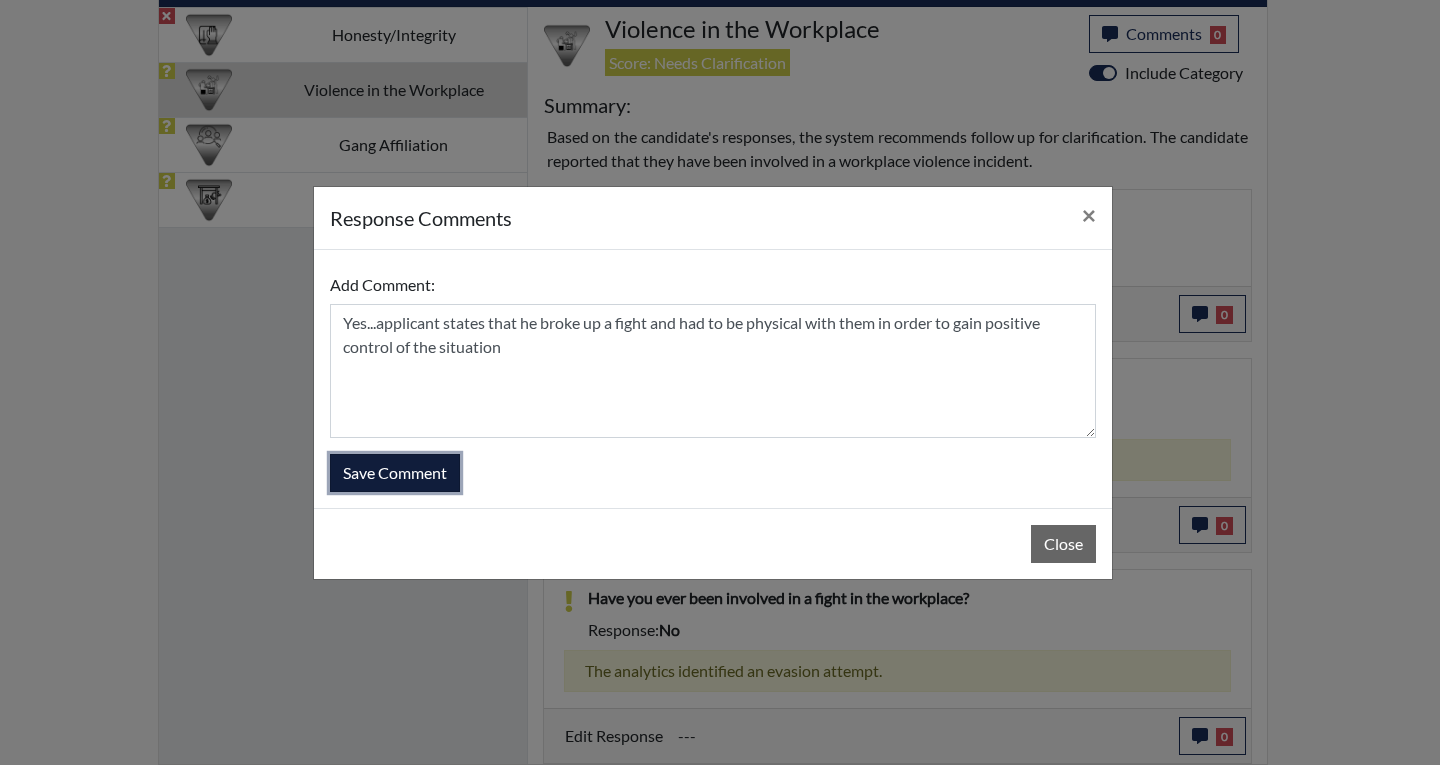click on "Save Comment" at bounding box center (395, 473) 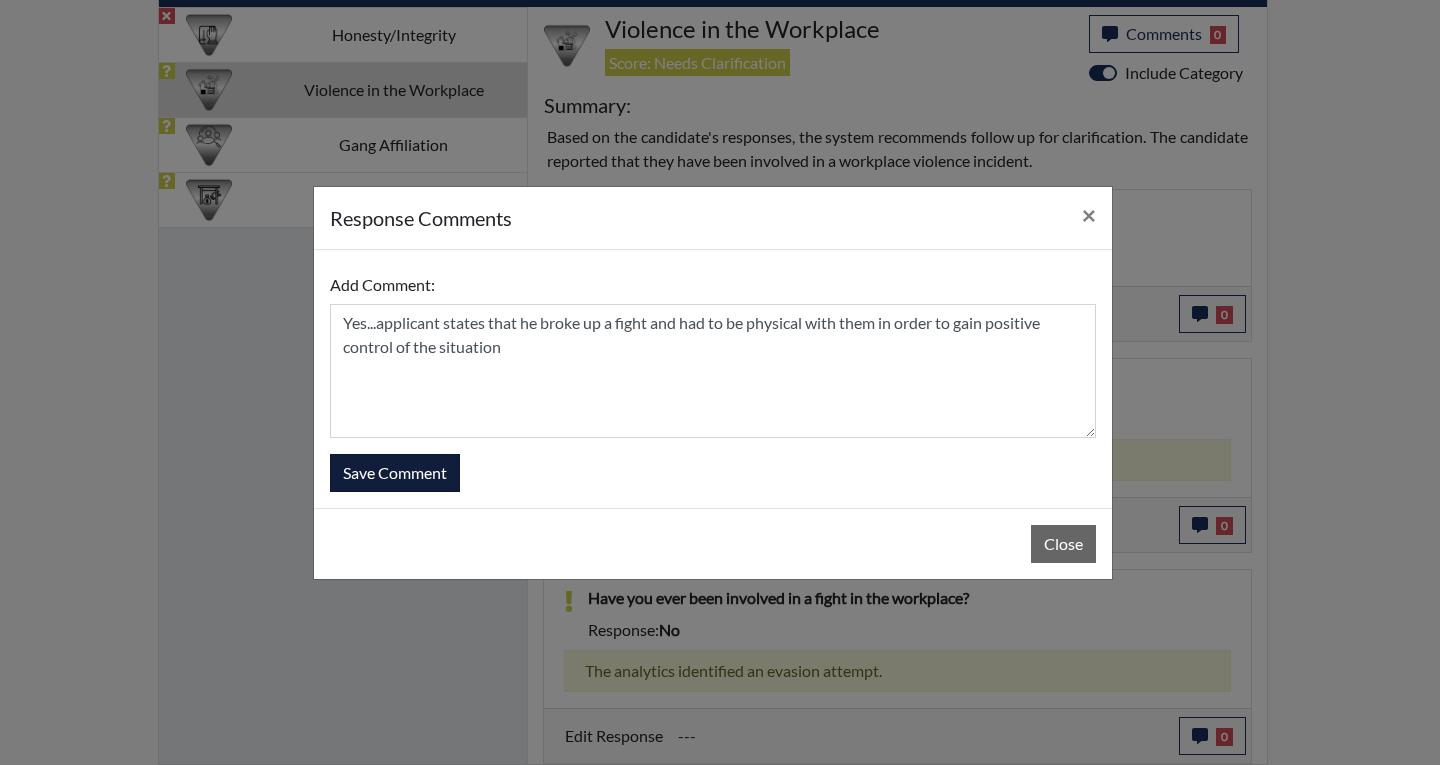 type 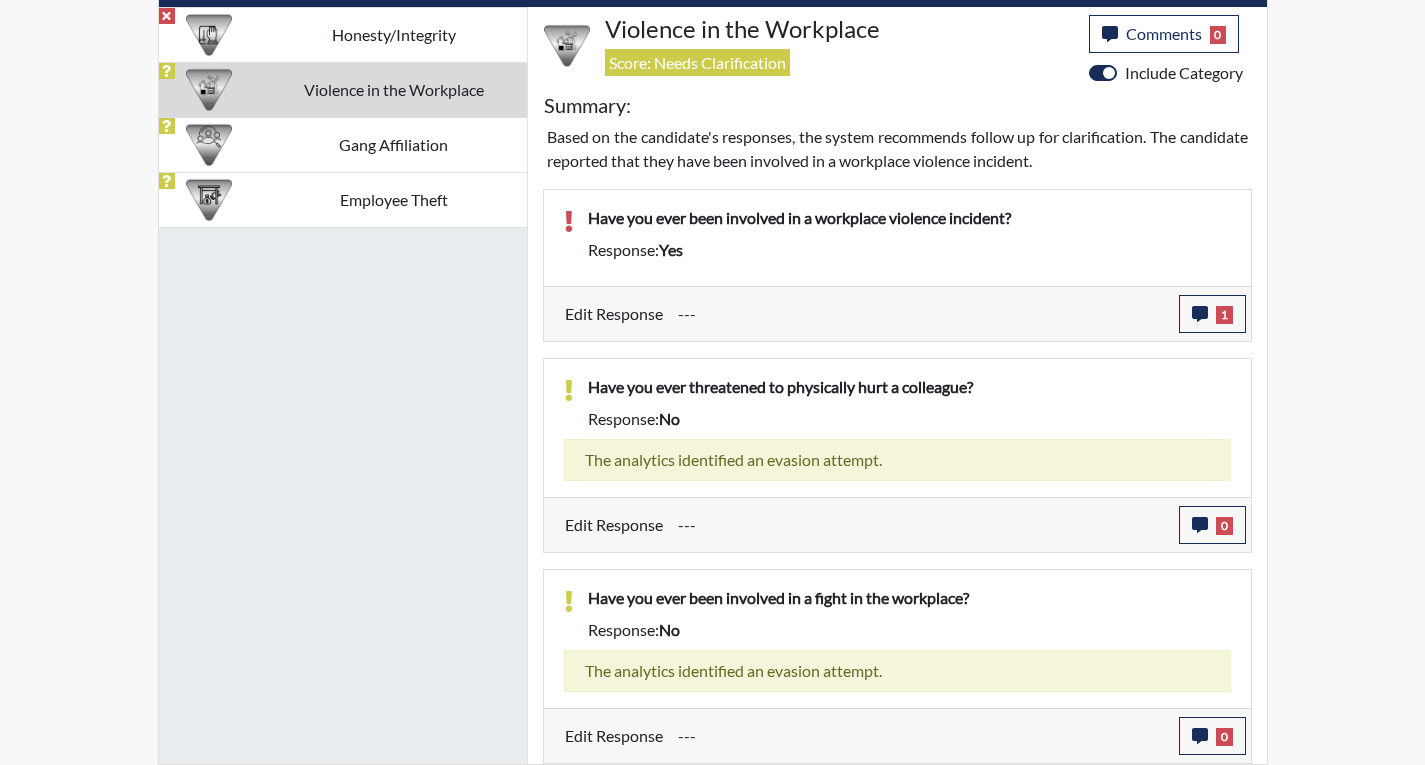 scroll, scrollTop: 999668, scrollLeft: 999169, axis: both 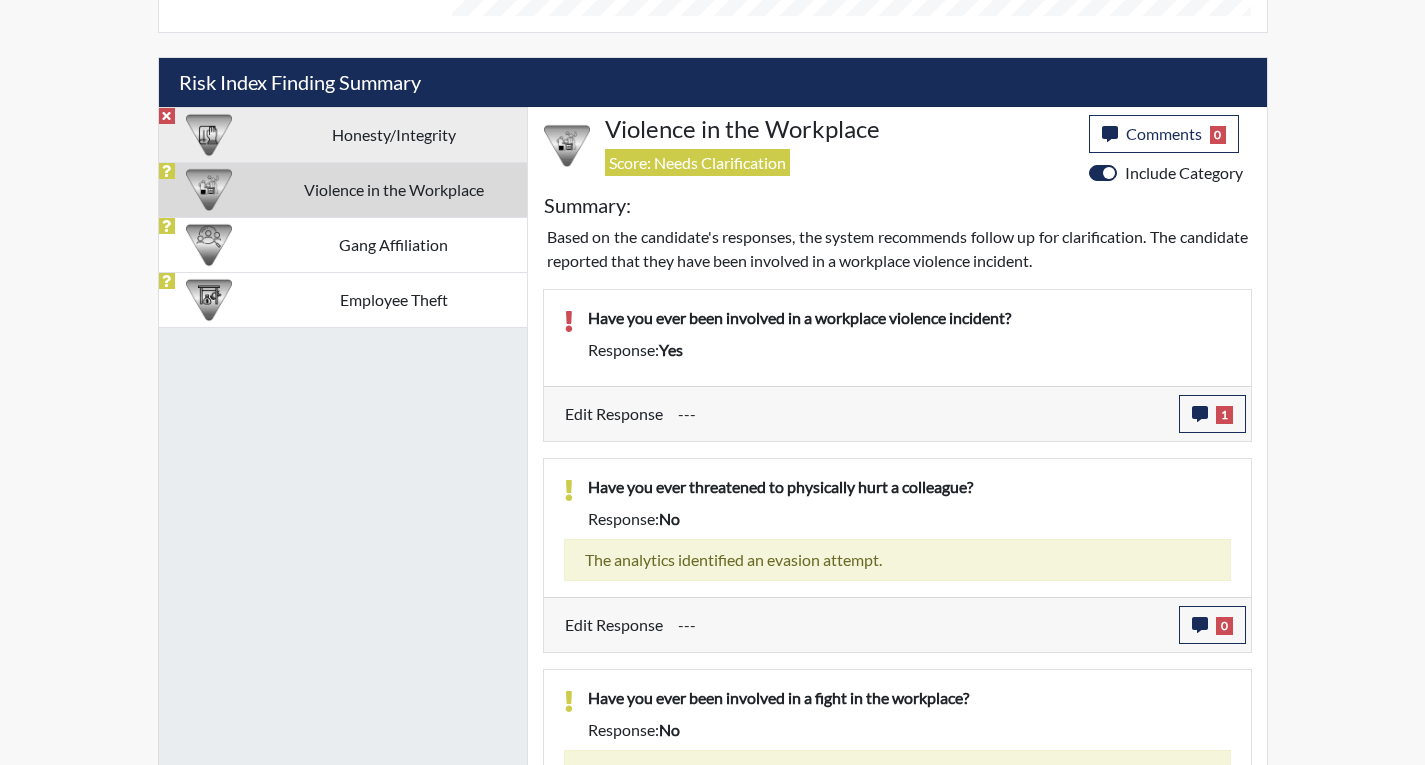 click on "Honesty/Integrity" at bounding box center [393, 134] 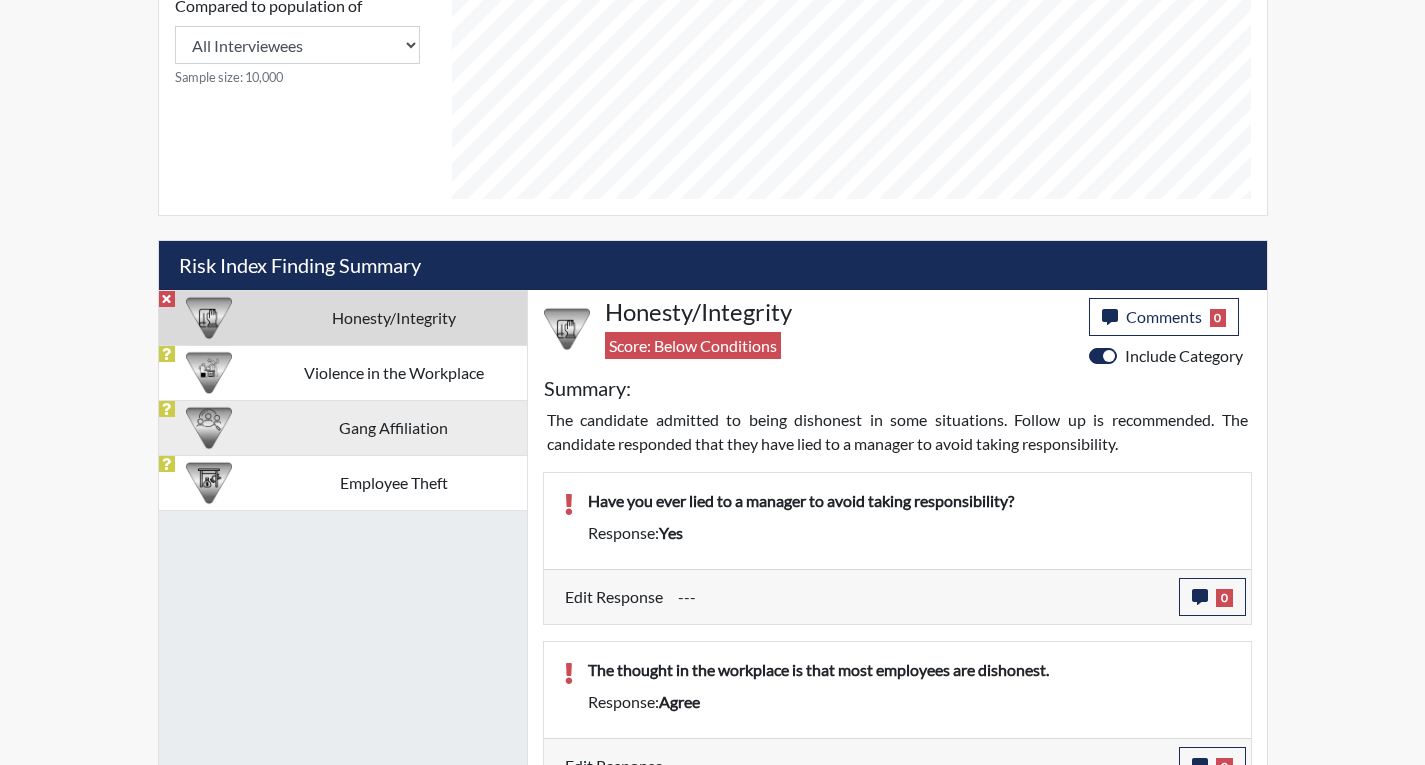 scroll, scrollTop: 969, scrollLeft: 0, axis: vertical 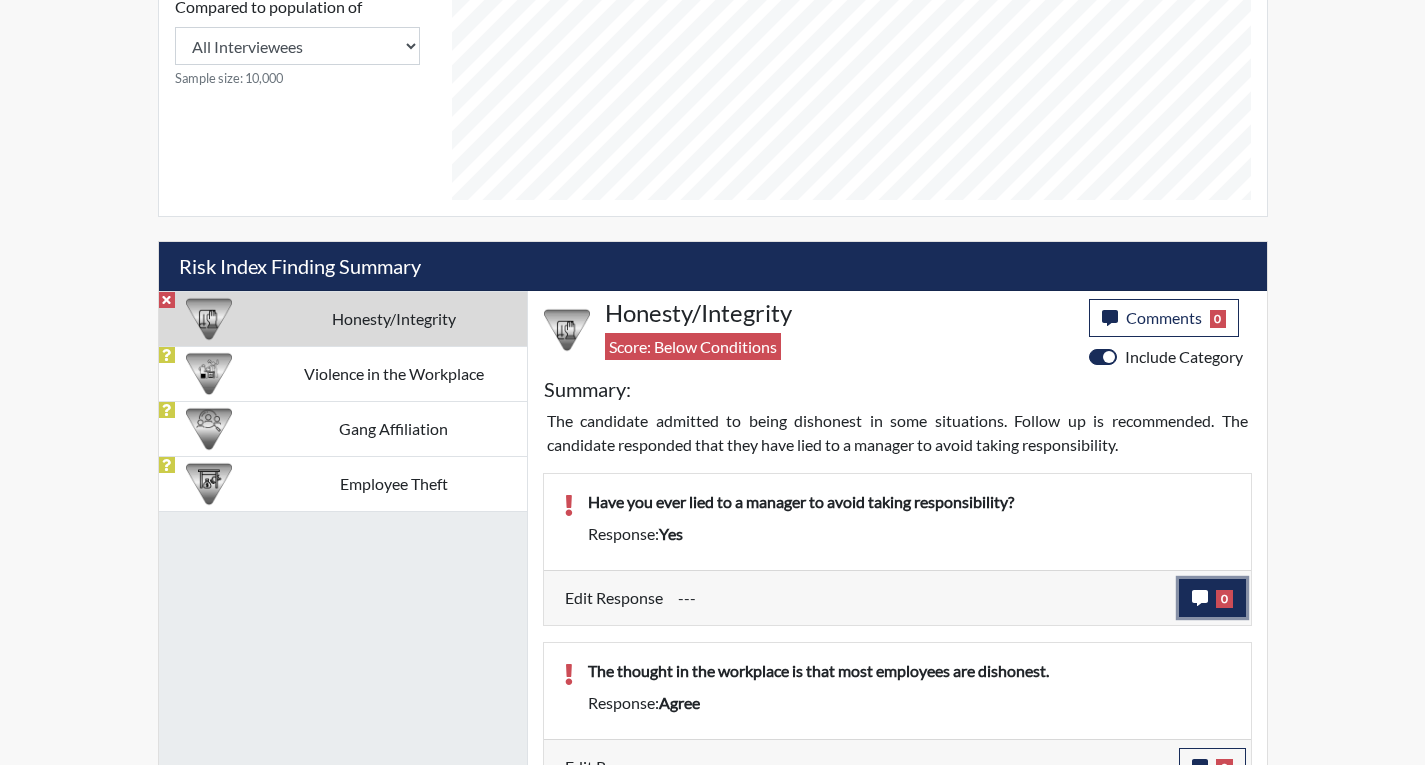 click on "0" at bounding box center (1212, 598) 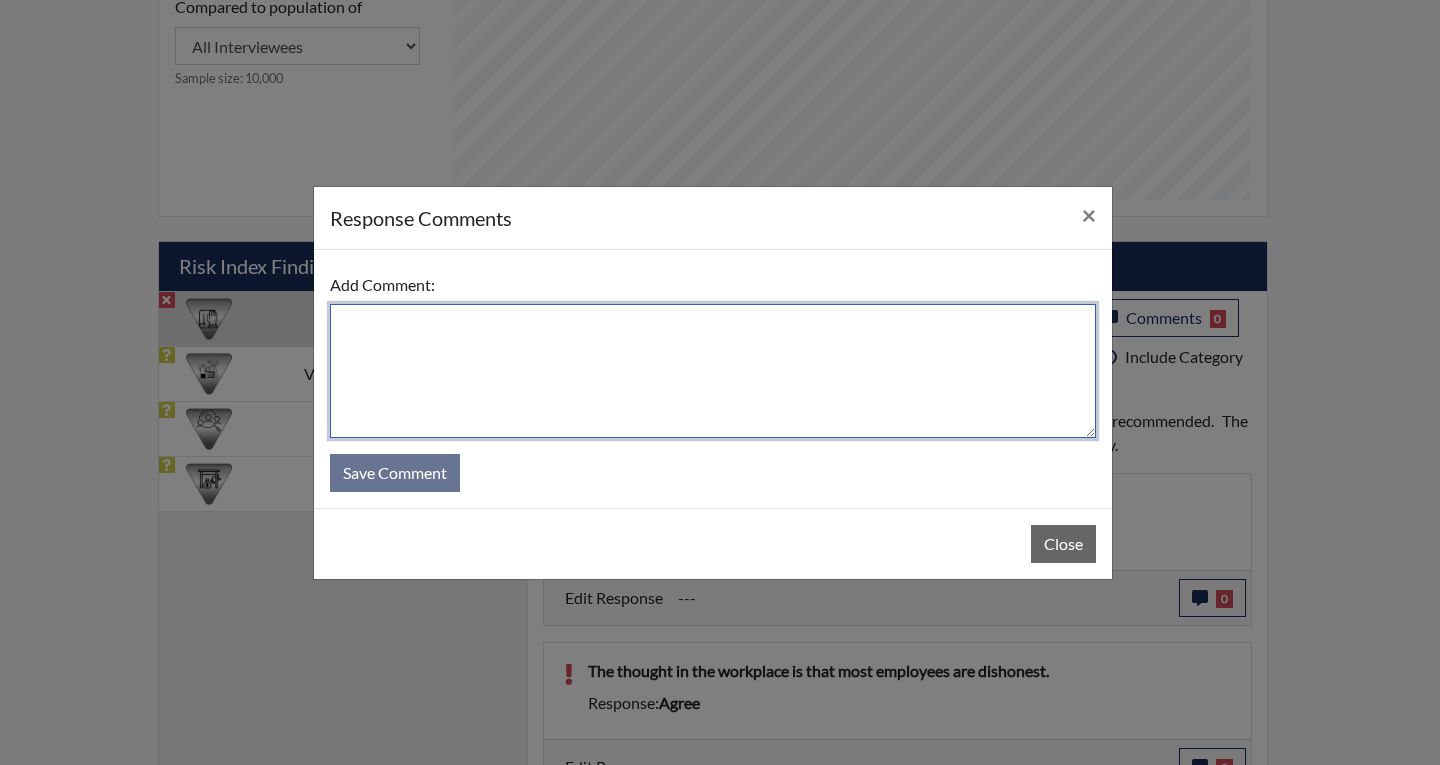 click at bounding box center (713, 371) 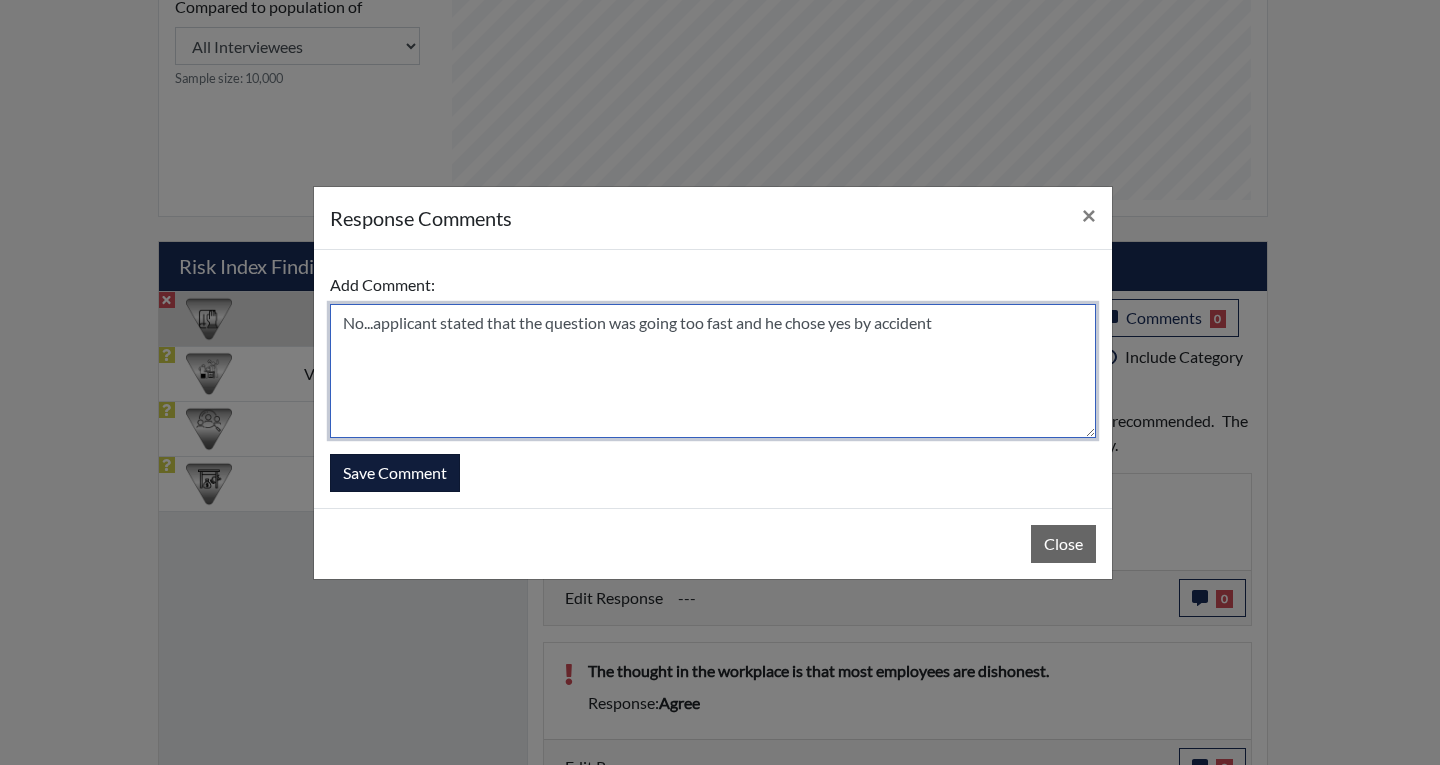 type on "No...applicant stated that the question was going too fast and he chose yes by accident" 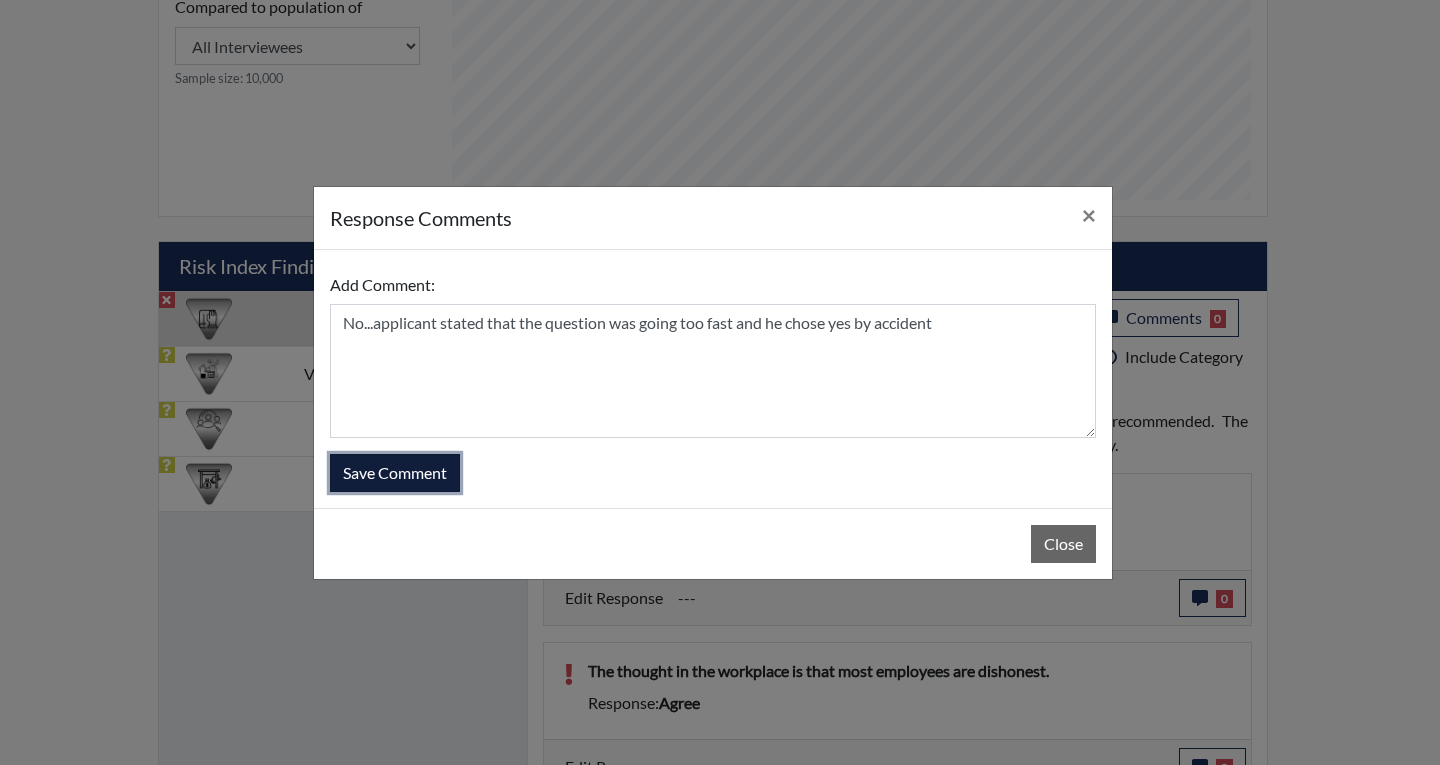 click on "Save Comment" at bounding box center (395, 473) 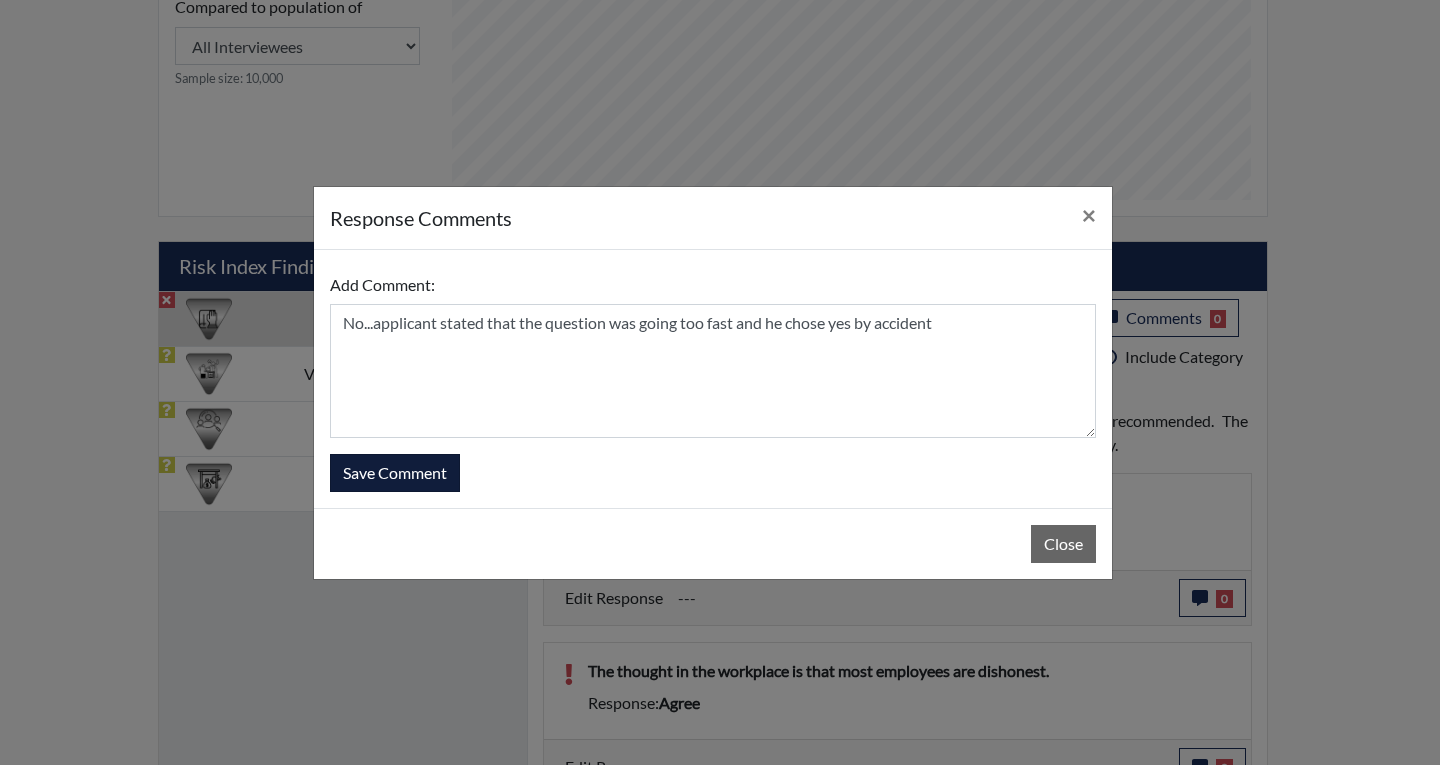 type 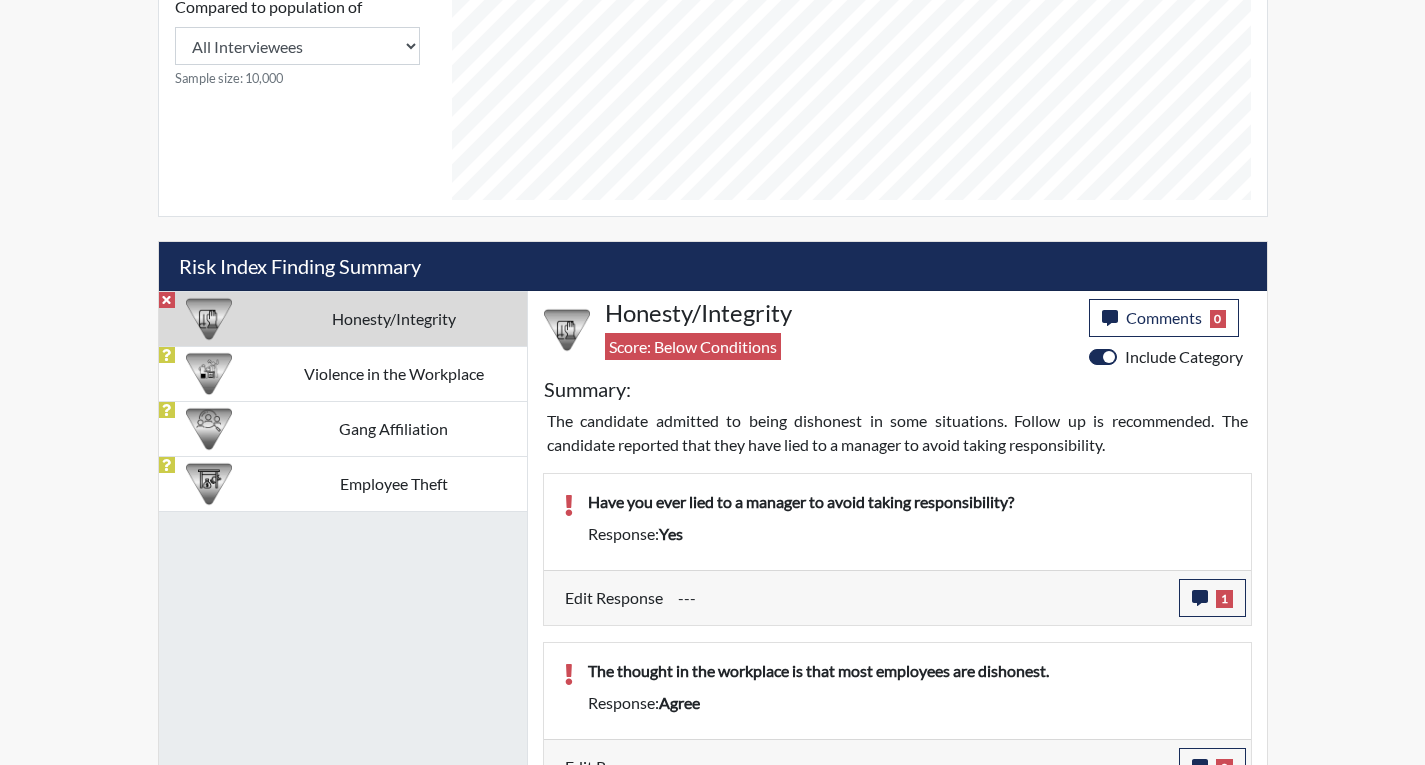 scroll, scrollTop: 999668, scrollLeft: 999169, axis: both 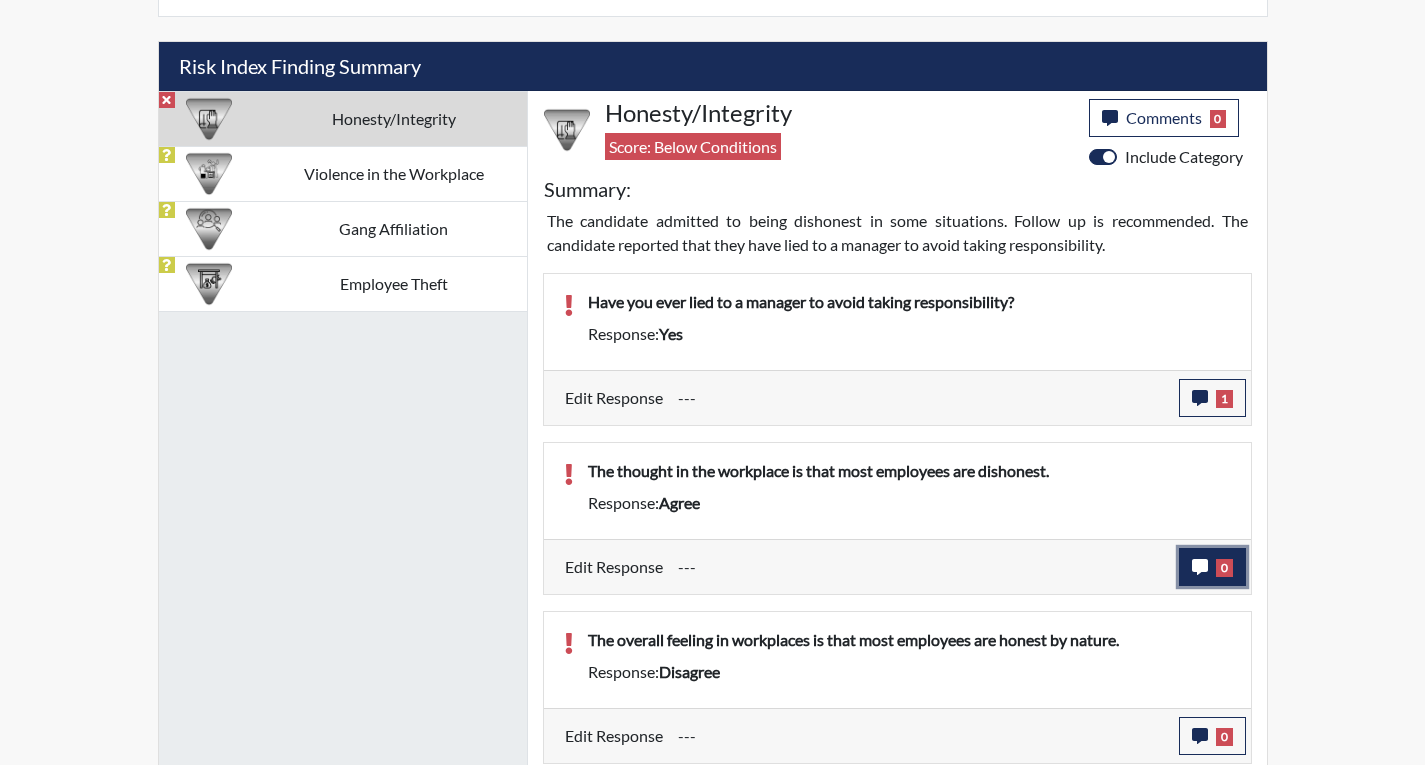 click 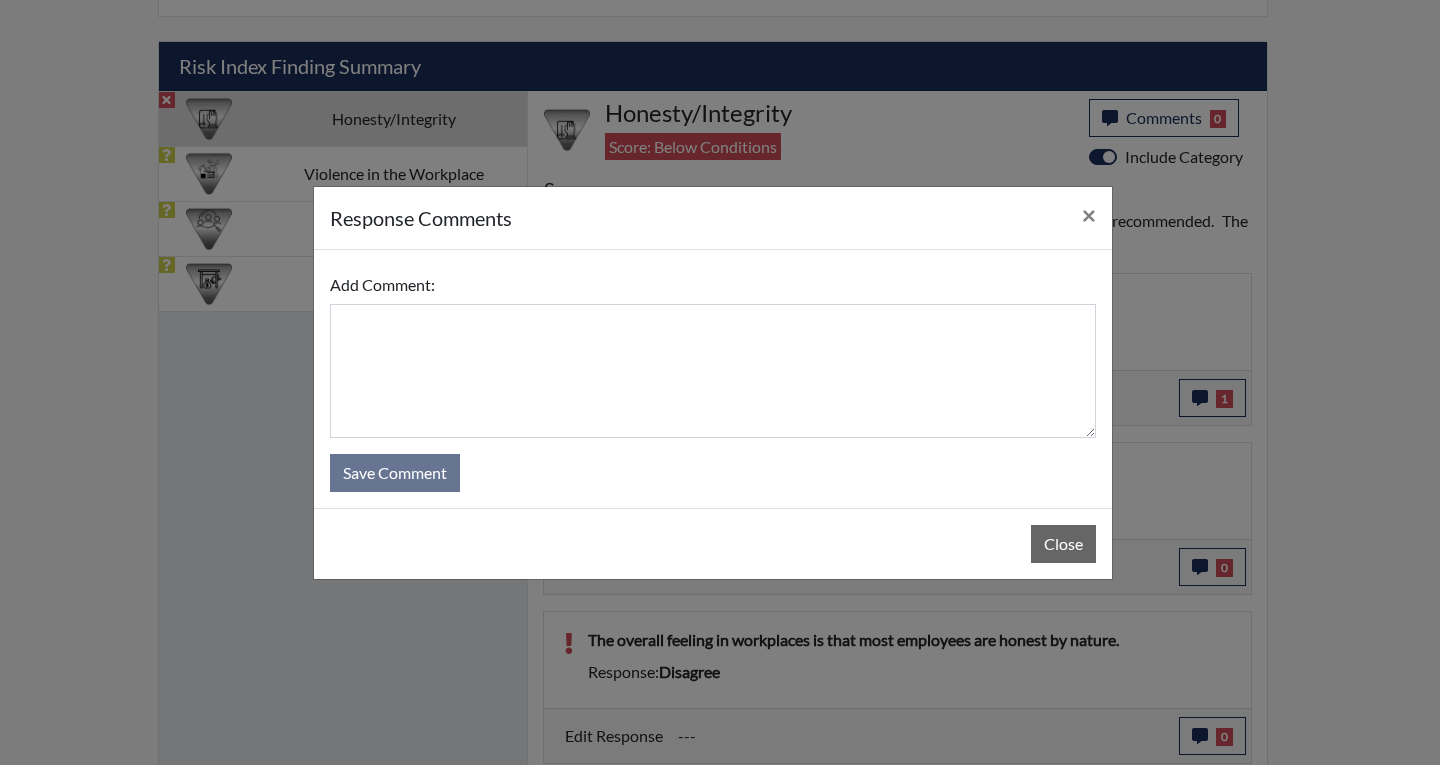click at bounding box center [713, 371] 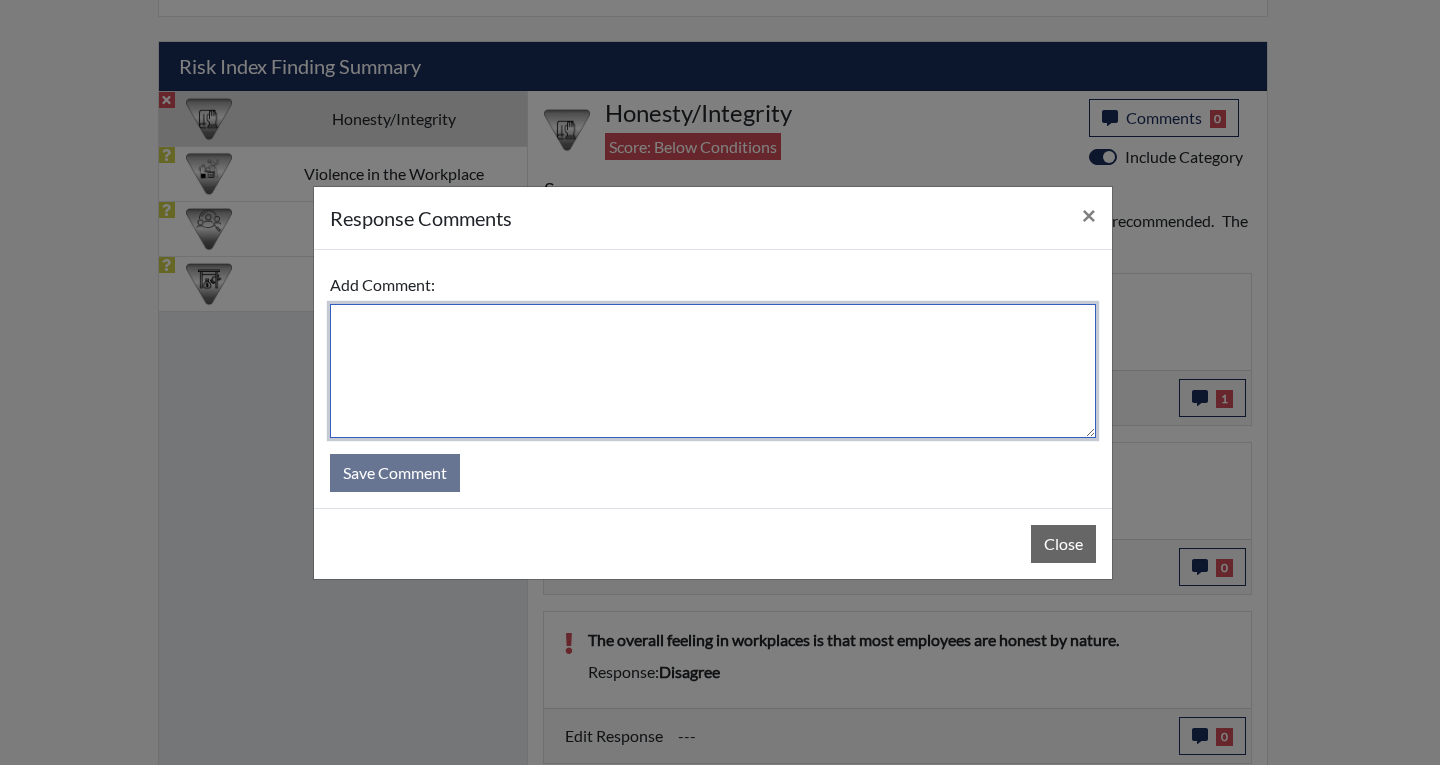 click at bounding box center [713, 371] 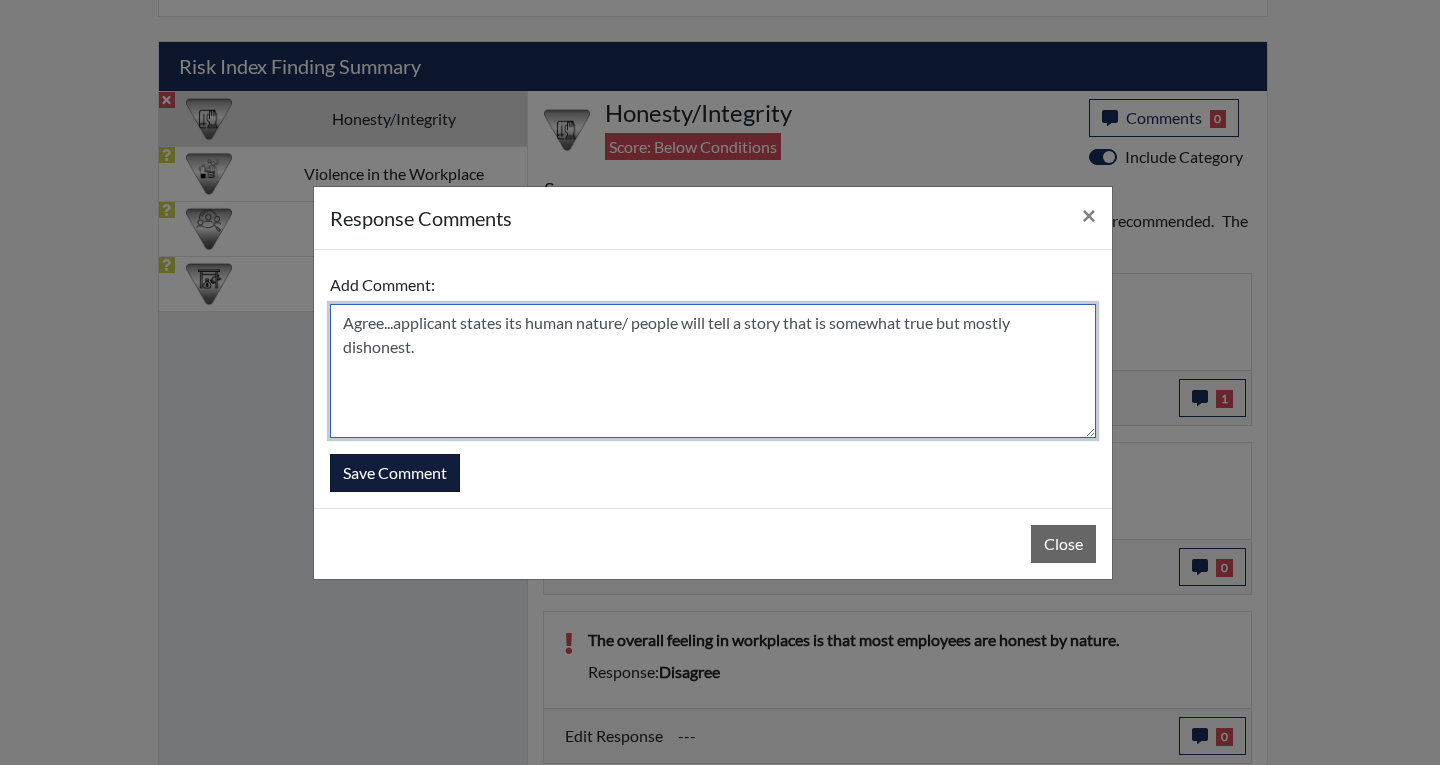 type on "Agree...applicant states its human nature/ people will tell a story that is somewhat true but mostly dishonest." 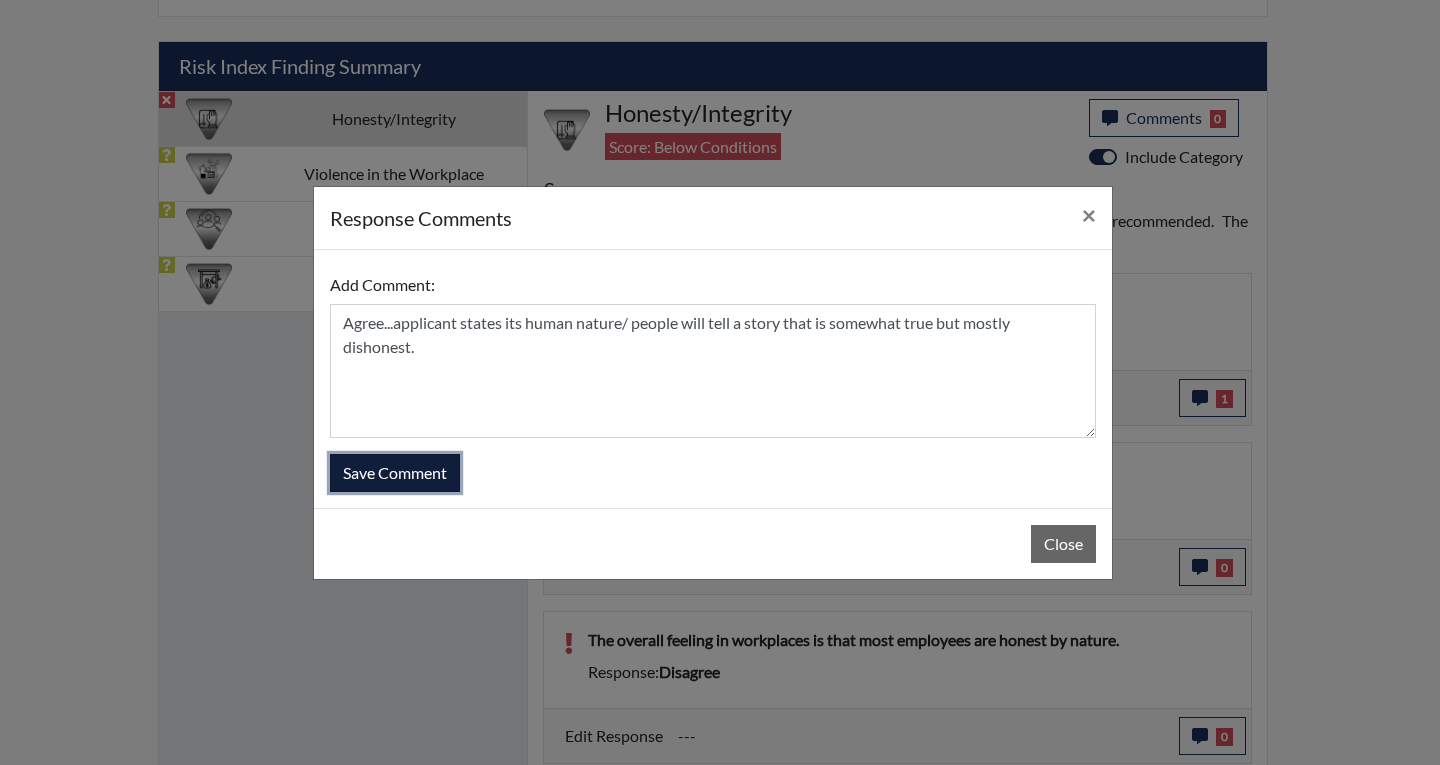 click on "Save Comment" at bounding box center (395, 473) 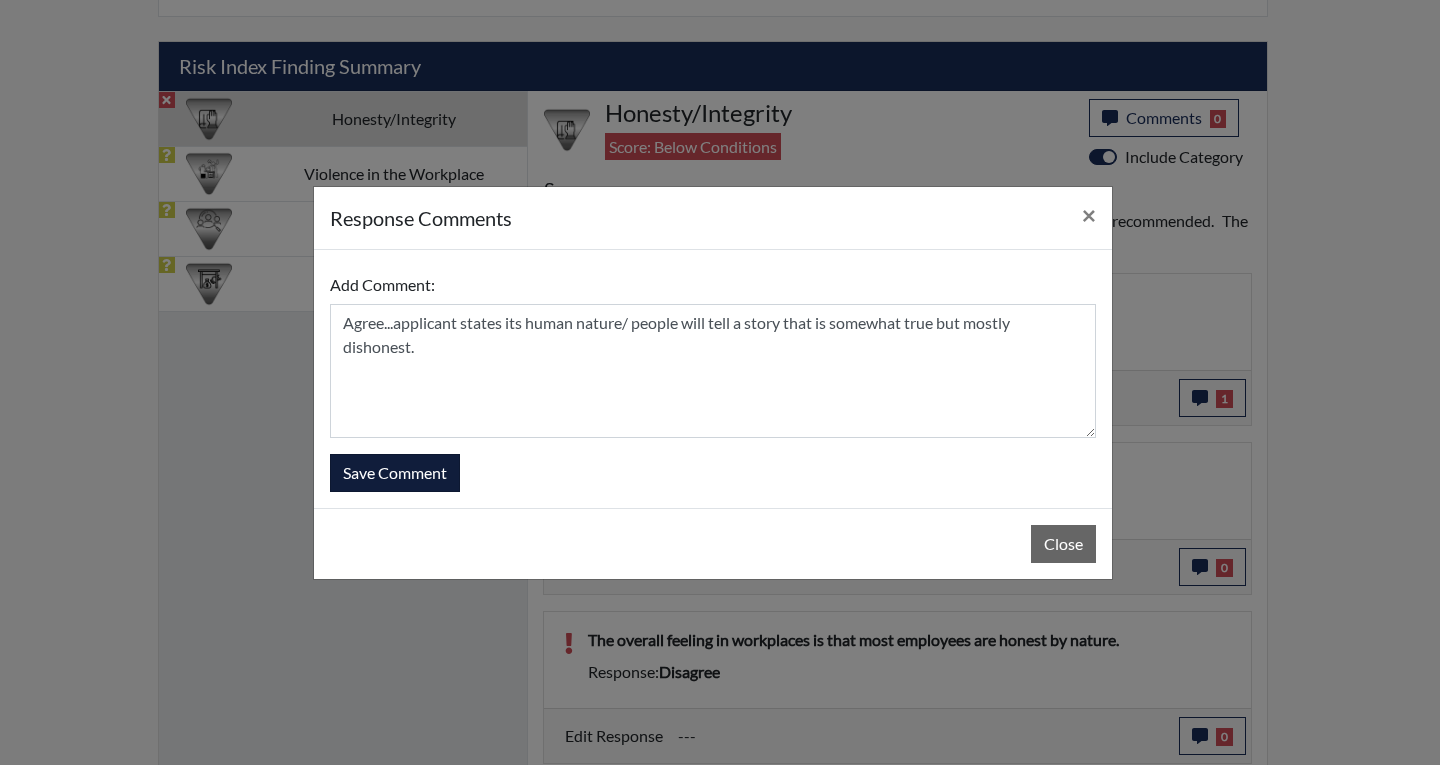 type 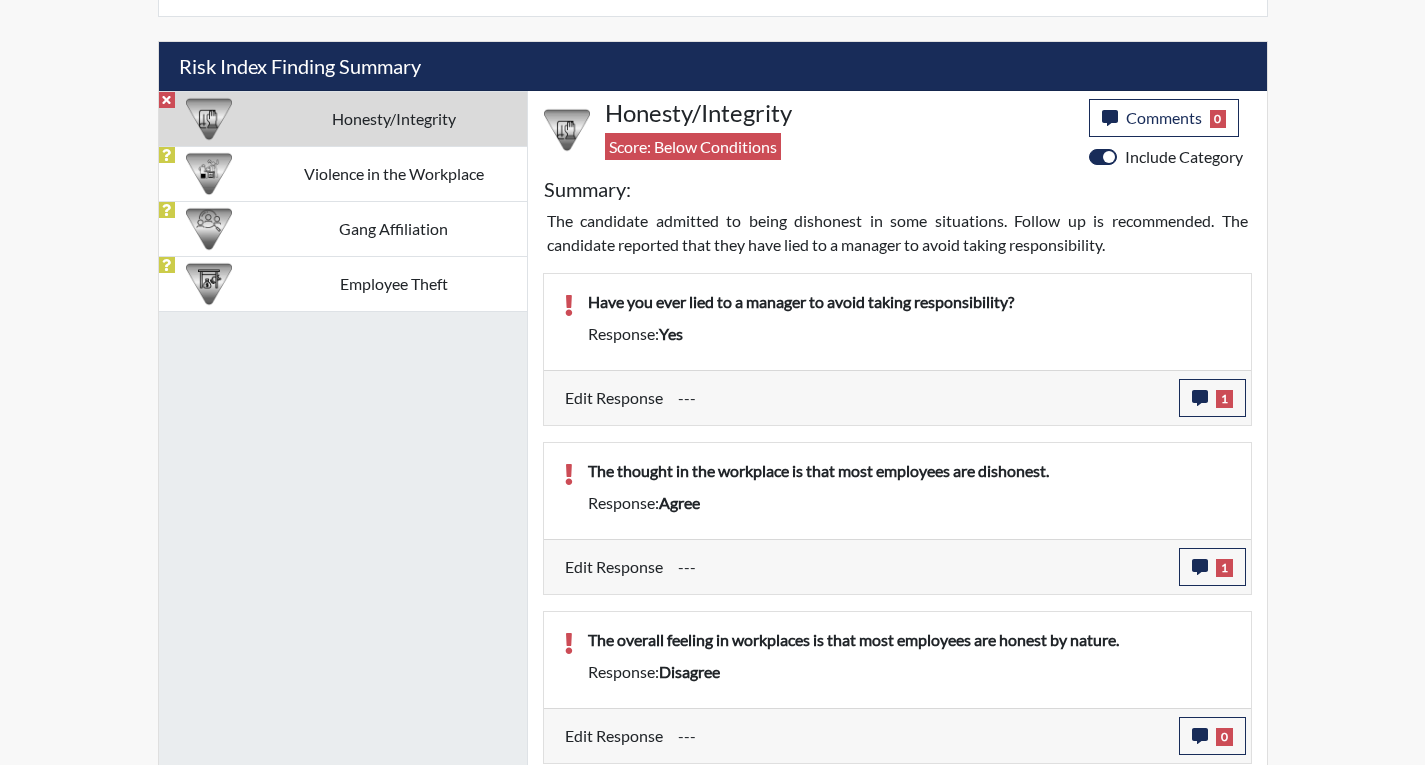scroll, scrollTop: 999668, scrollLeft: 999169, axis: both 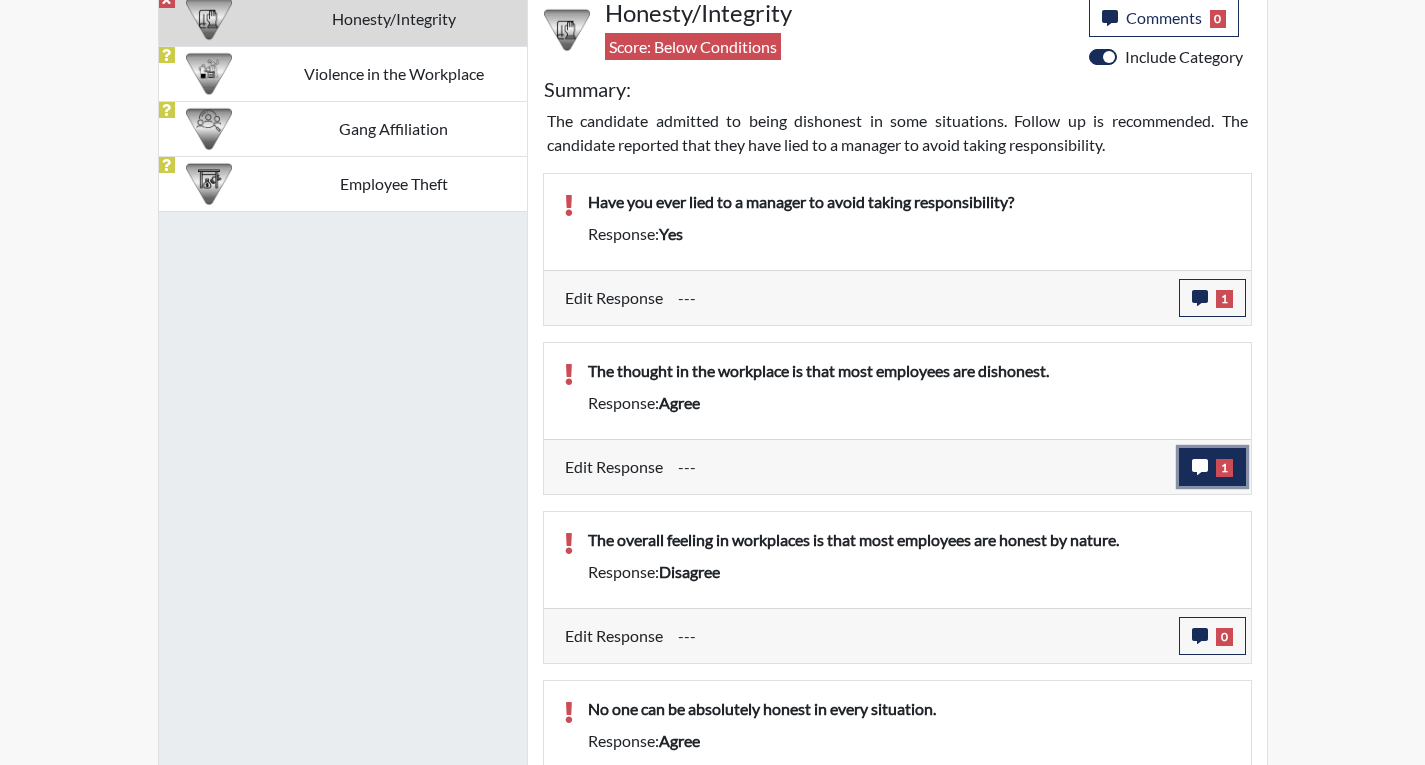 click on "1" at bounding box center [1212, 467] 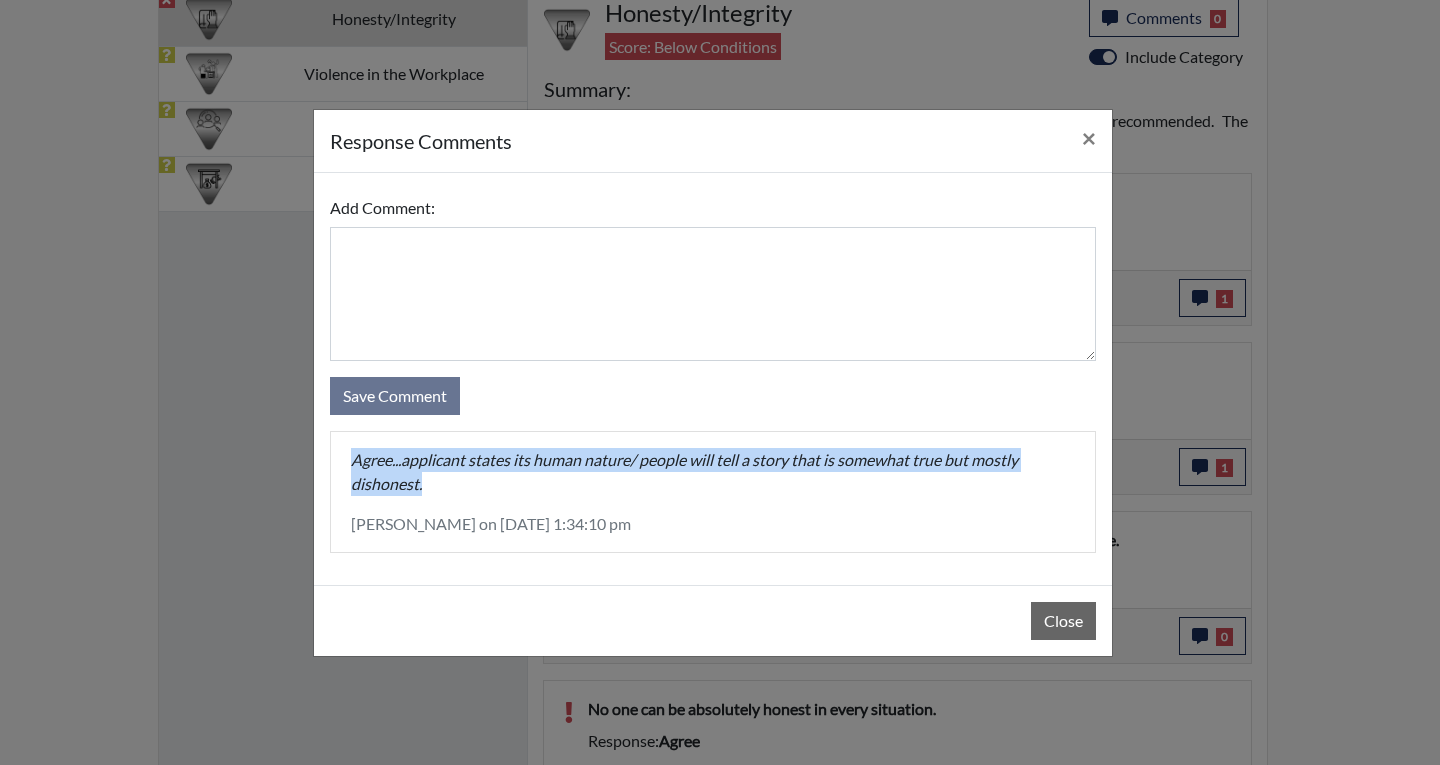 drag, startPoint x: 449, startPoint y: 486, endPoint x: 334, endPoint y: 465, distance: 116.901665 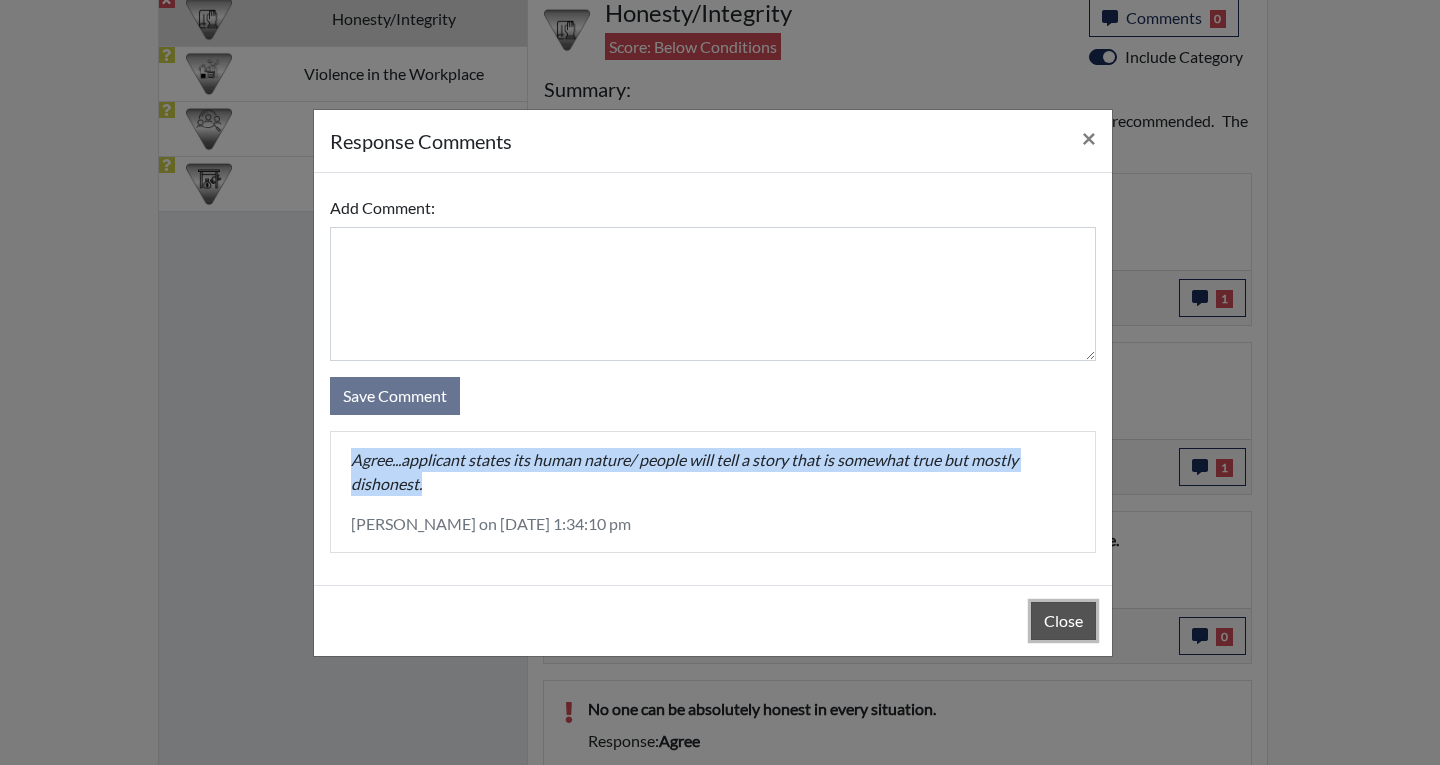 click on "Close" at bounding box center [1063, 621] 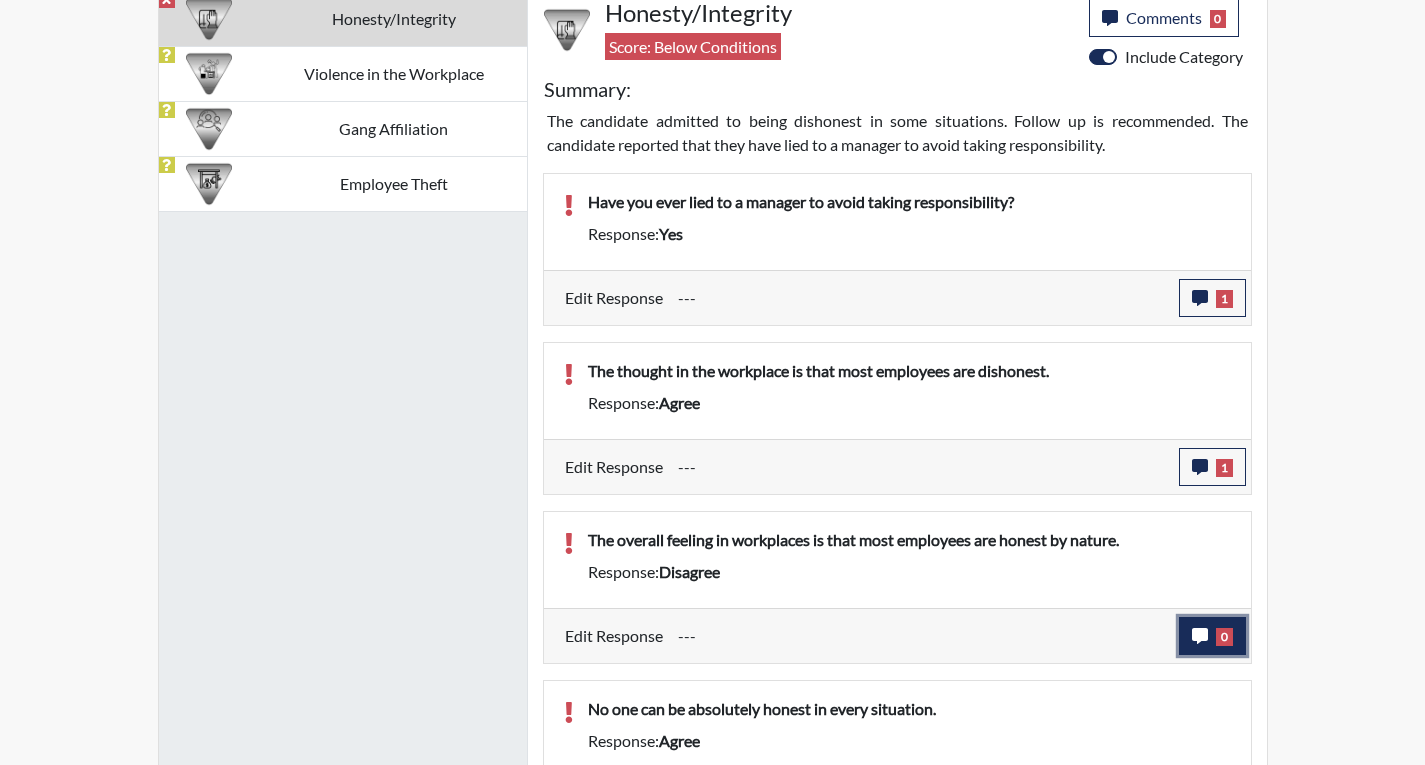 click on "0" at bounding box center [1212, 636] 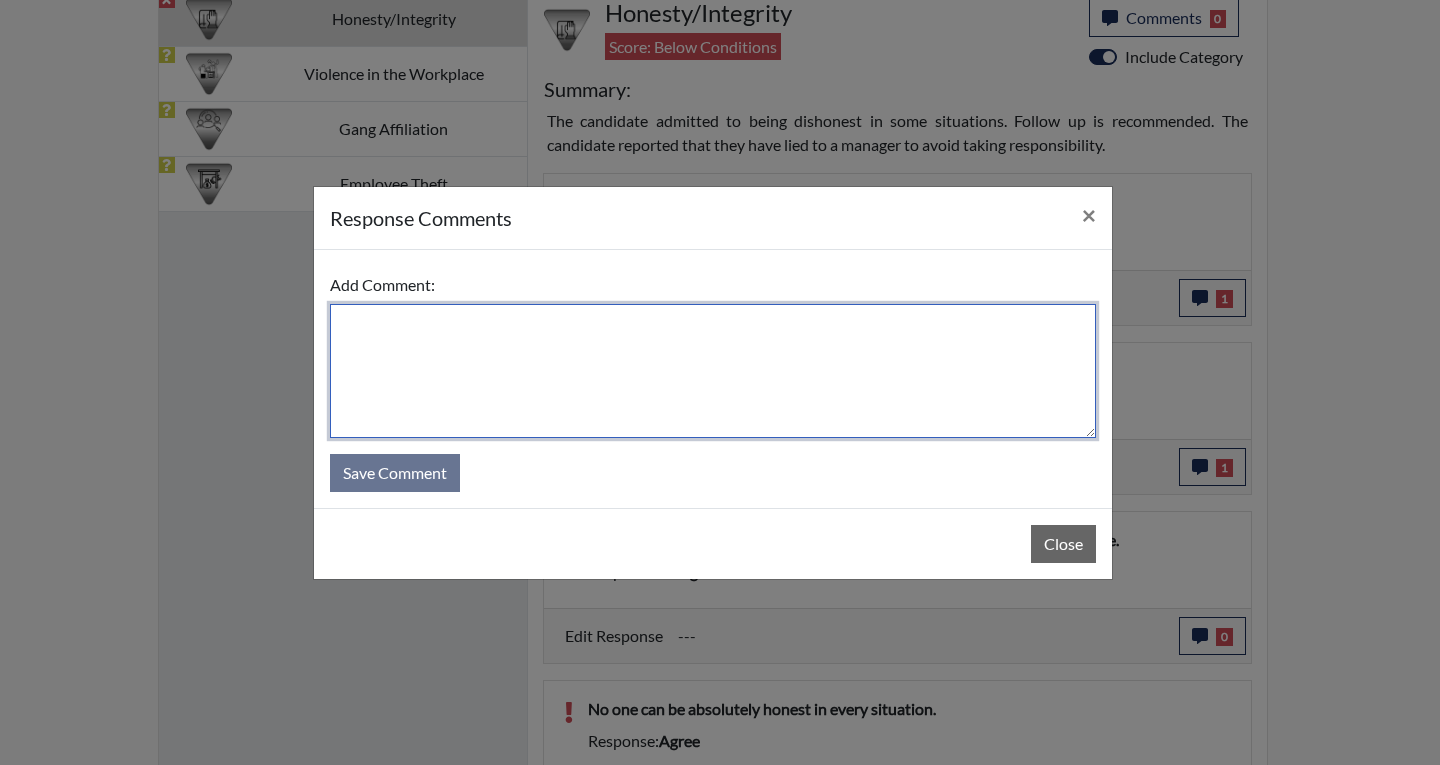 click at bounding box center [713, 371] 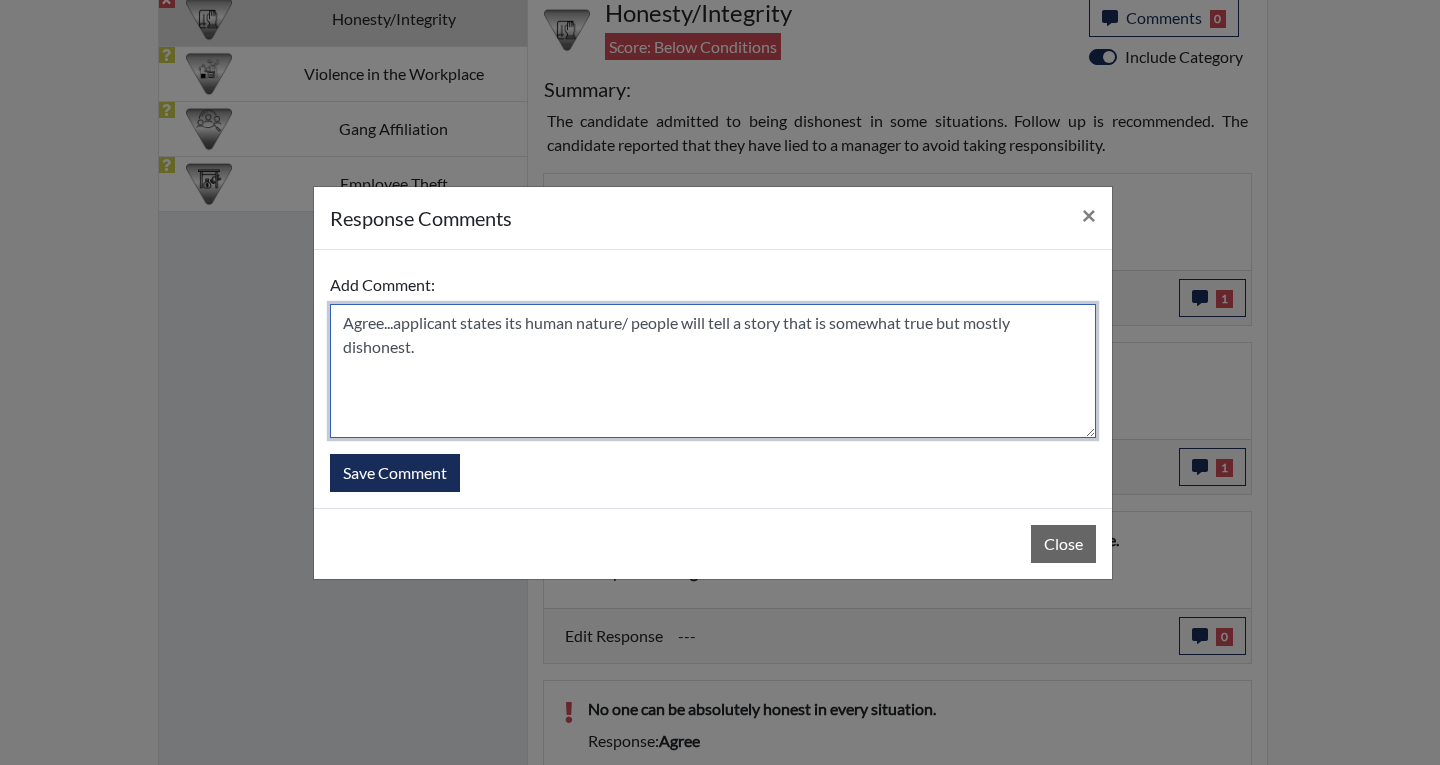 click on "Agree...applicant states its human nature/ people will tell a story that is somewhat true but mostly dishonest." at bounding box center [713, 371] 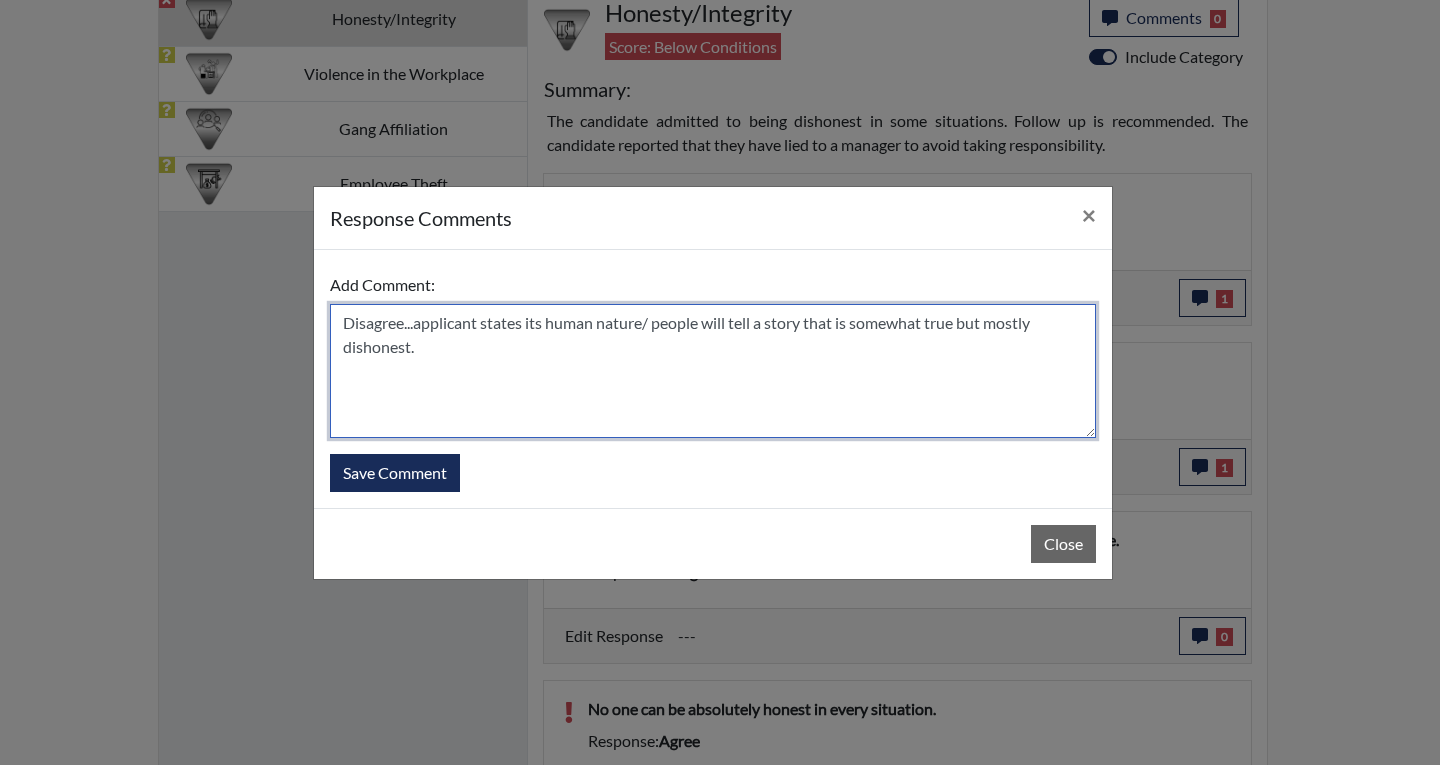 drag, startPoint x: 498, startPoint y: 370, endPoint x: 339, endPoint y: 315, distance: 168.24387 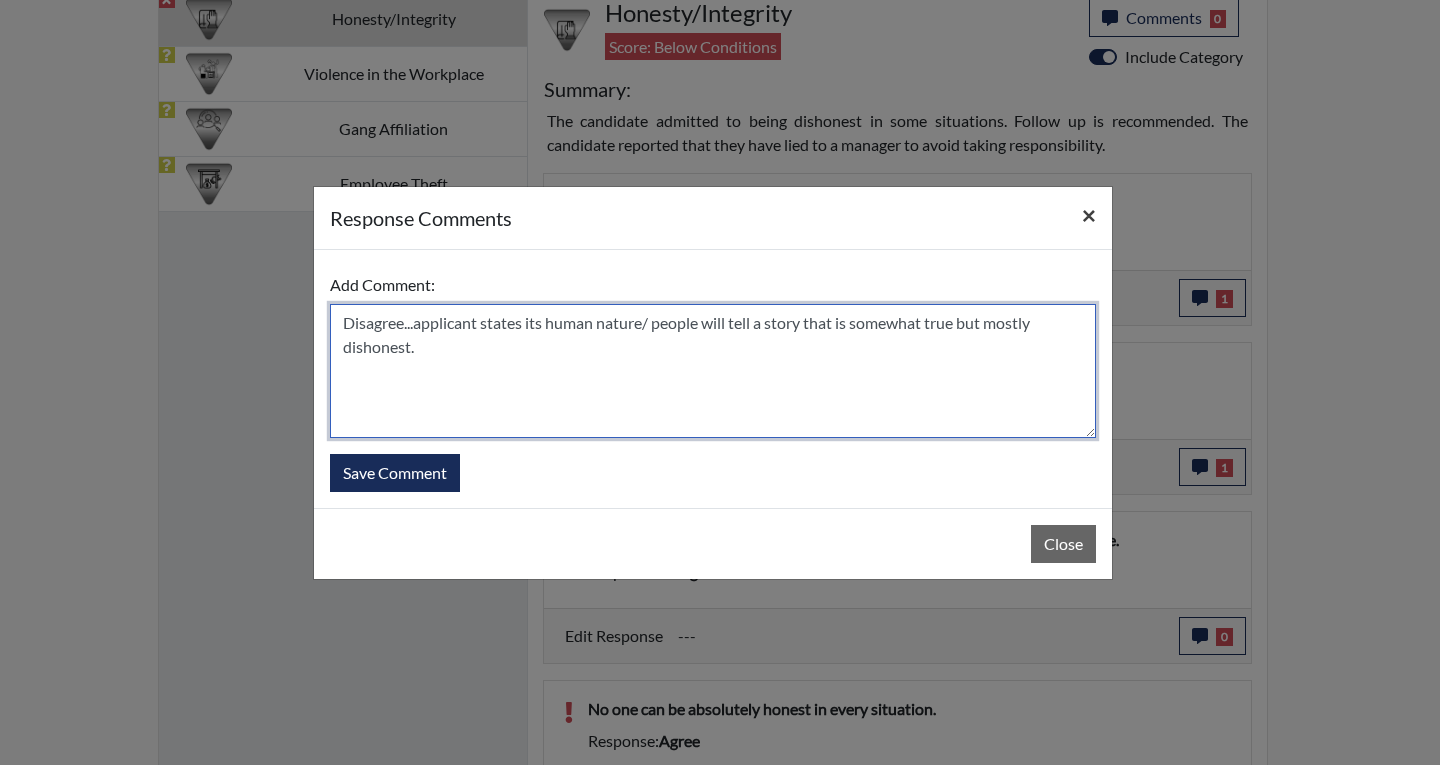 type on "Disagree...applicant states its human nature/ people will tell a story that is somewhat true but mostly dishonest." 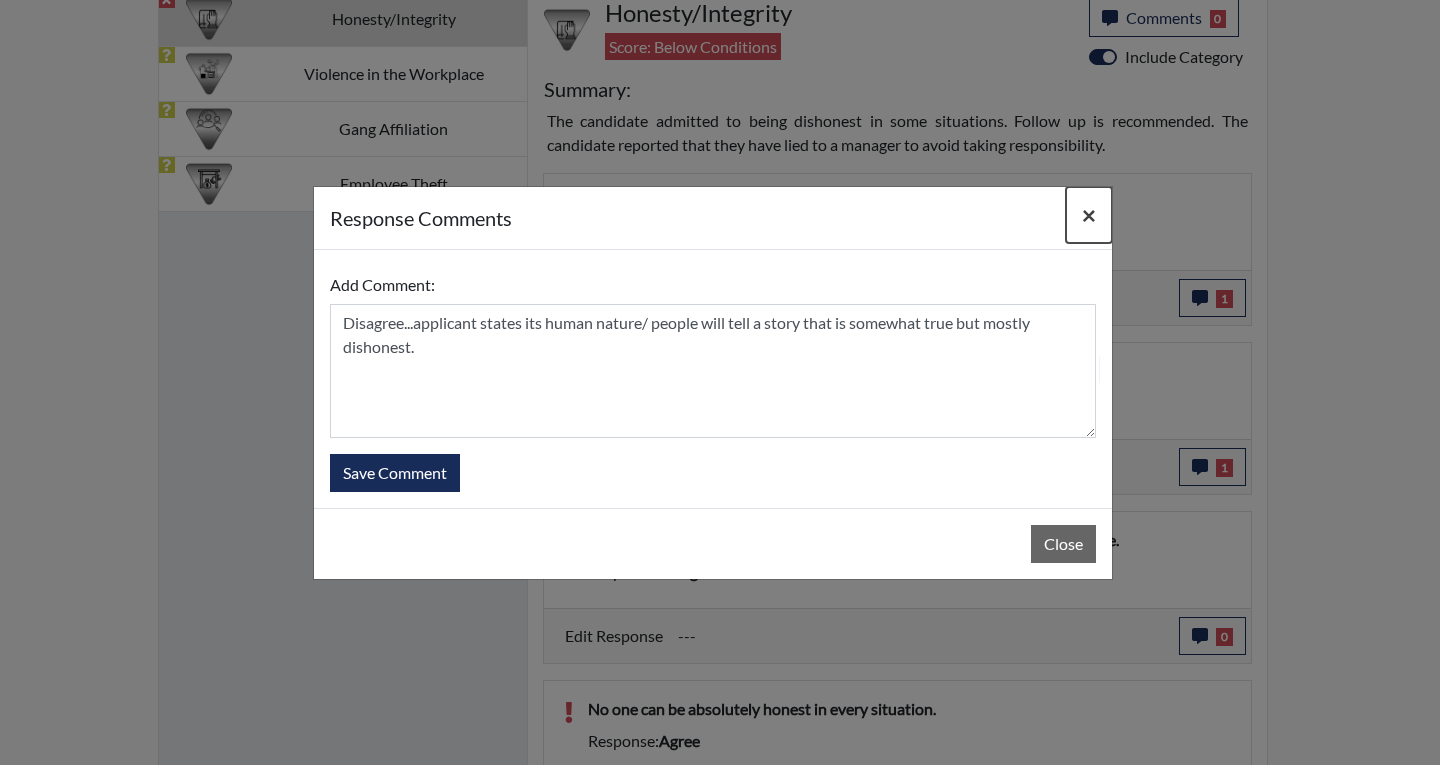 click on "×" at bounding box center (1089, 214) 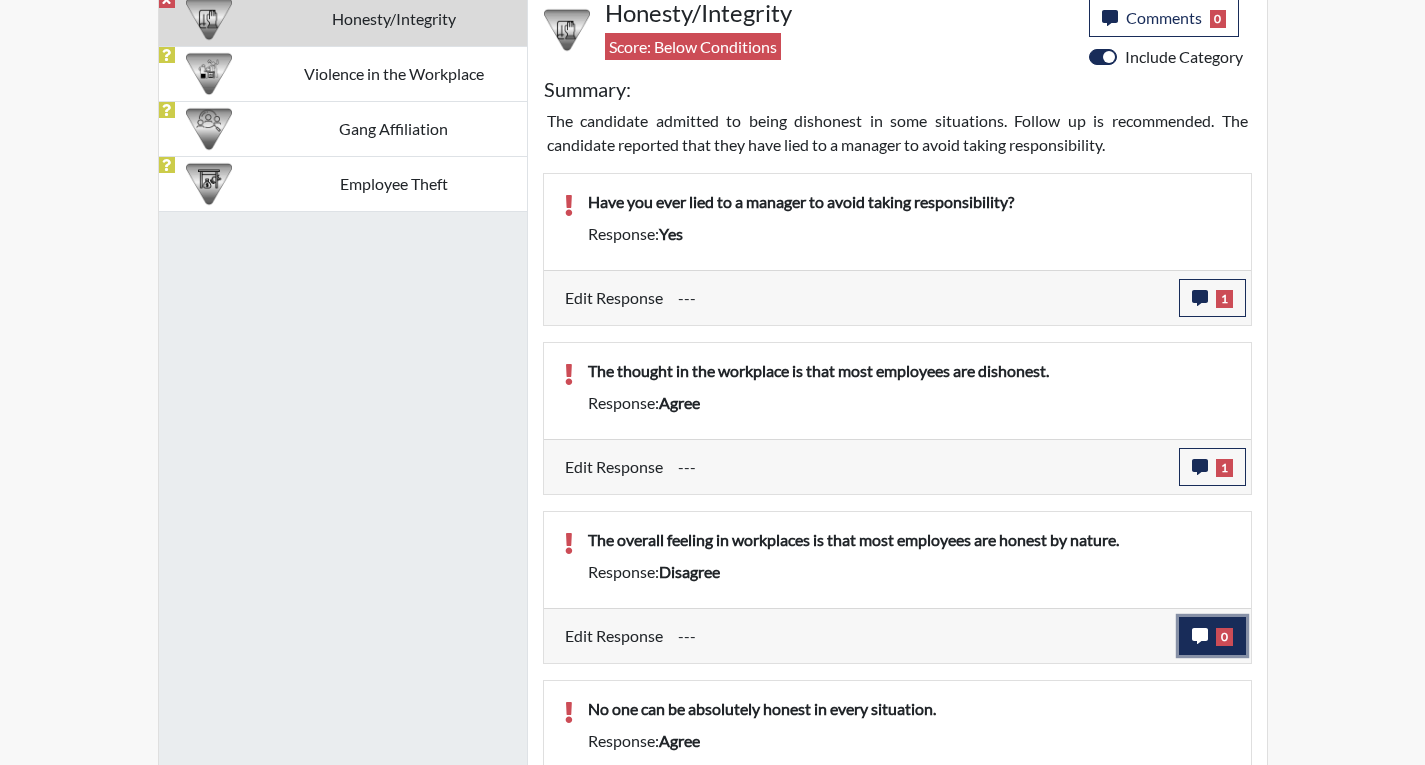 click on "0" at bounding box center (1212, 636) 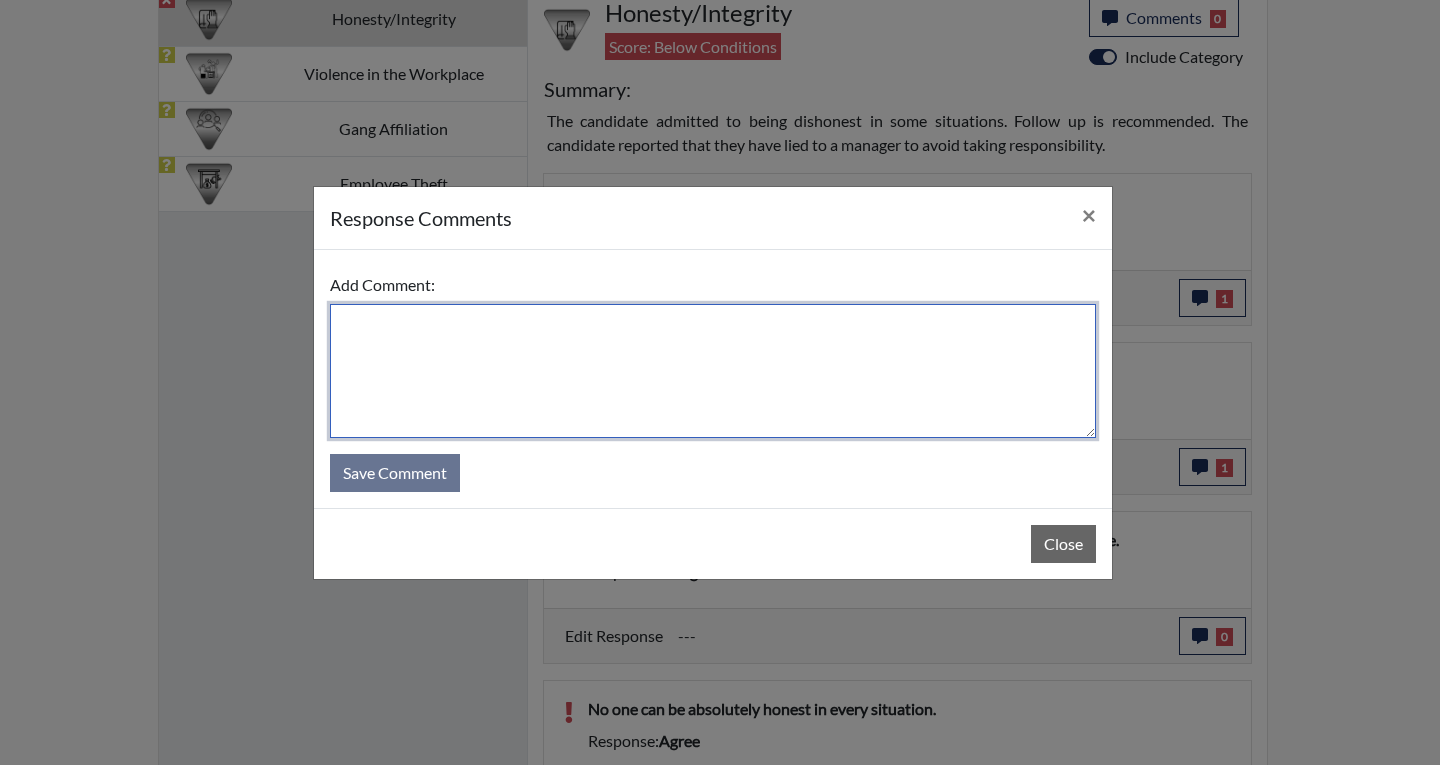 click at bounding box center (713, 371) 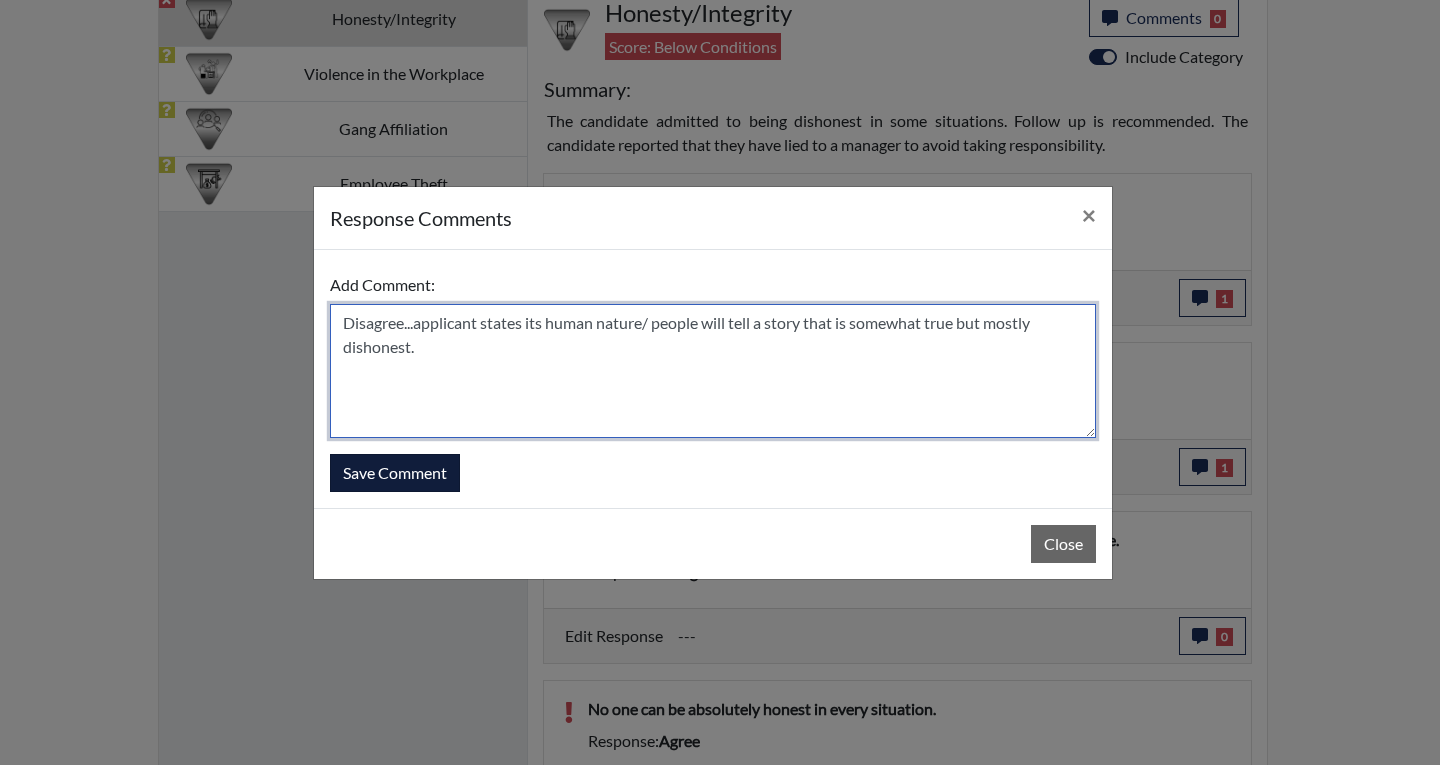 type on "Disagree...applicant states its human nature/ people will tell a story that is somewhat true but mostly dishonest." 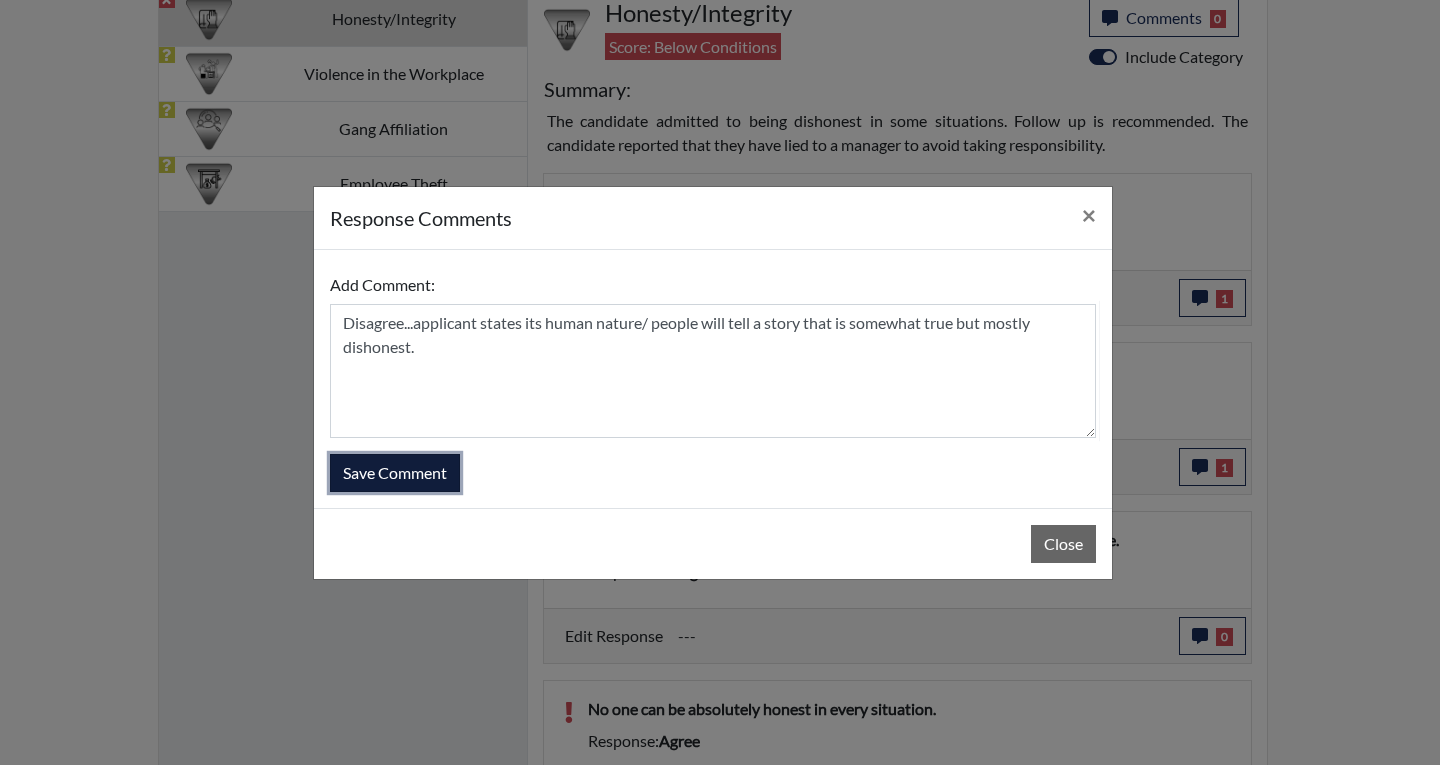 click on "Save Comment" at bounding box center [395, 473] 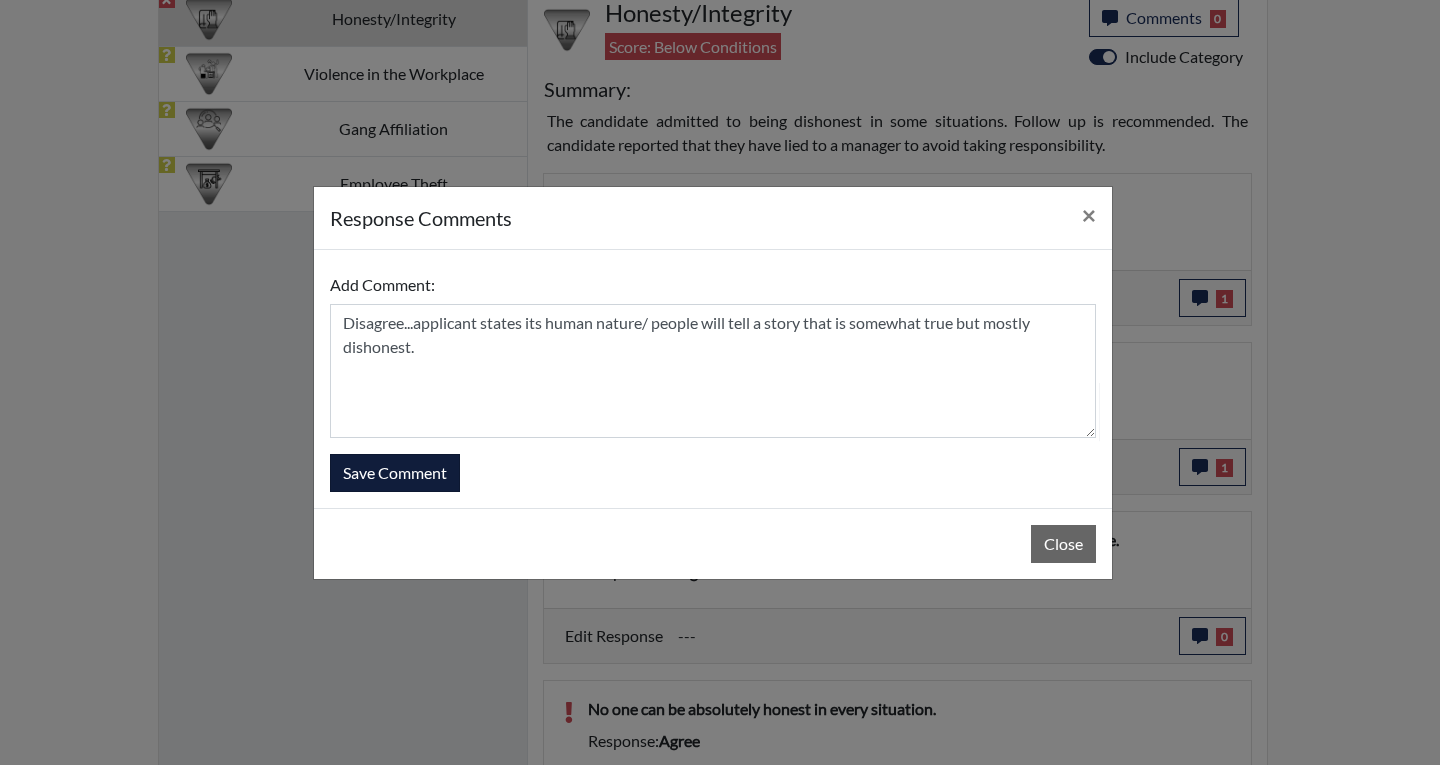 type 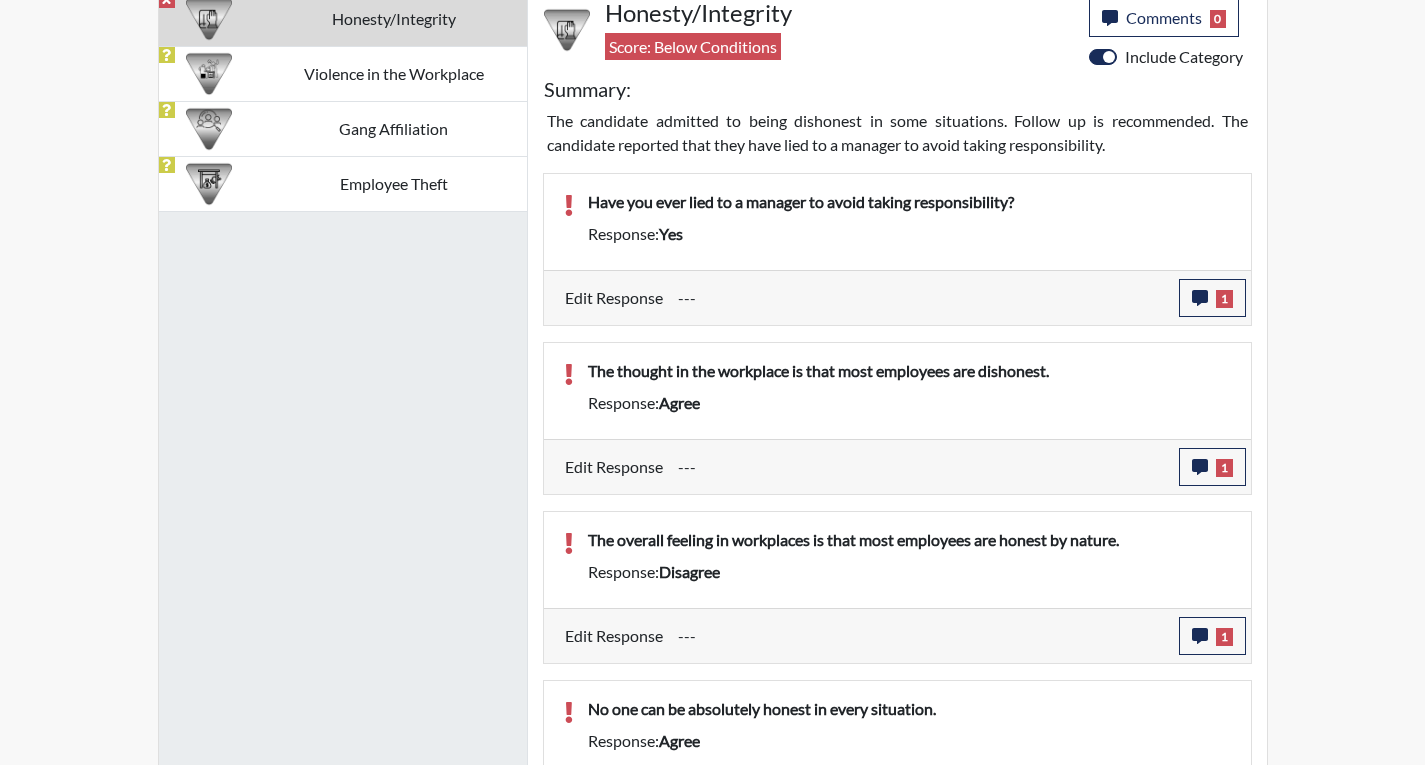 scroll, scrollTop: 999668, scrollLeft: 999169, axis: both 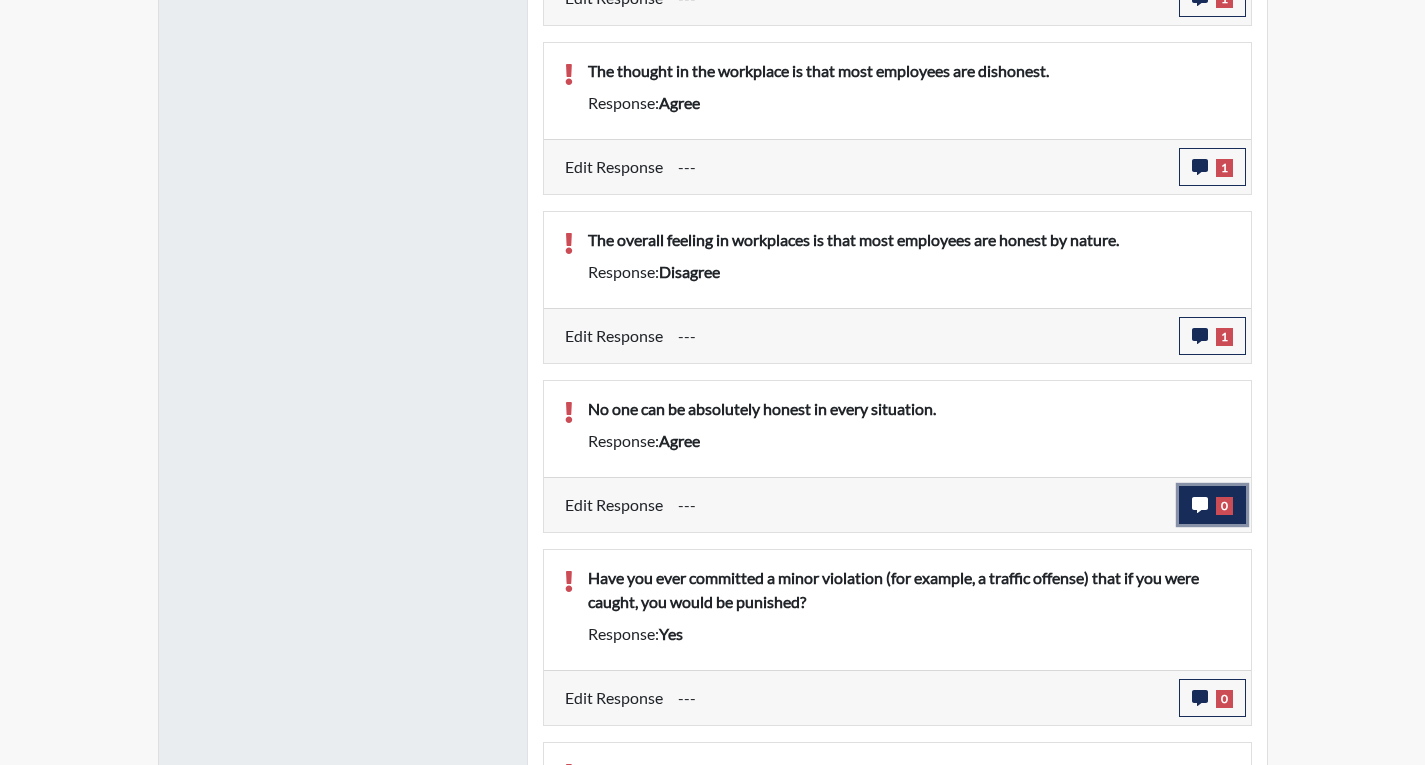 click on "0" at bounding box center (1212, 505) 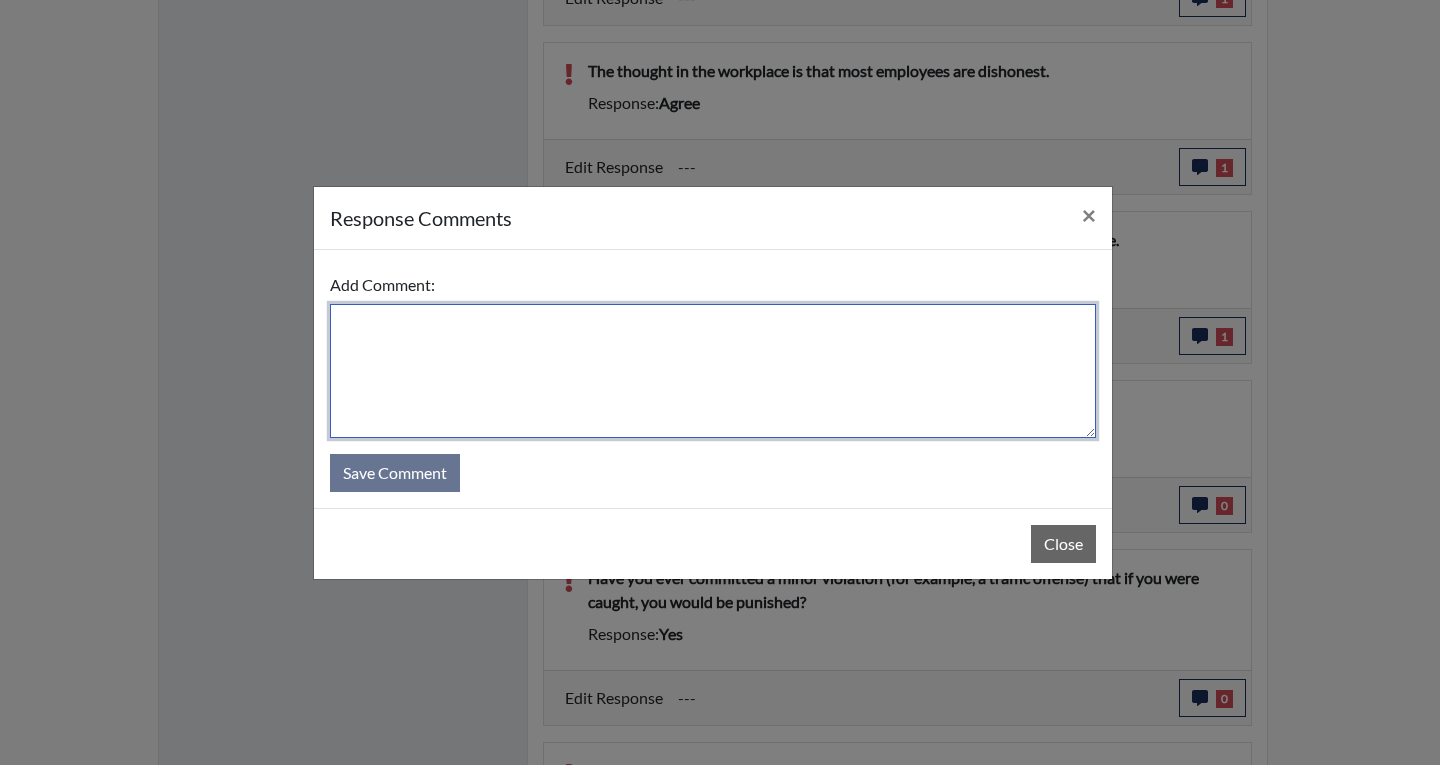 click at bounding box center (713, 371) 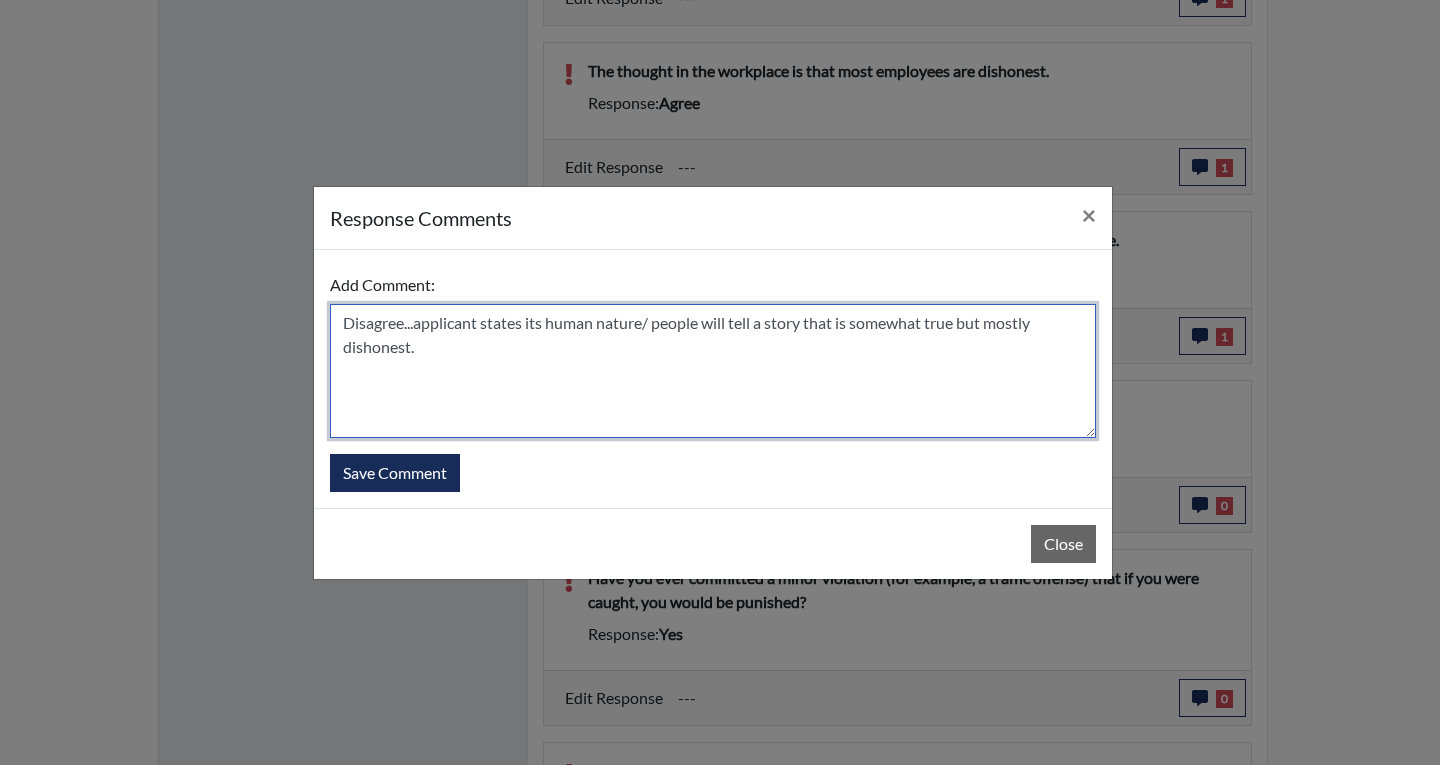 click on "Disagree...applicant states its human nature/ people will tell a story that is somewhat true but mostly dishonest." at bounding box center [713, 371] 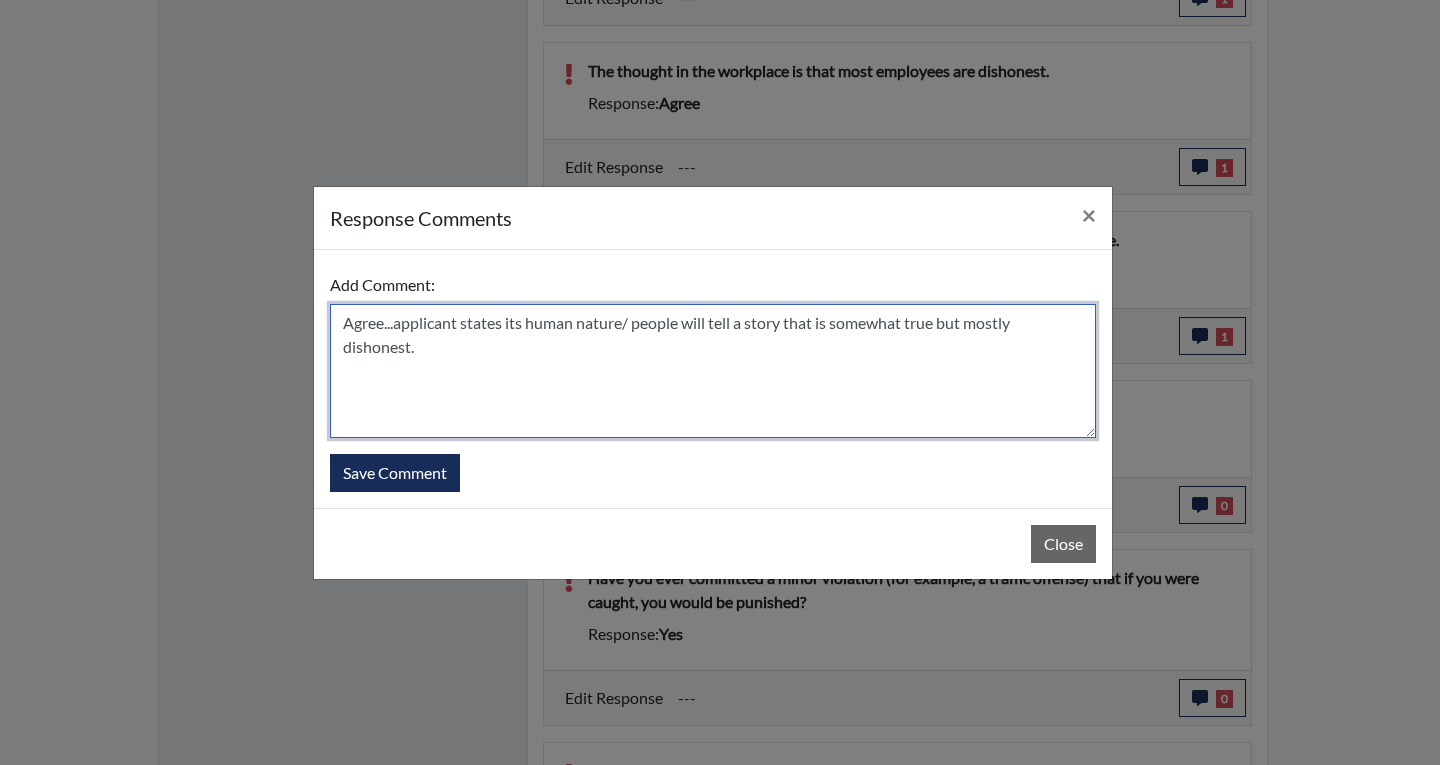 drag, startPoint x: 545, startPoint y: 376, endPoint x: 333, endPoint y: 316, distance: 220.32703 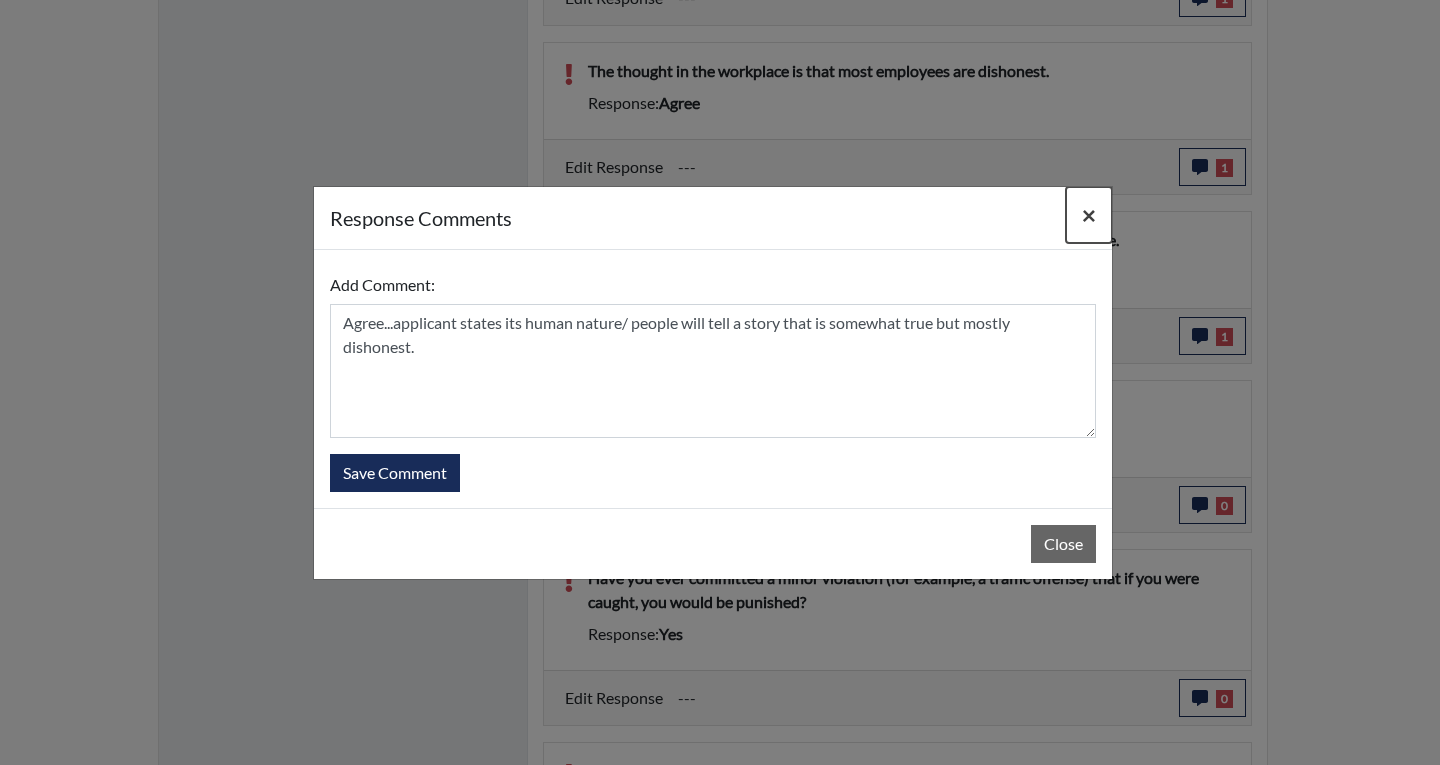 click on "×" at bounding box center [1089, 214] 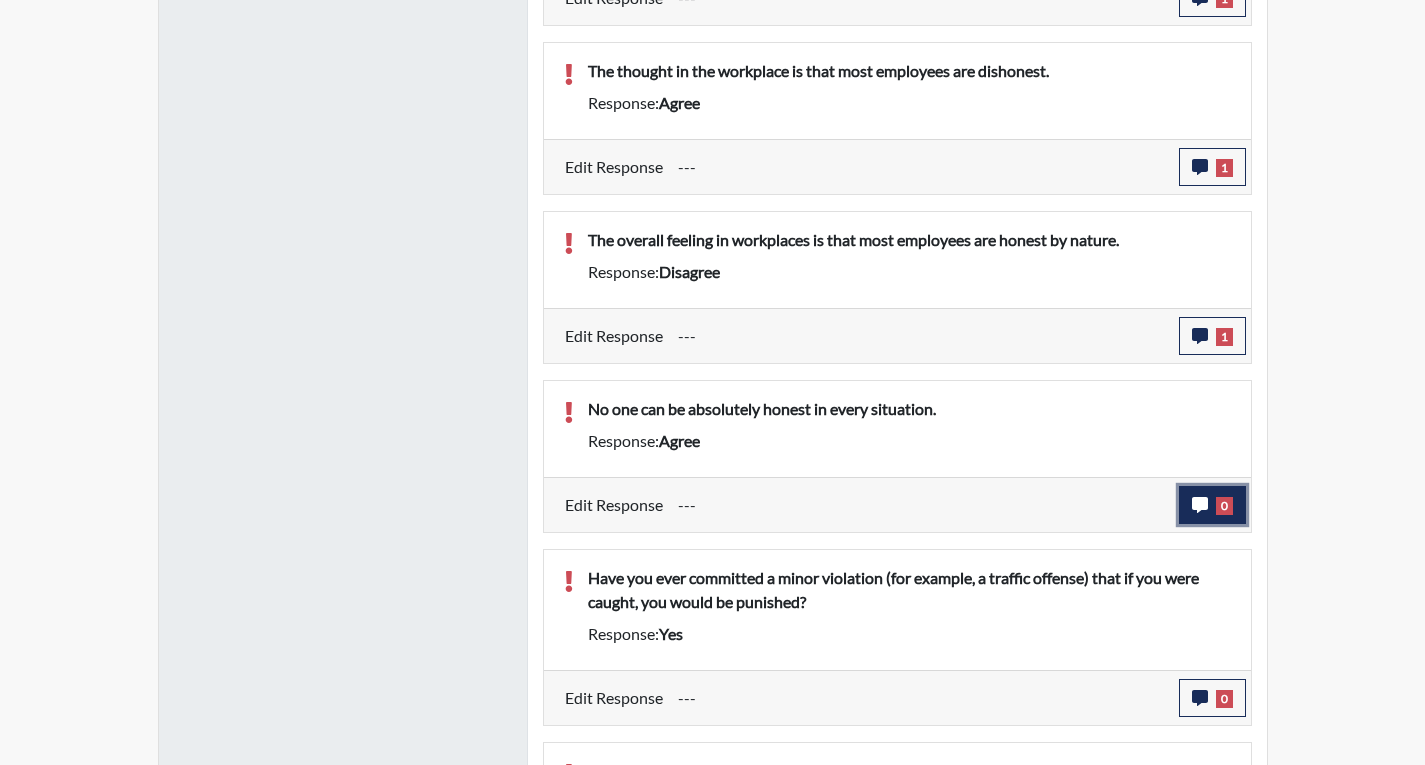 click 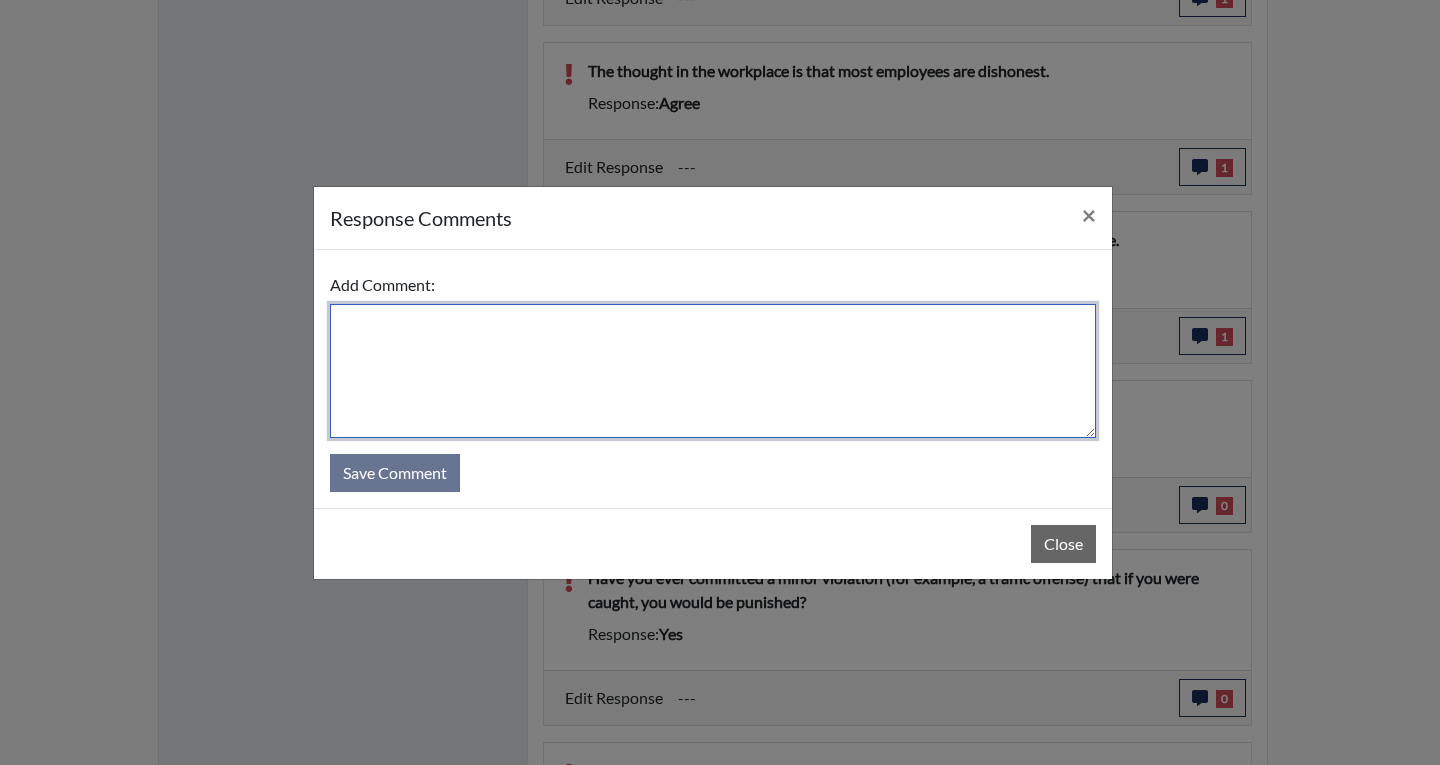 click at bounding box center [713, 371] 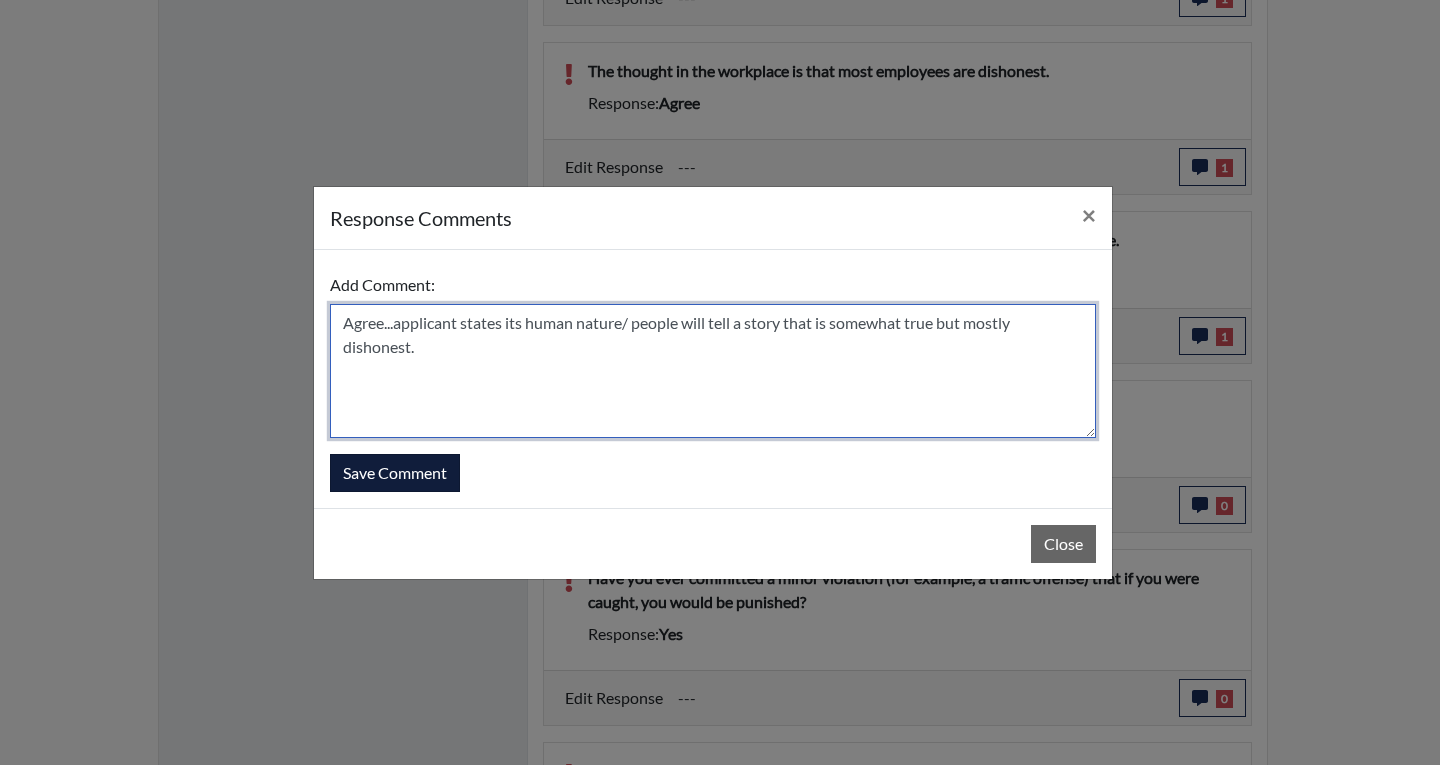 type on "Agree...applicant states its human nature/ people will tell a story that is somewhat true but mostly dishonest." 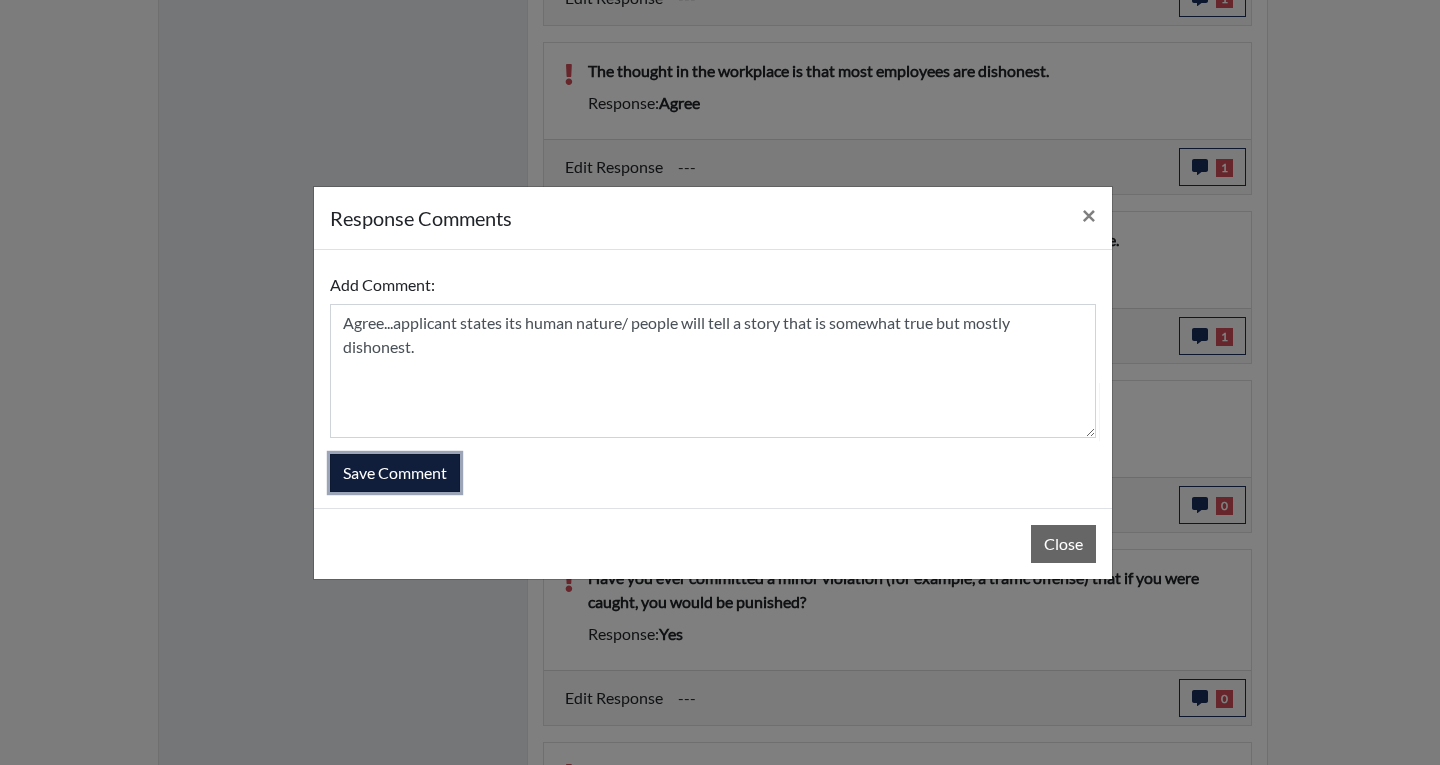 click on "Save Comment" at bounding box center [395, 473] 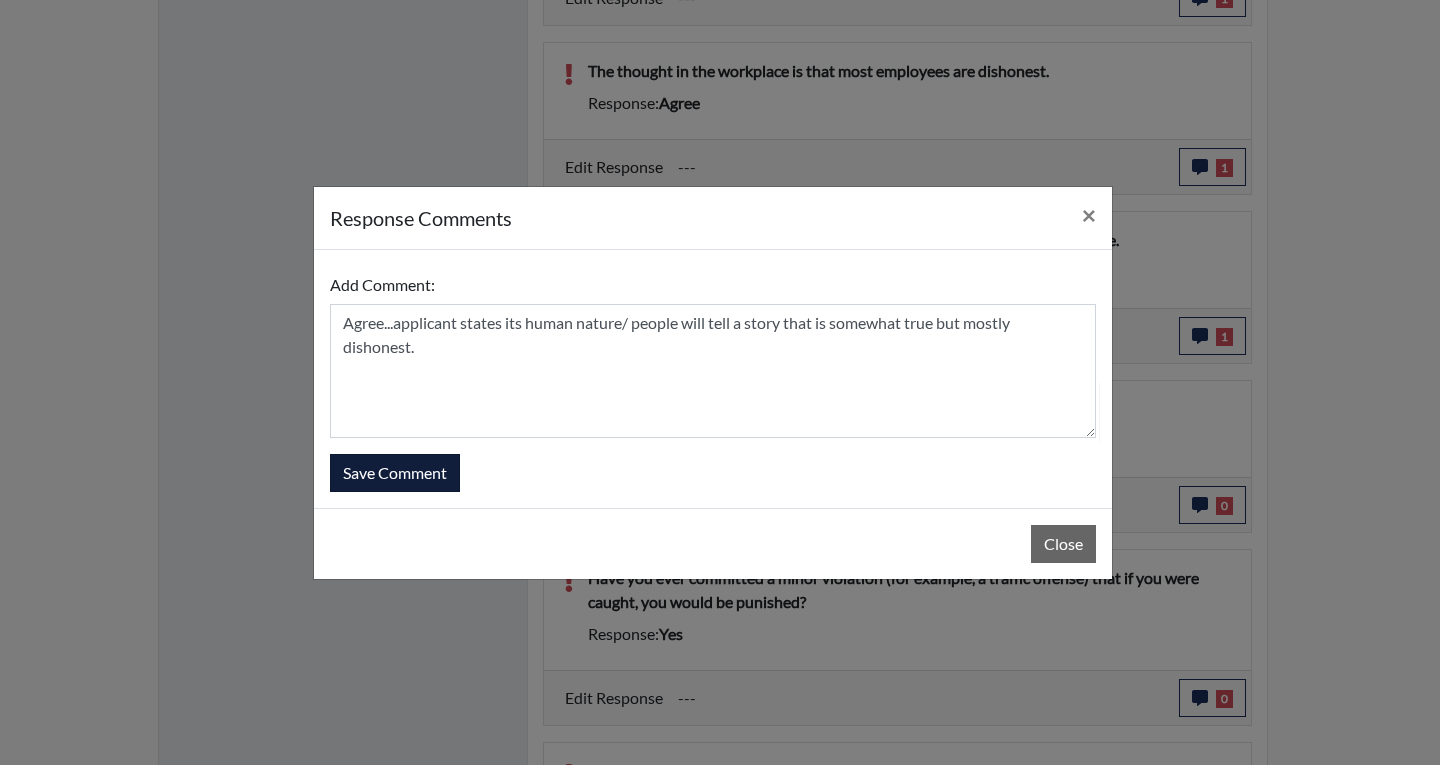 type 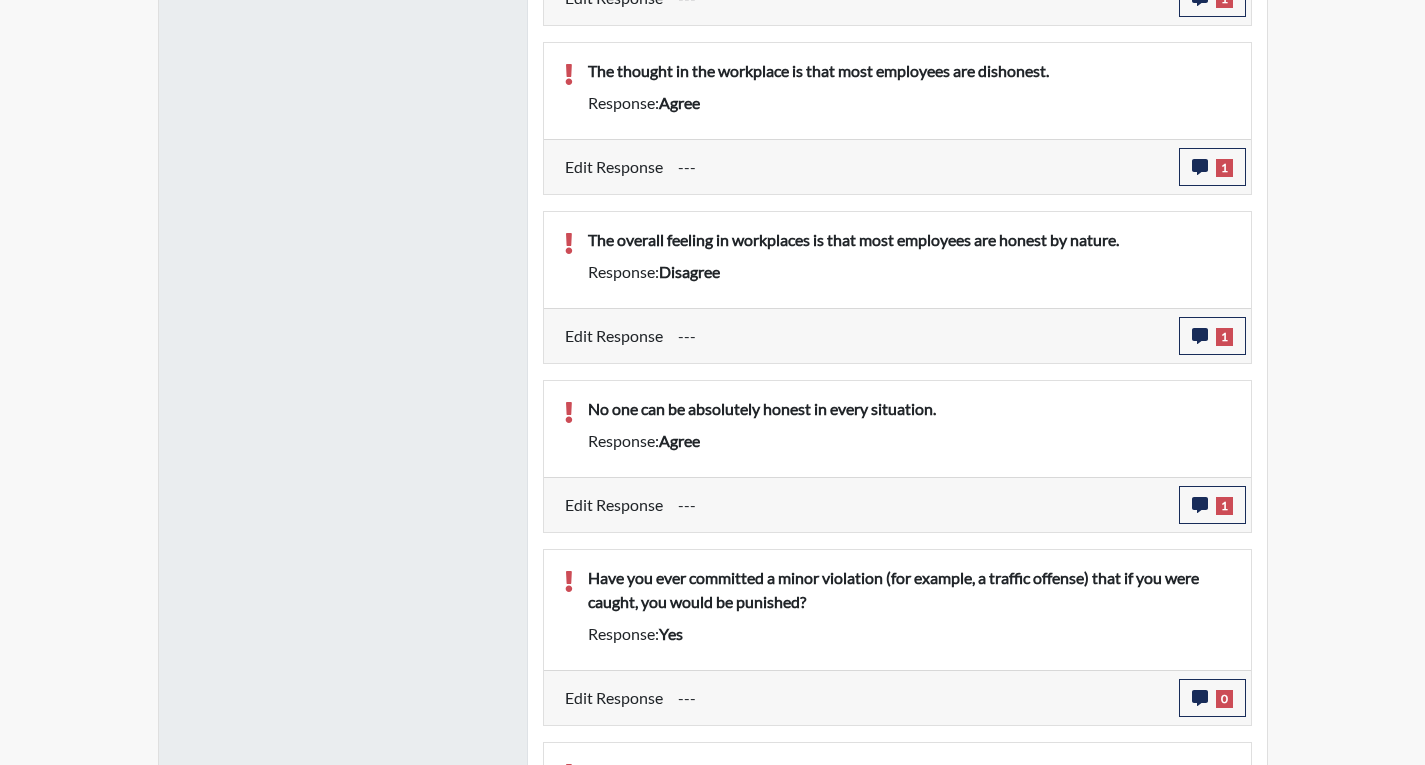 scroll, scrollTop: 999668, scrollLeft: 999169, axis: both 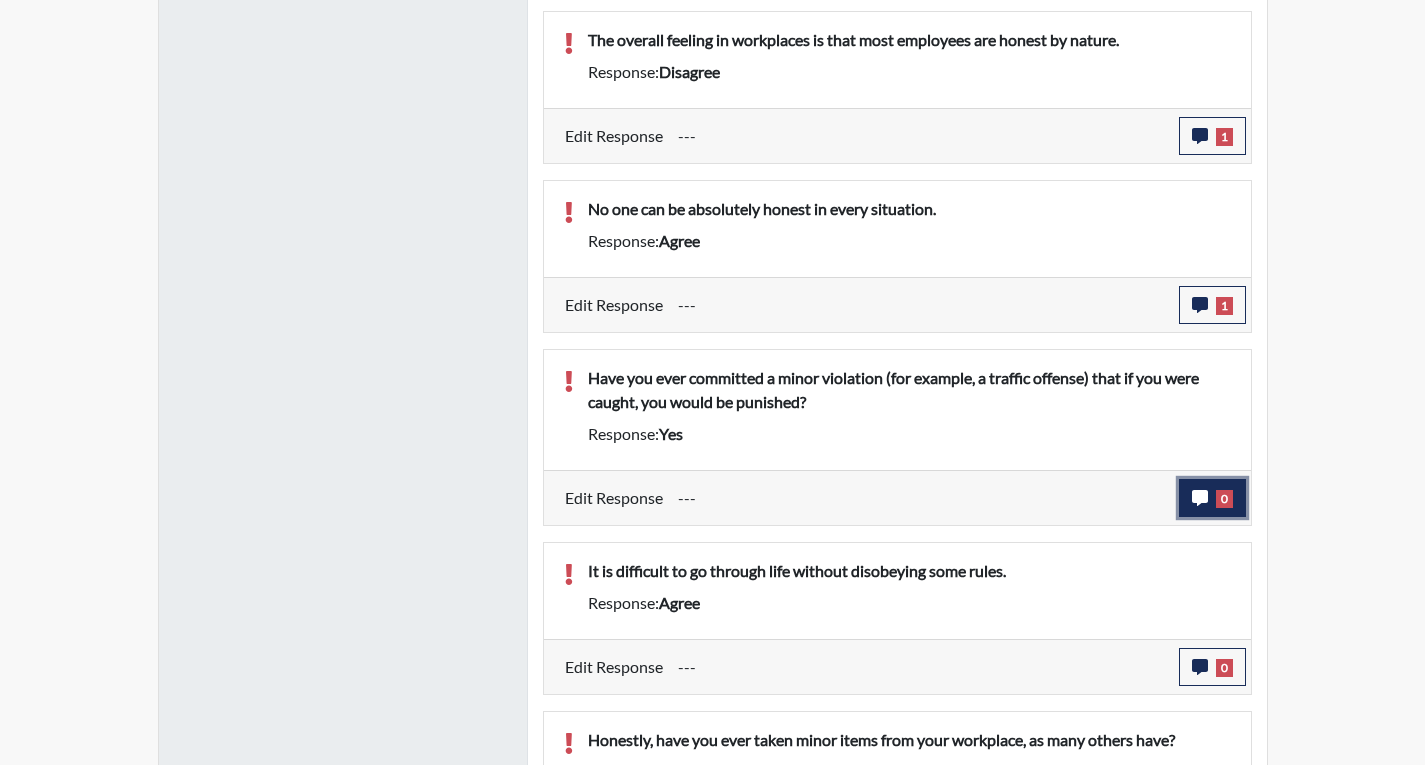 click on "0" at bounding box center [1224, 499] 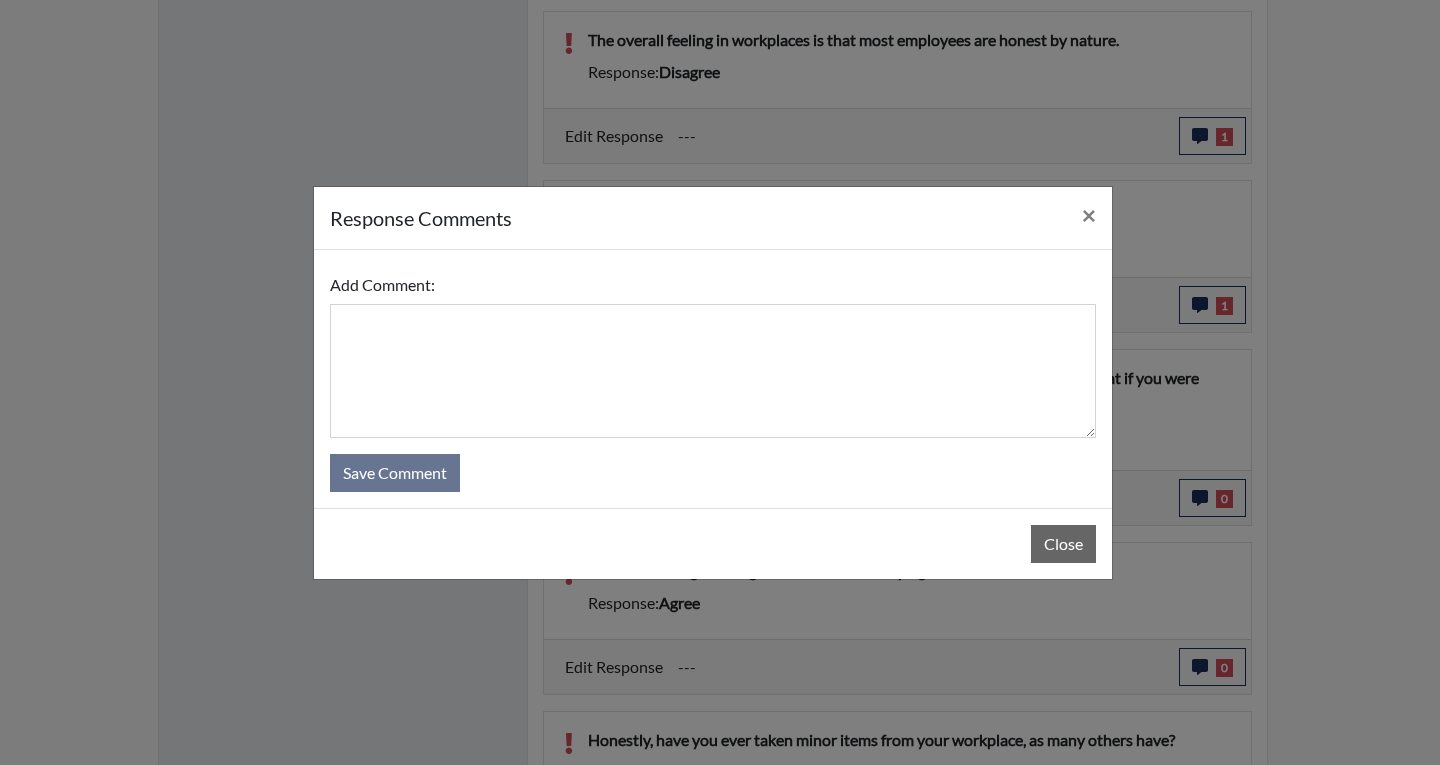 click on "Add Comment:" at bounding box center (713, 352) 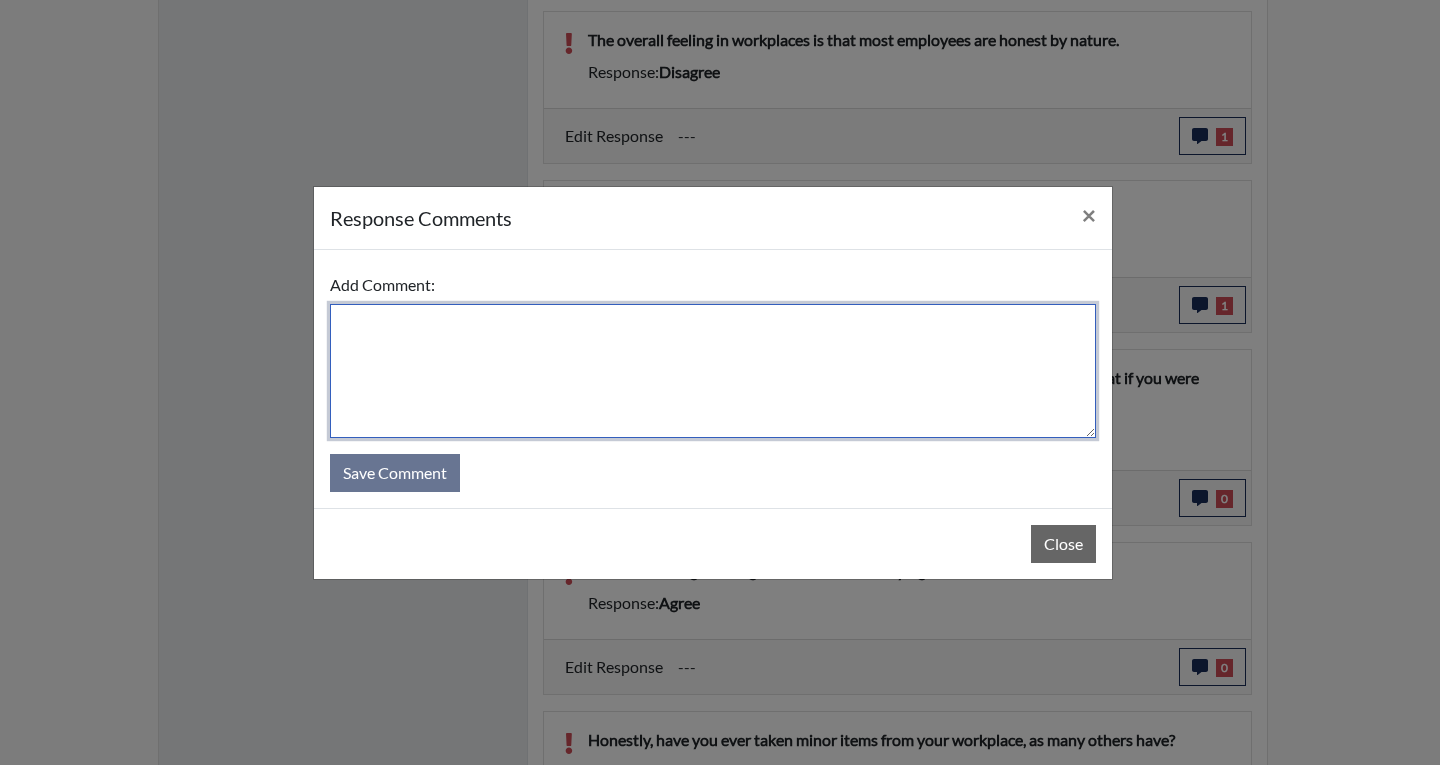 click at bounding box center [713, 371] 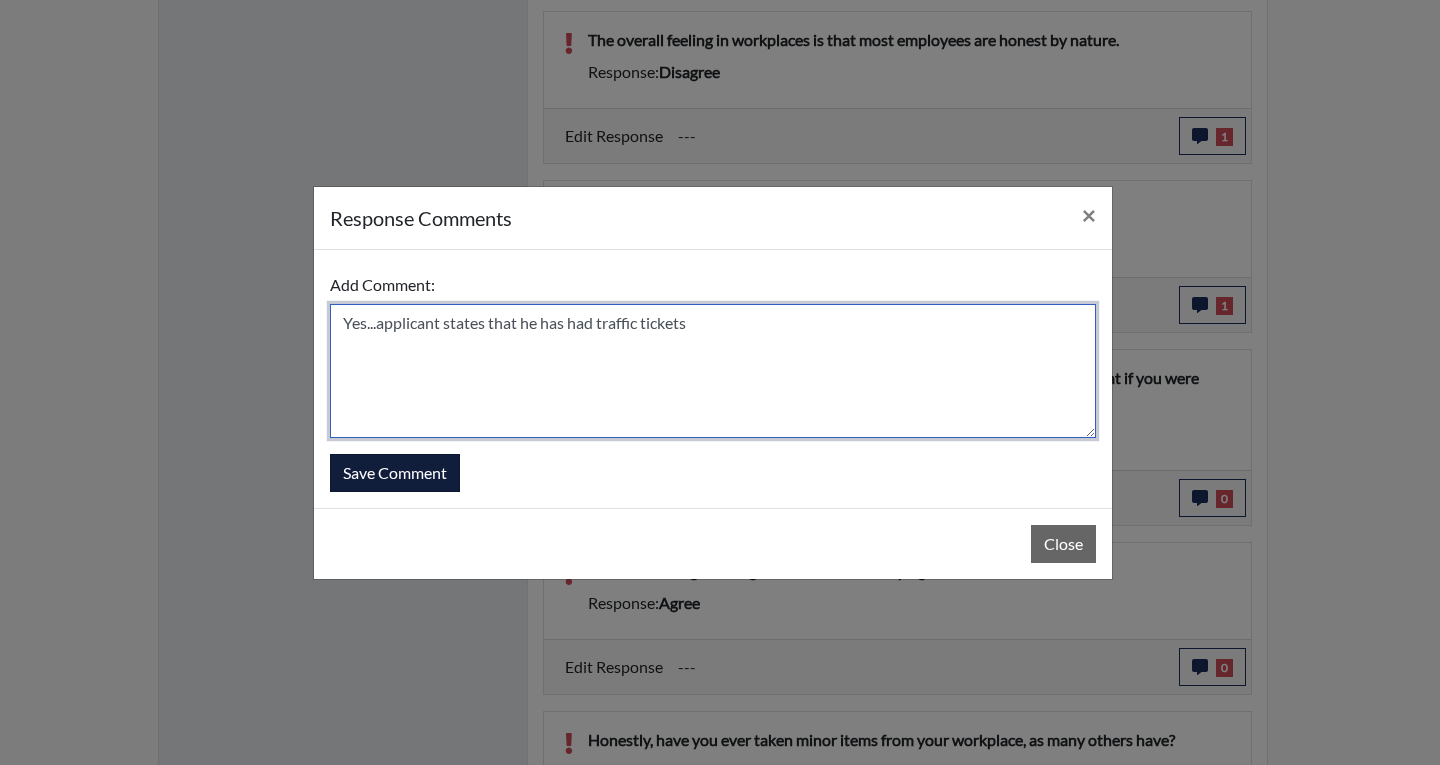 type on "Yes...applicant states that he has had traffic tickets" 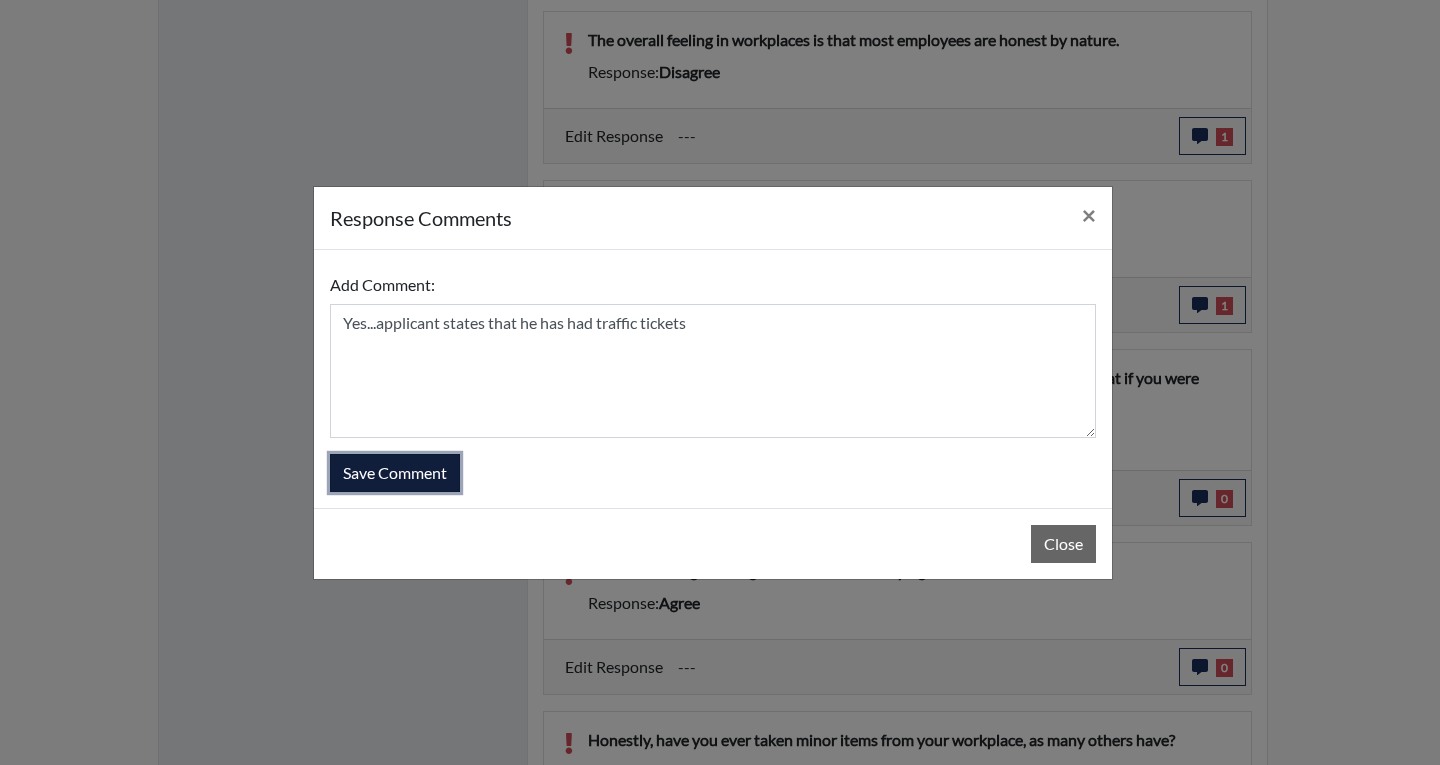 click on "Save Comment" at bounding box center [395, 473] 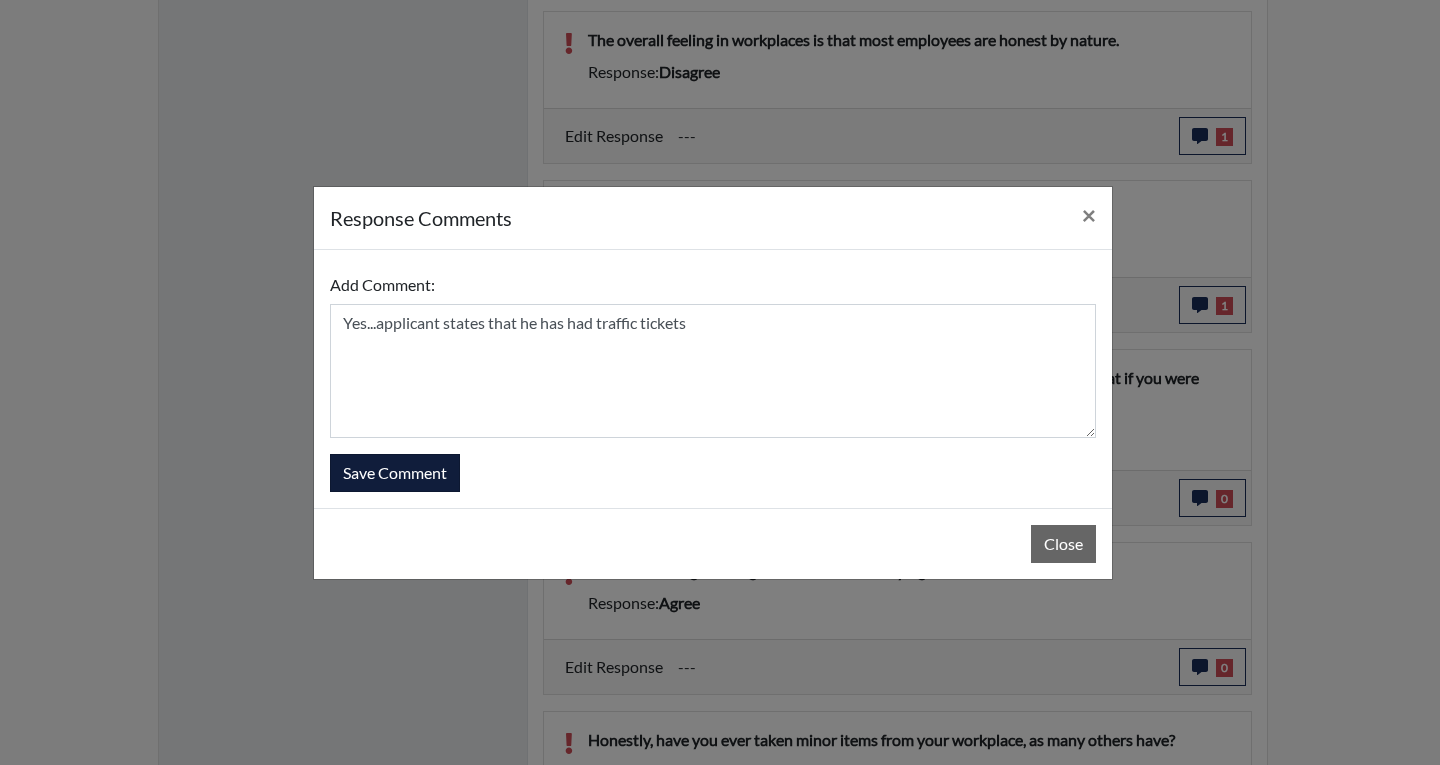 type 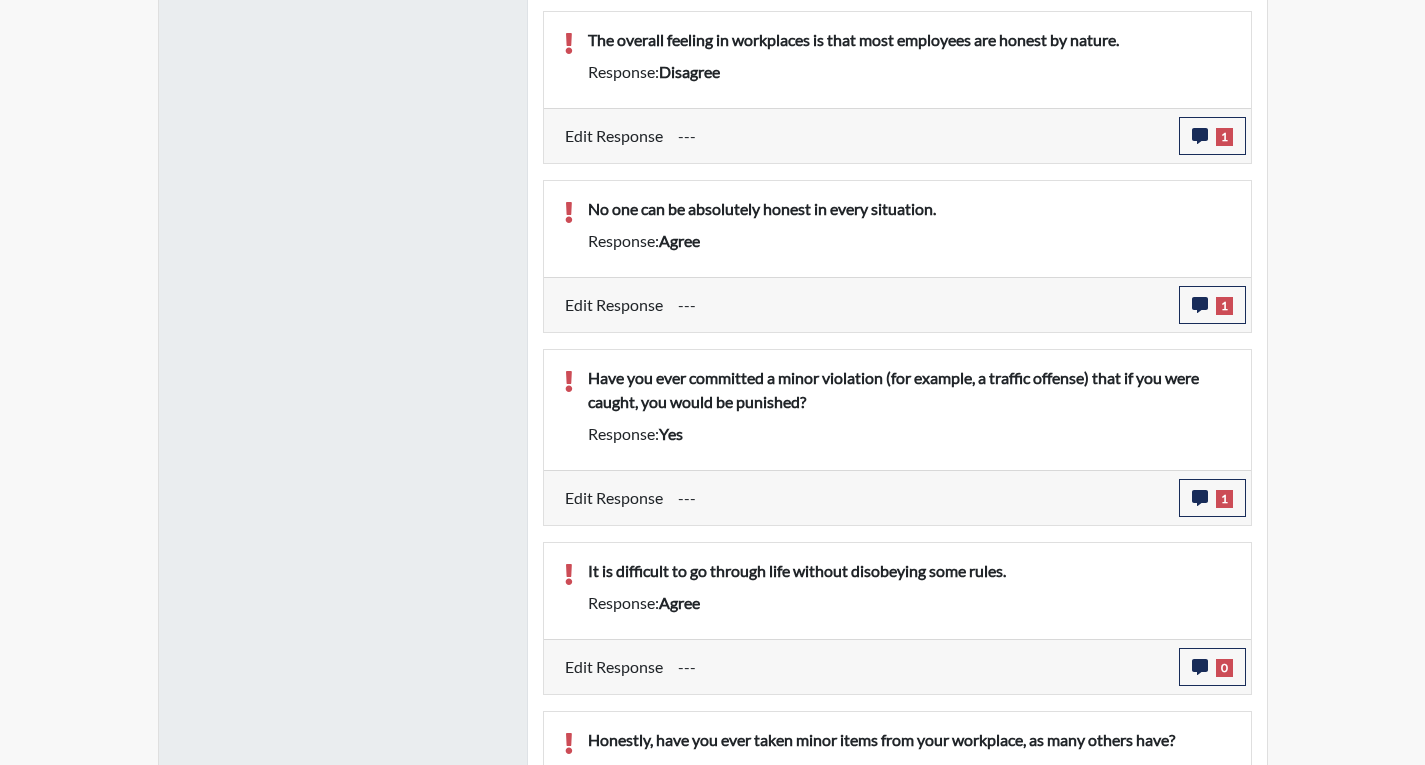 scroll, scrollTop: 999668, scrollLeft: 999169, axis: both 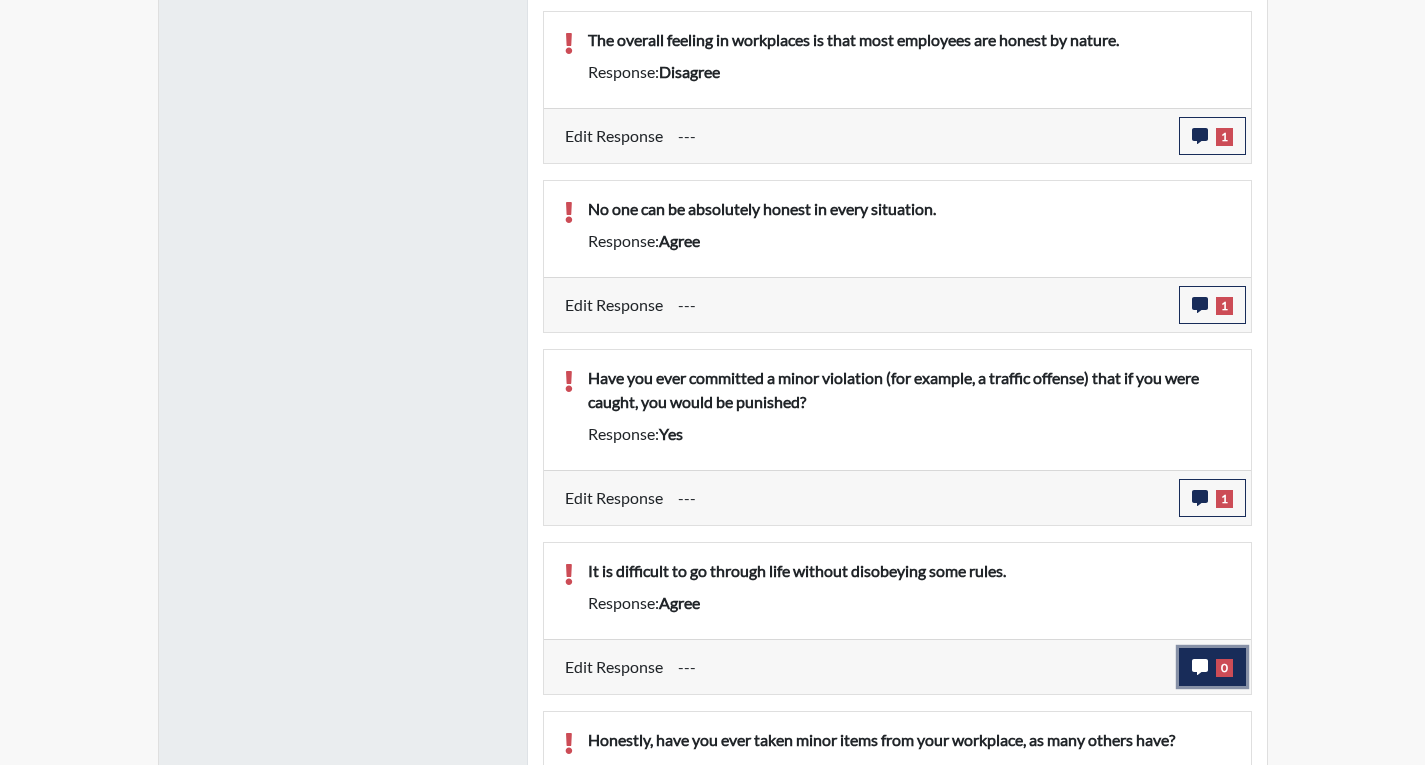 click on "0" at bounding box center (1212, 667) 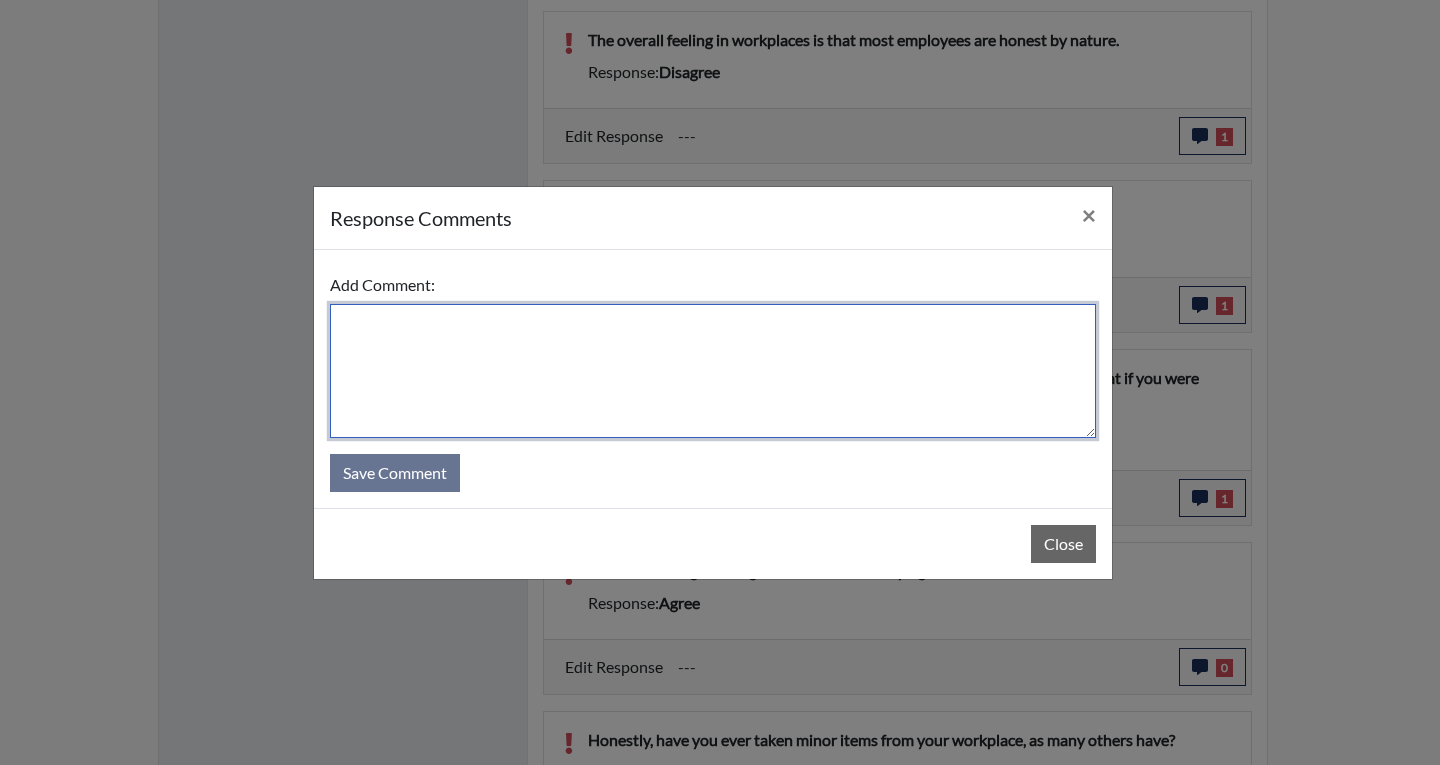 click at bounding box center (713, 371) 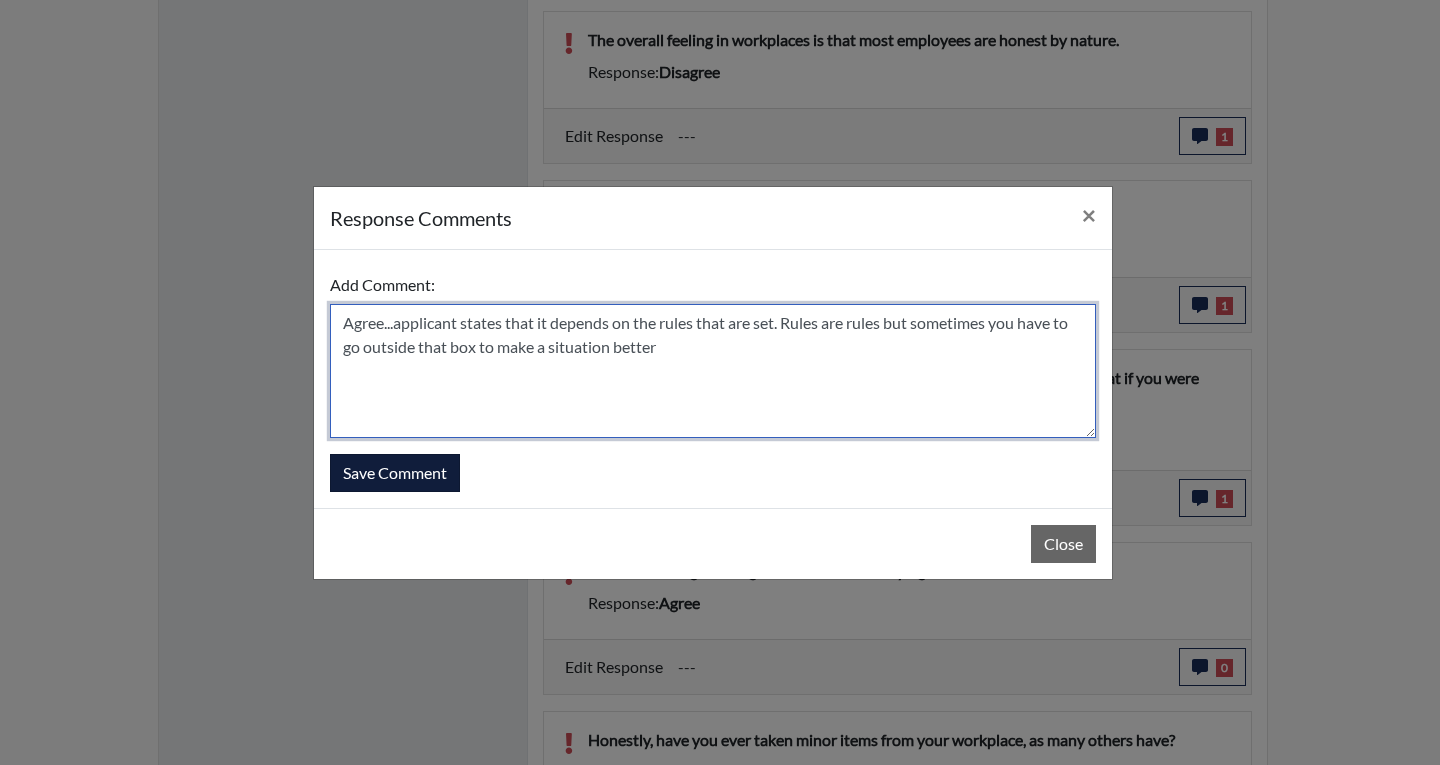 type on "Agree...applicant states that it depends on the rules that are set. Rules are rules but sometimes you have to go outside that box to make a situation better" 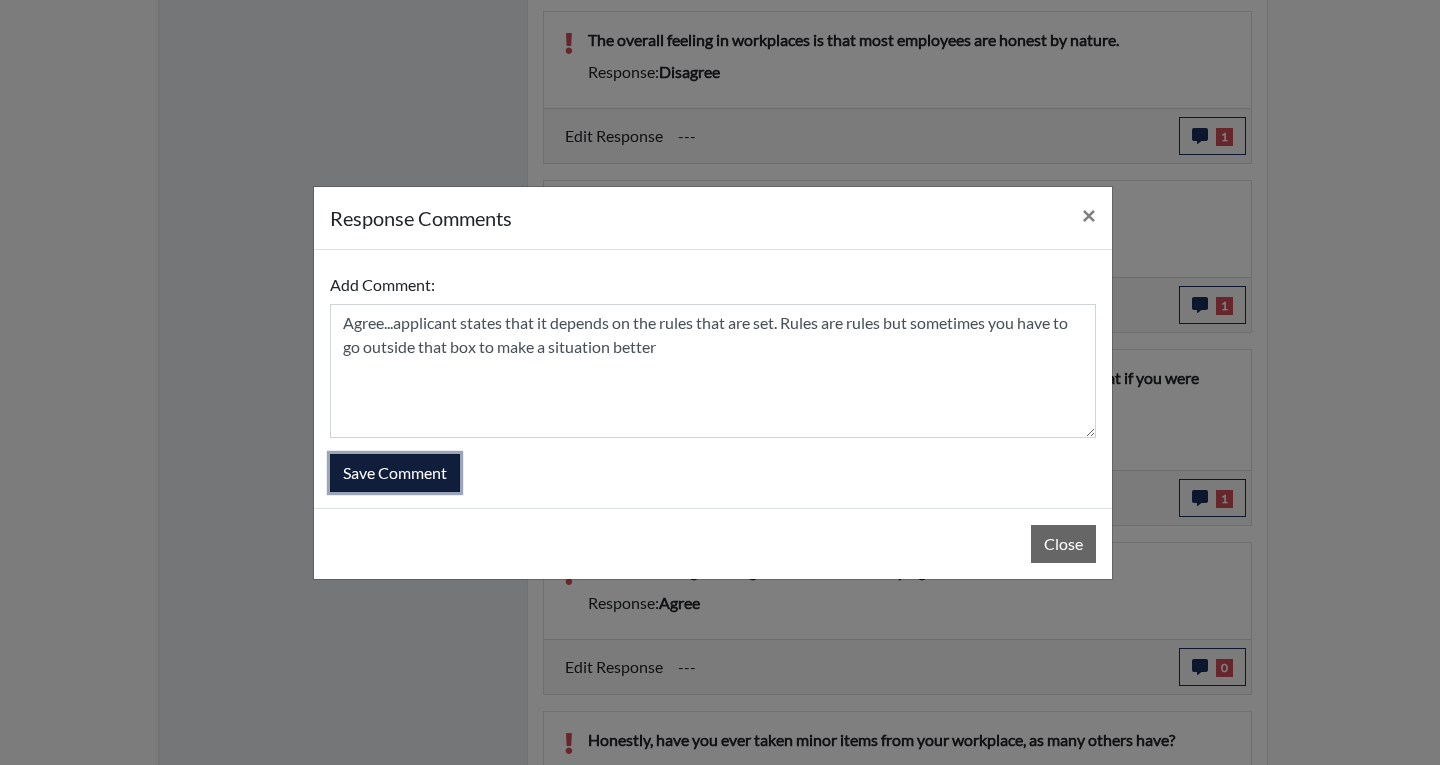 click on "Save Comment" at bounding box center (395, 473) 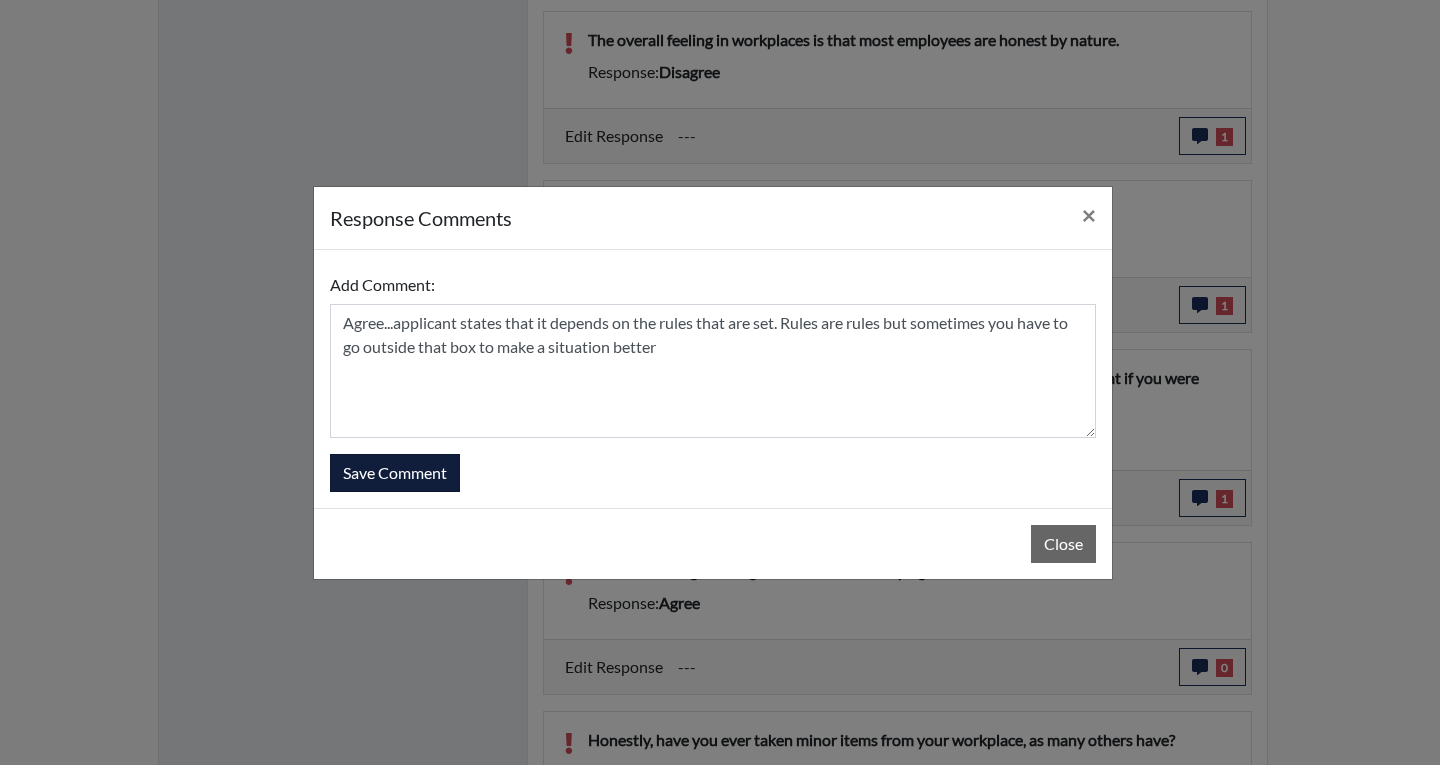 type 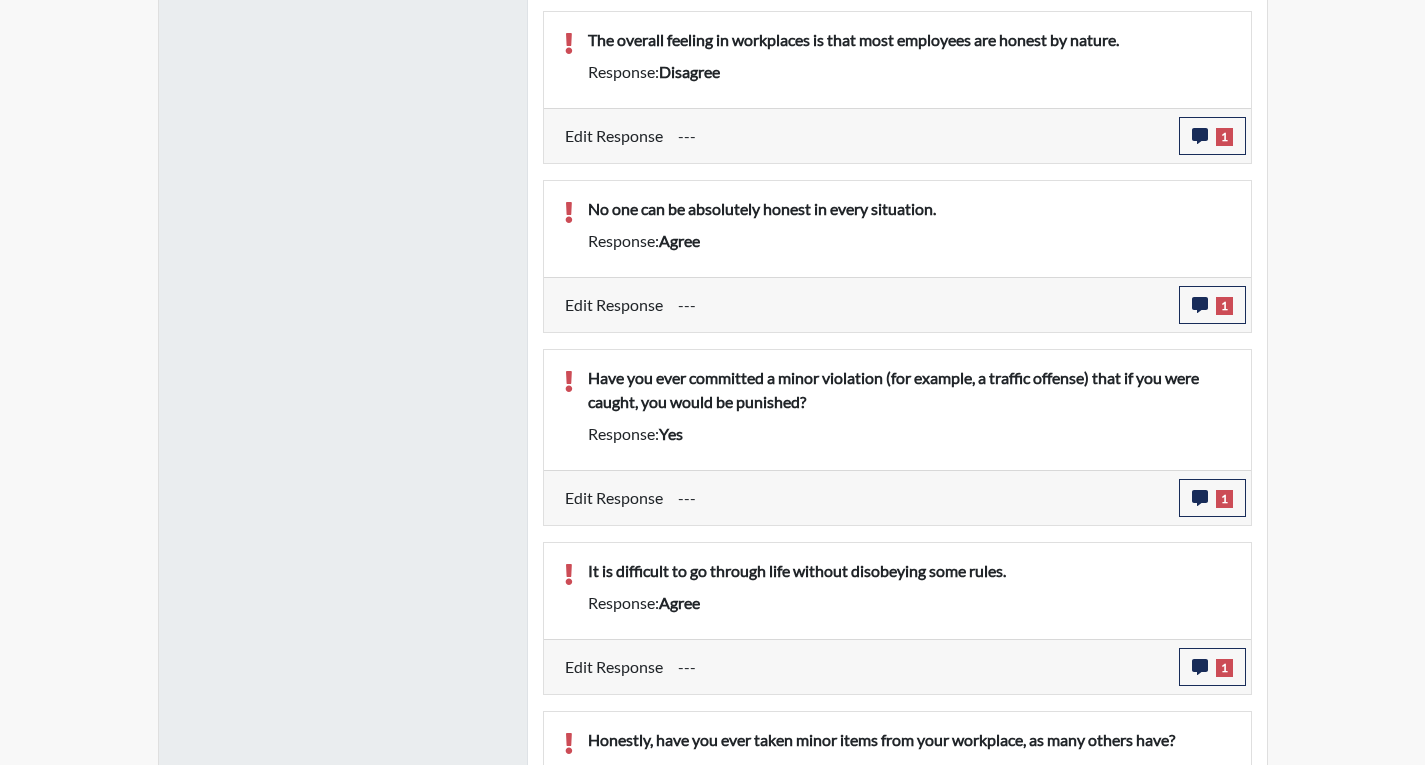 scroll, scrollTop: 999668, scrollLeft: 999169, axis: both 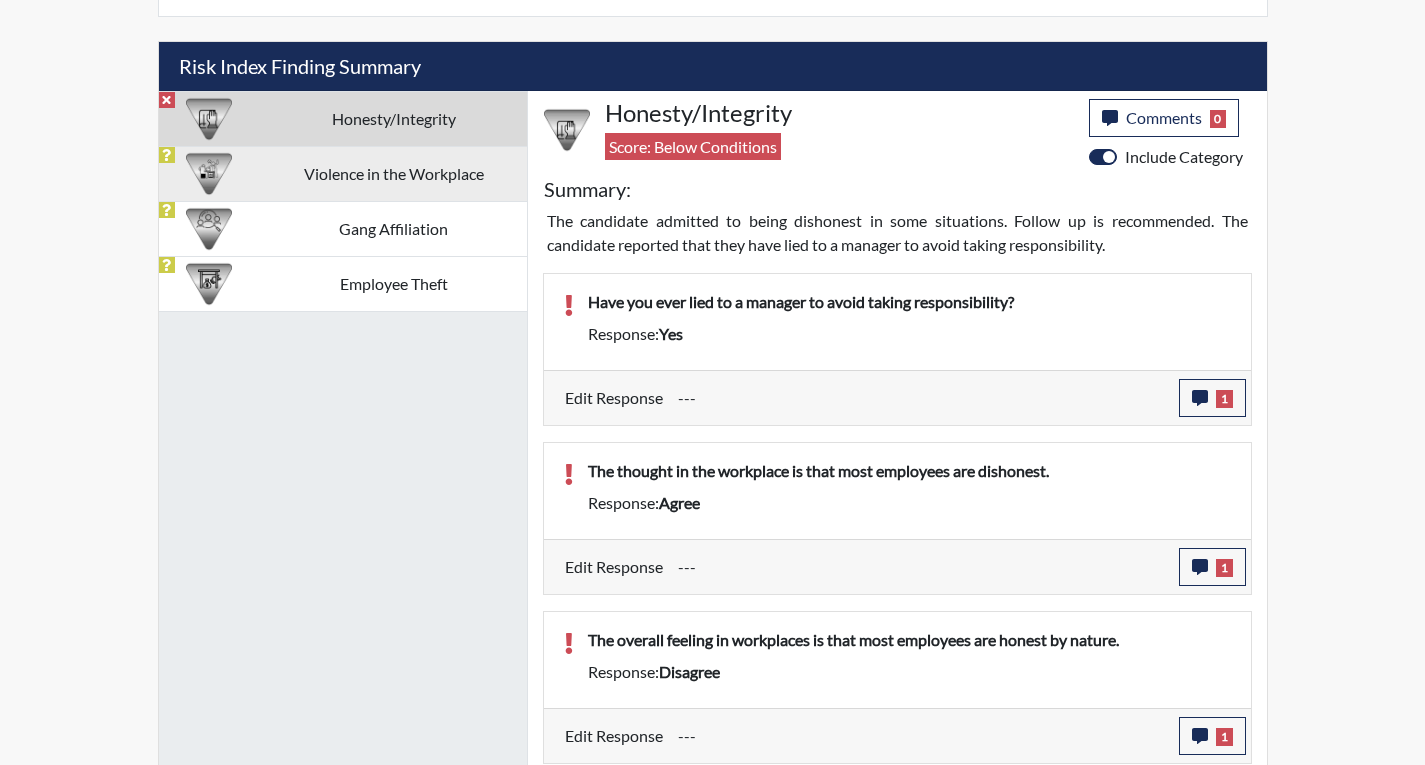 click on "Violence in the Workplace" at bounding box center (393, 173) 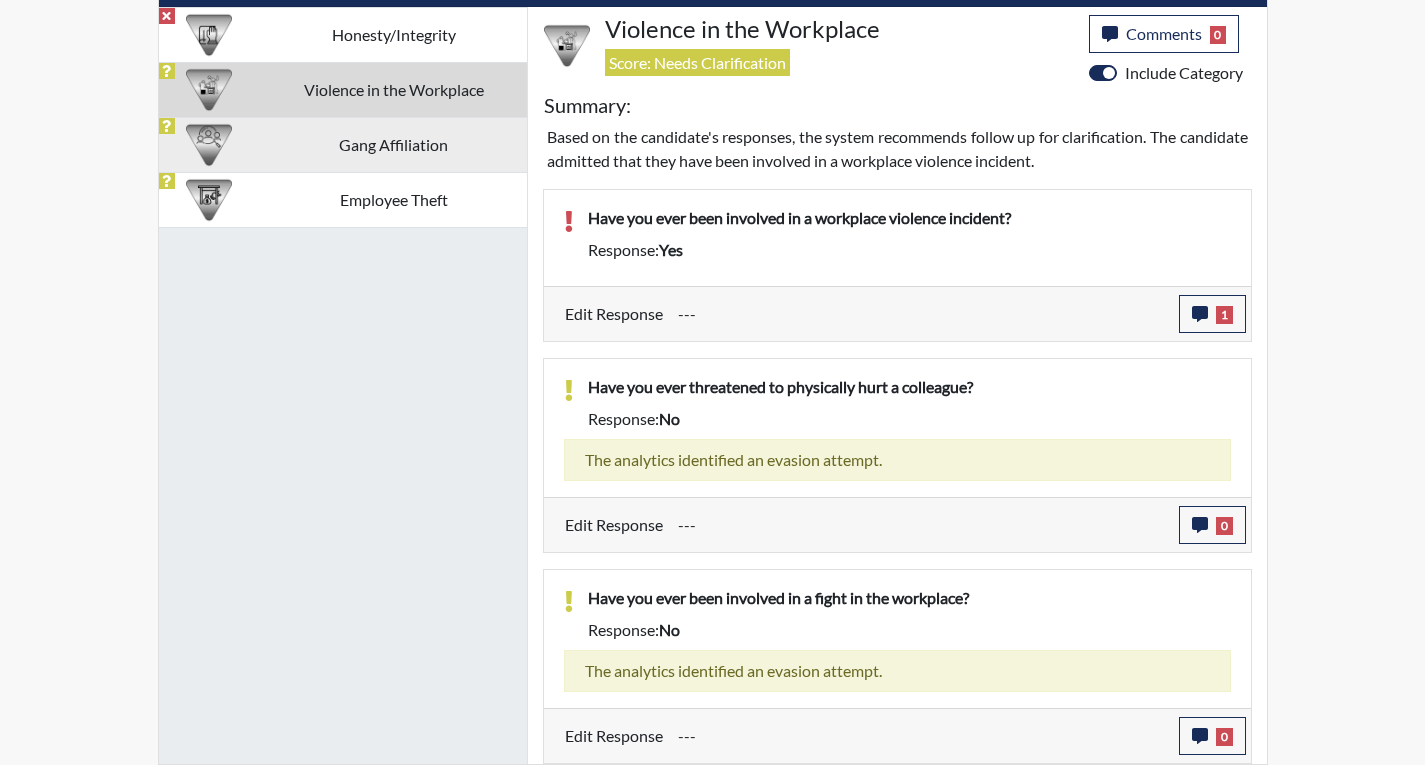 click on "Gang Affiliation" at bounding box center [393, 144] 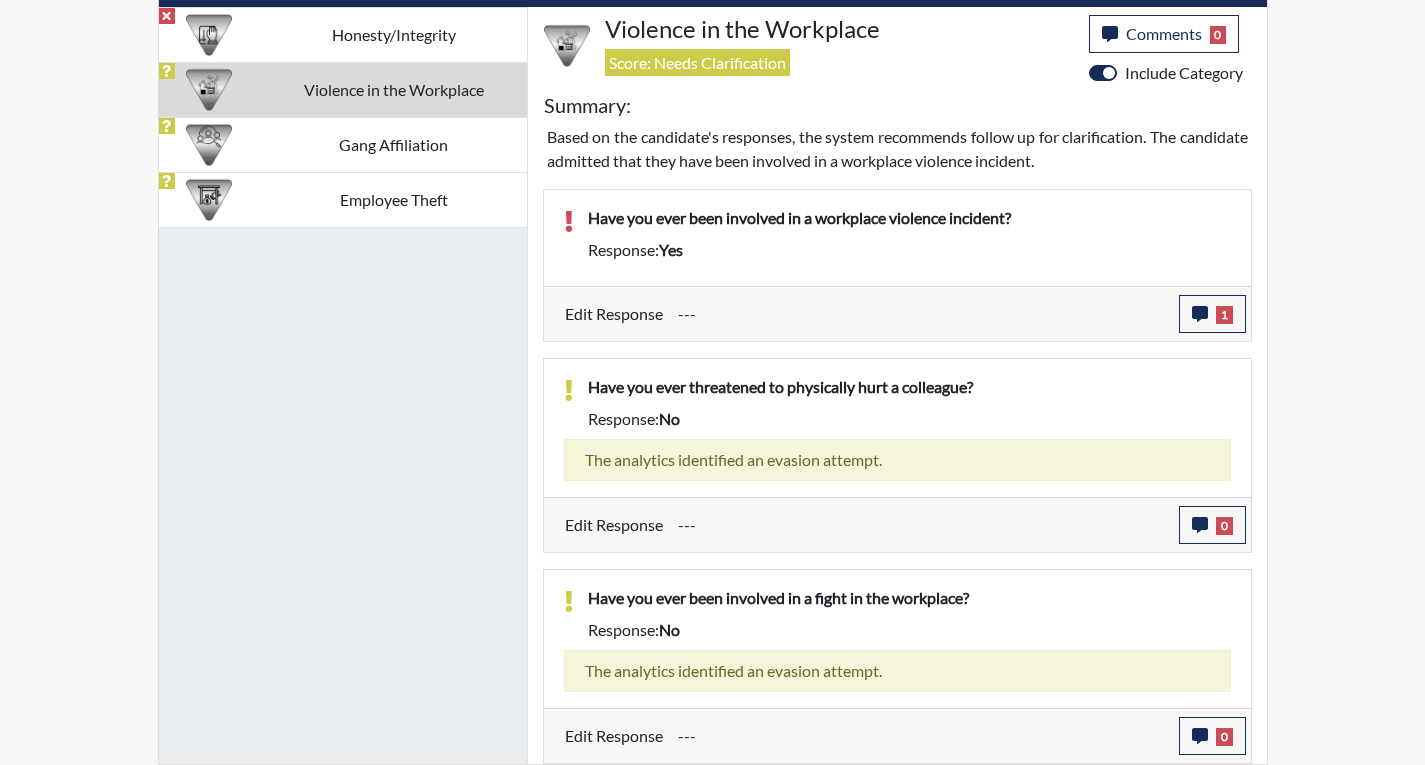 scroll, scrollTop: 1169, scrollLeft: 0, axis: vertical 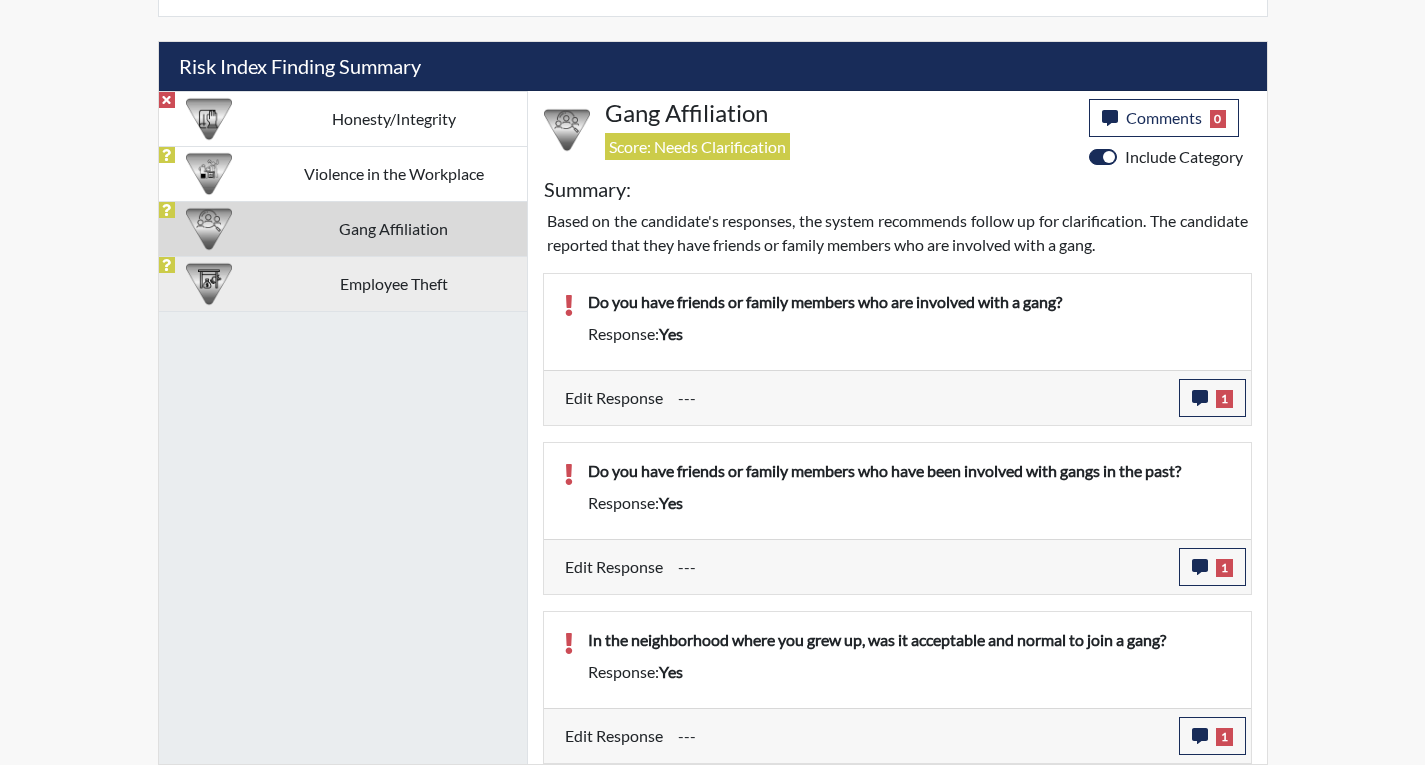 click on "Employee Theft" at bounding box center [393, 283] 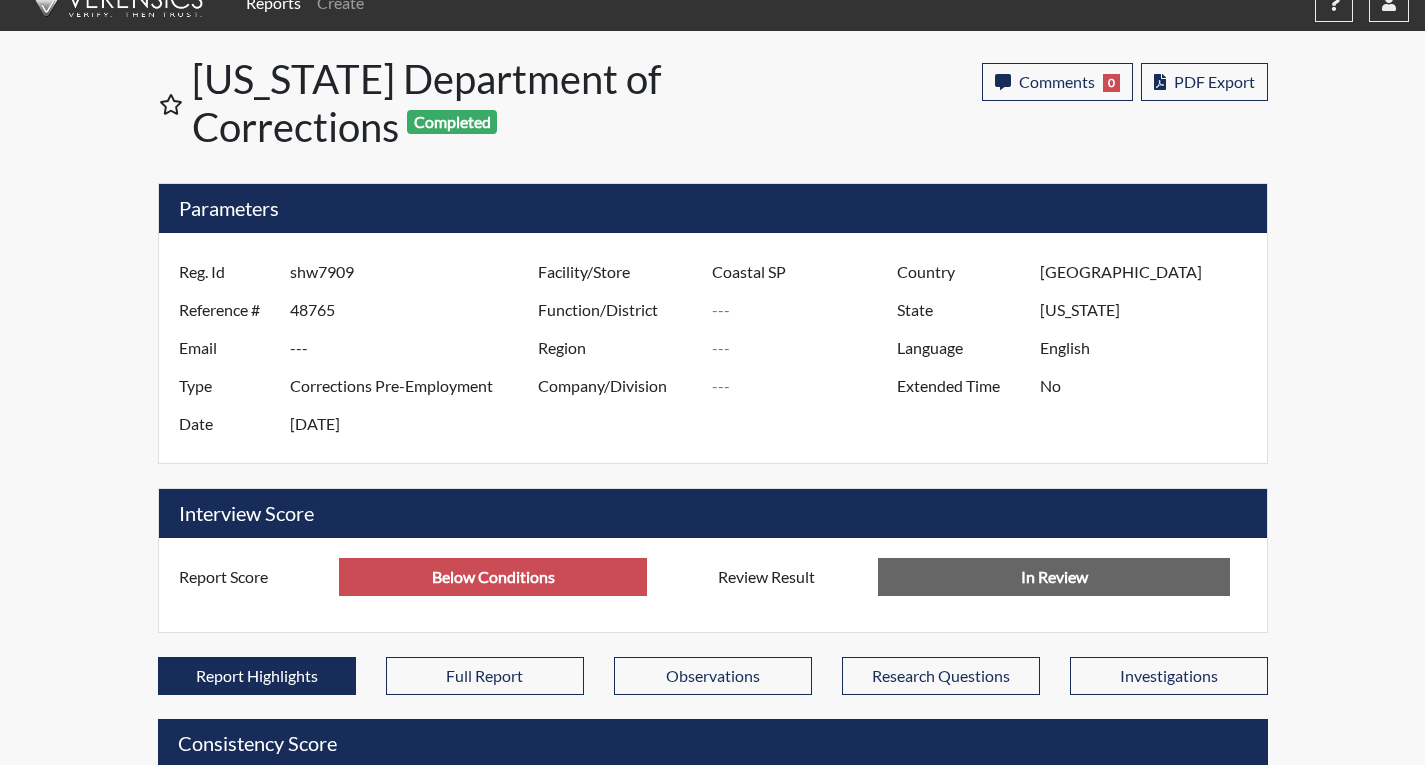 scroll, scrollTop: 0, scrollLeft: 0, axis: both 